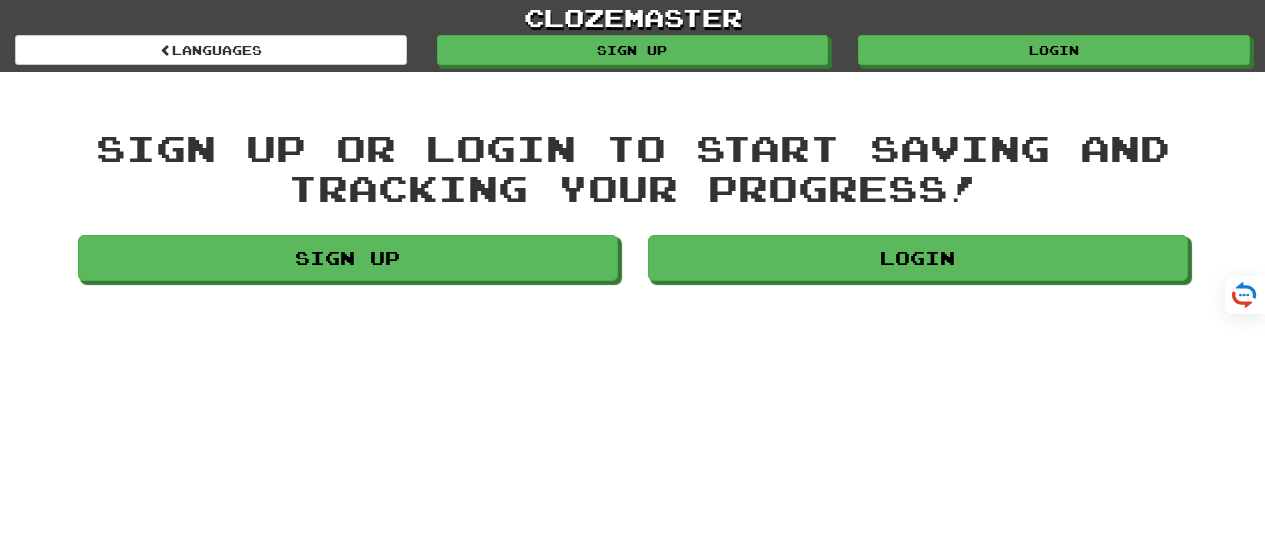 scroll, scrollTop: 0, scrollLeft: 0, axis: both 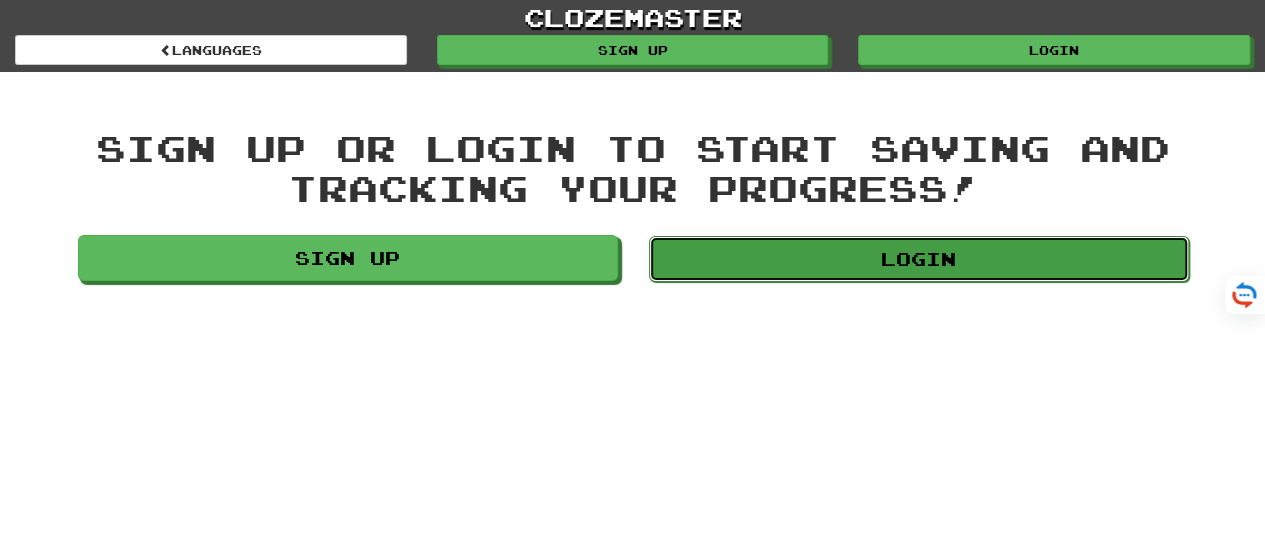 click on "Login" at bounding box center (919, 259) 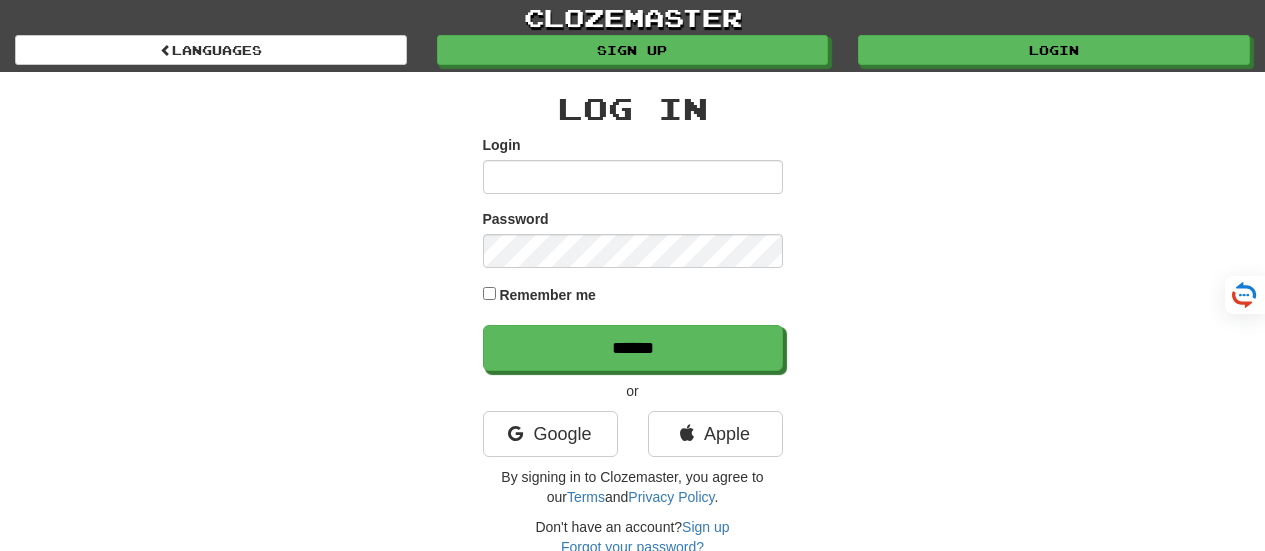 scroll, scrollTop: 0, scrollLeft: 0, axis: both 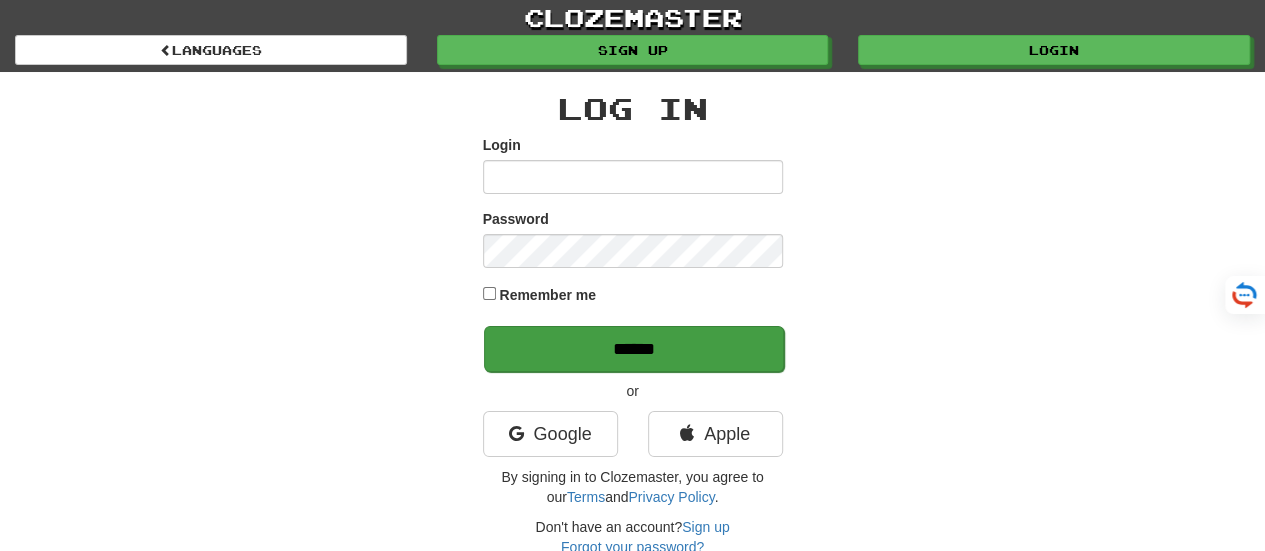 type on "*******" 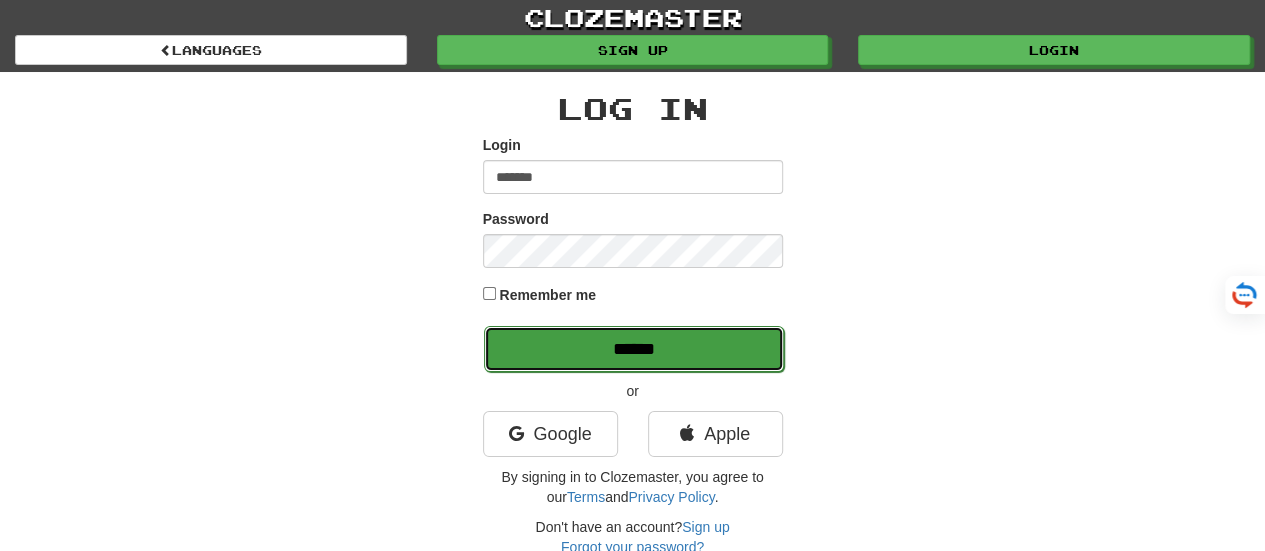 click on "******" at bounding box center [634, 349] 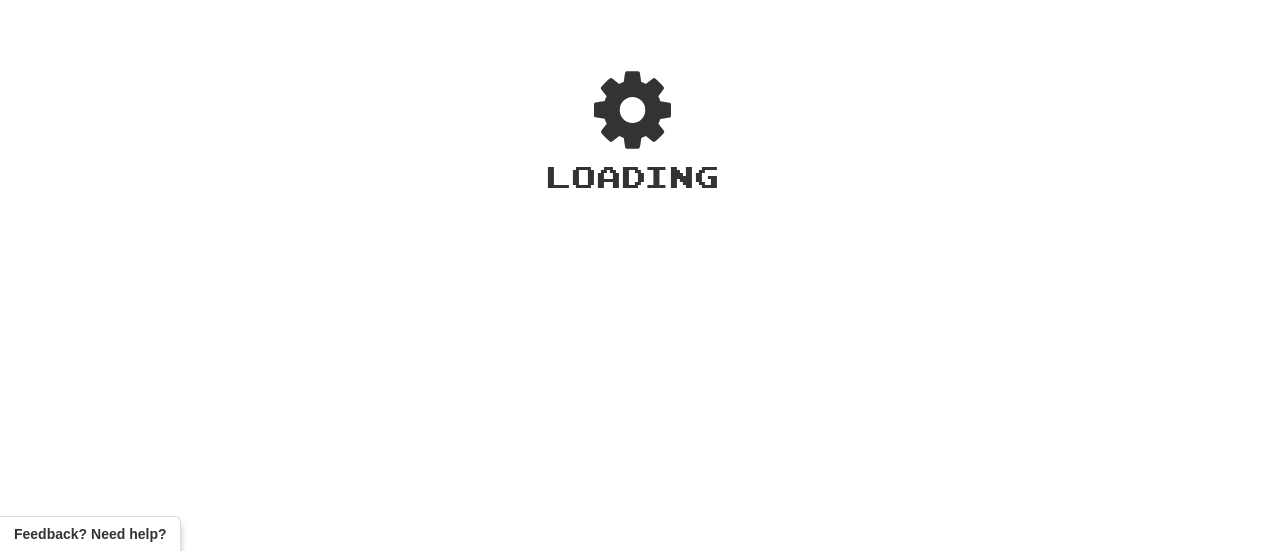 scroll, scrollTop: 0, scrollLeft: 0, axis: both 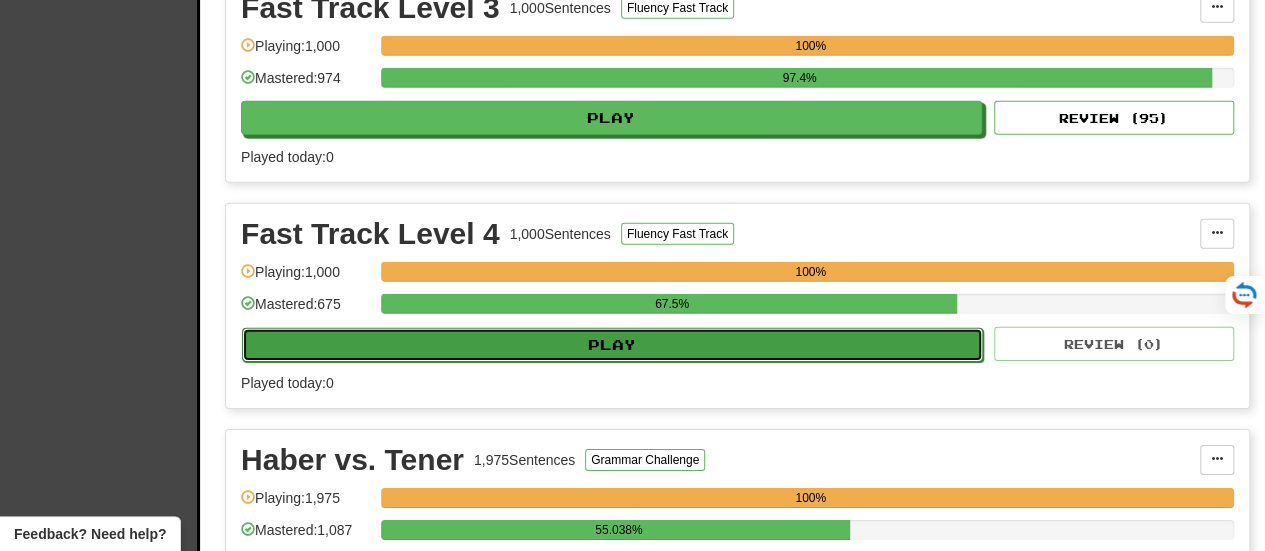 click on "Play" at bounding box center [612, 345] 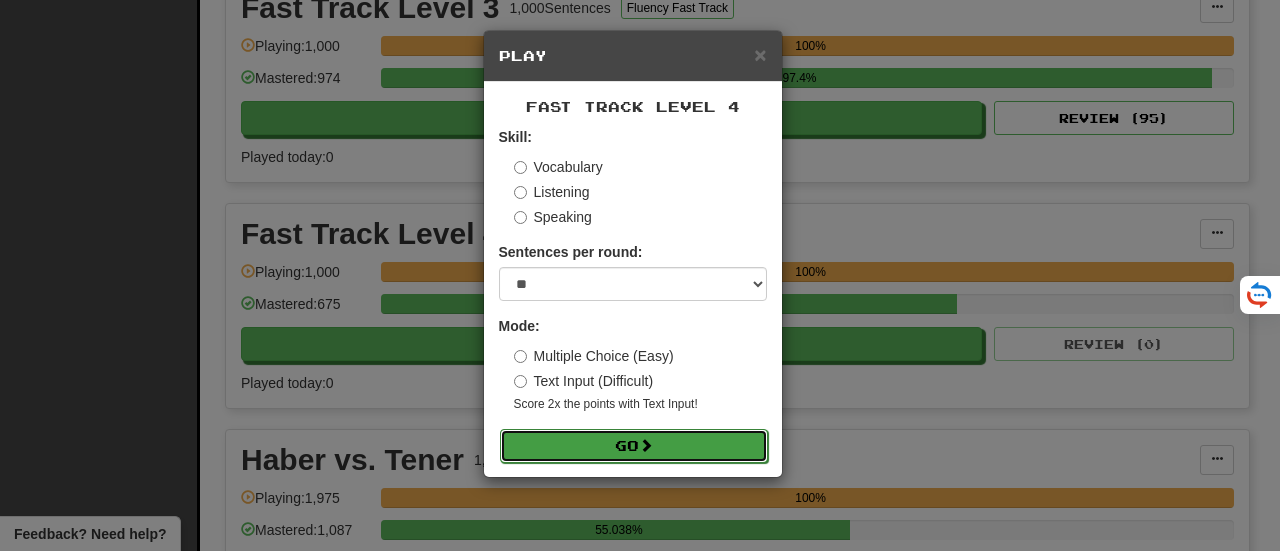 click on "Go" at bounding box center [634, 446] 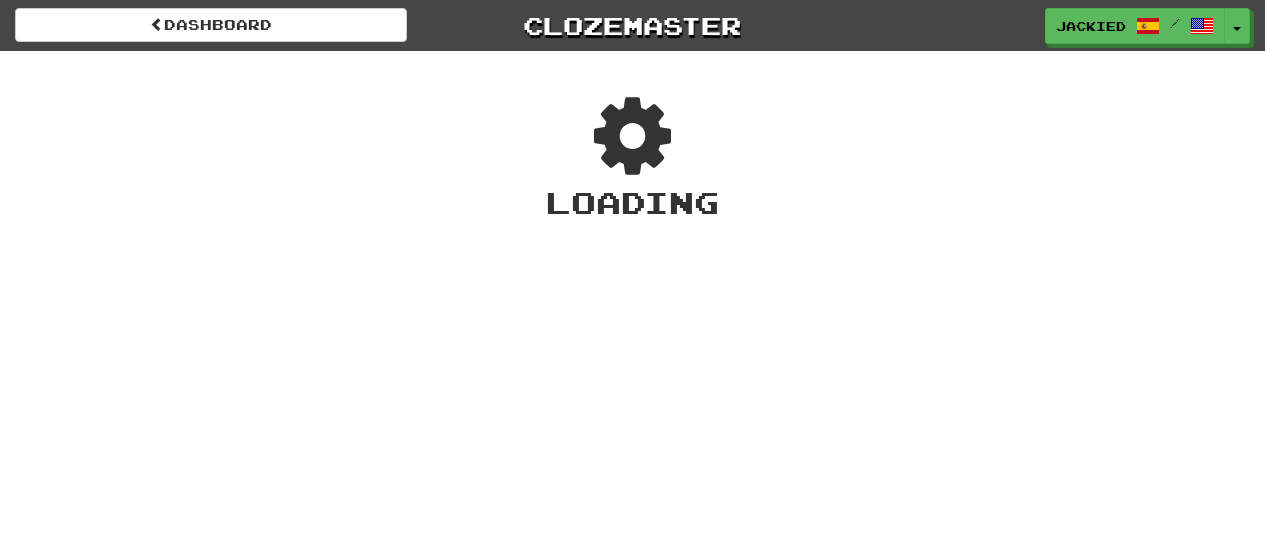 scroll, scrollTop: 0, scrollLeft: 0, axis: both 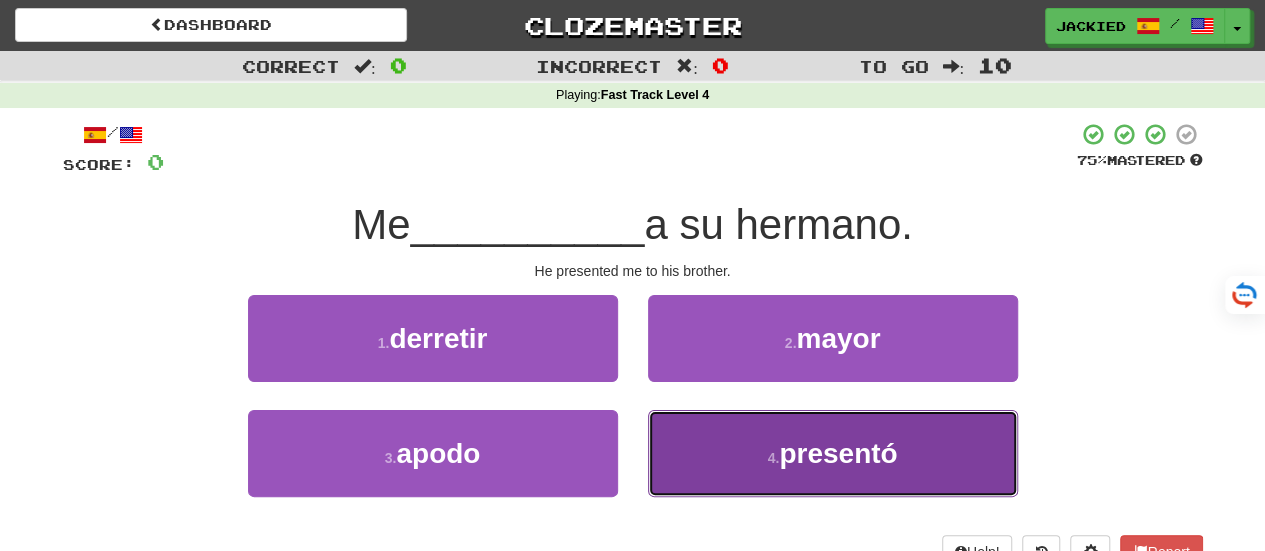 click on "4 .  presentó" at bounding box center (833, 453) 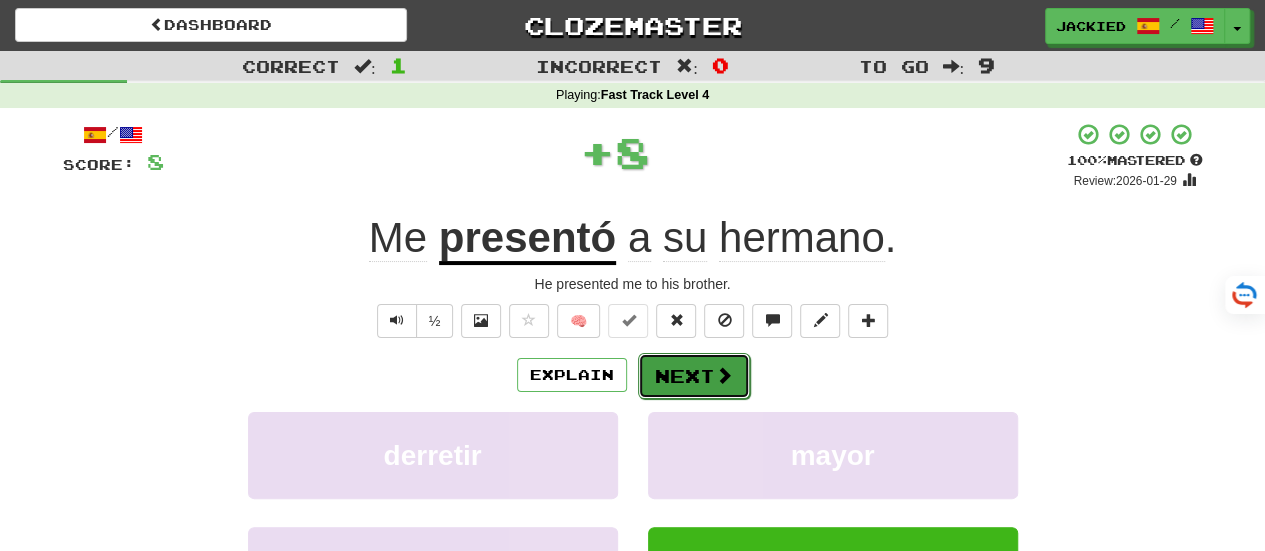 click on "Next" at bounding box center (694, 376) 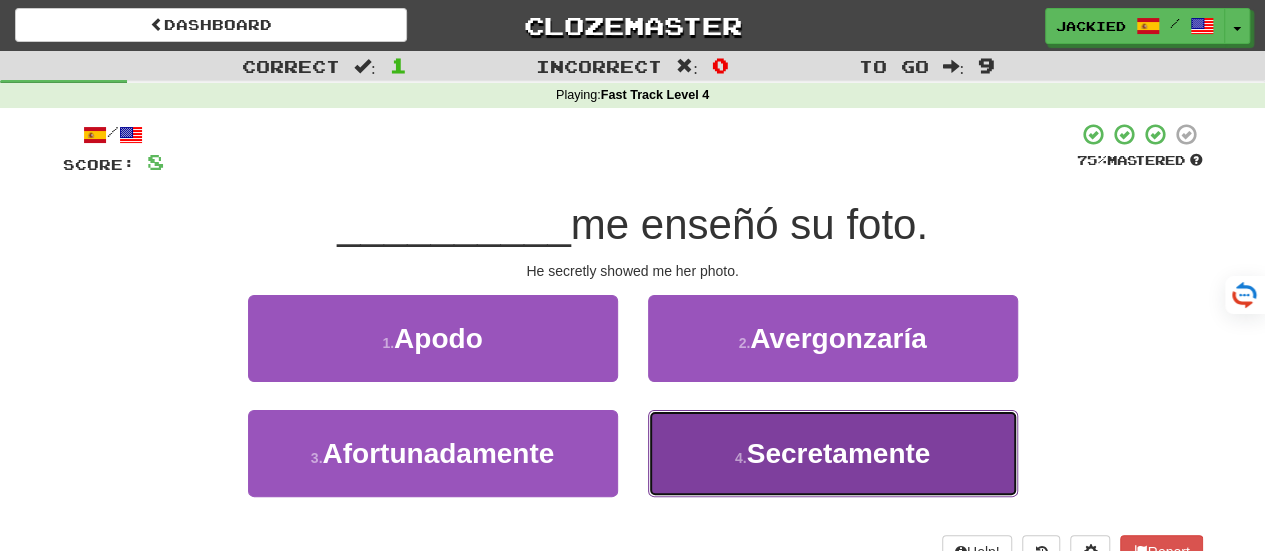 click on "Secretamente" at bounding box center [839, 453] 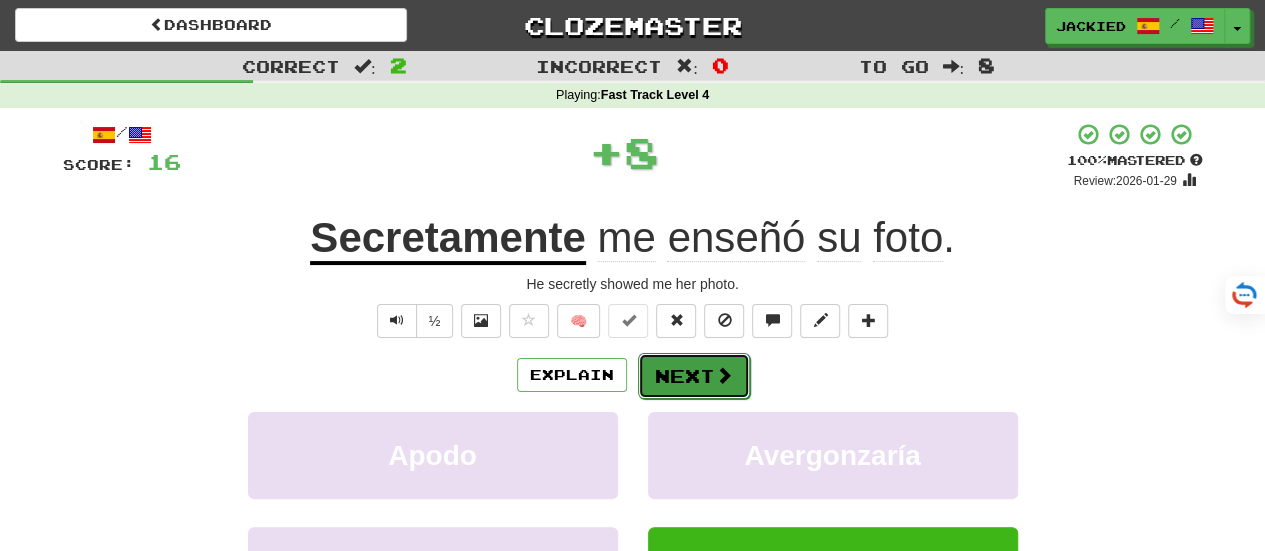 click on "Next" at bounding box center (694, 376) 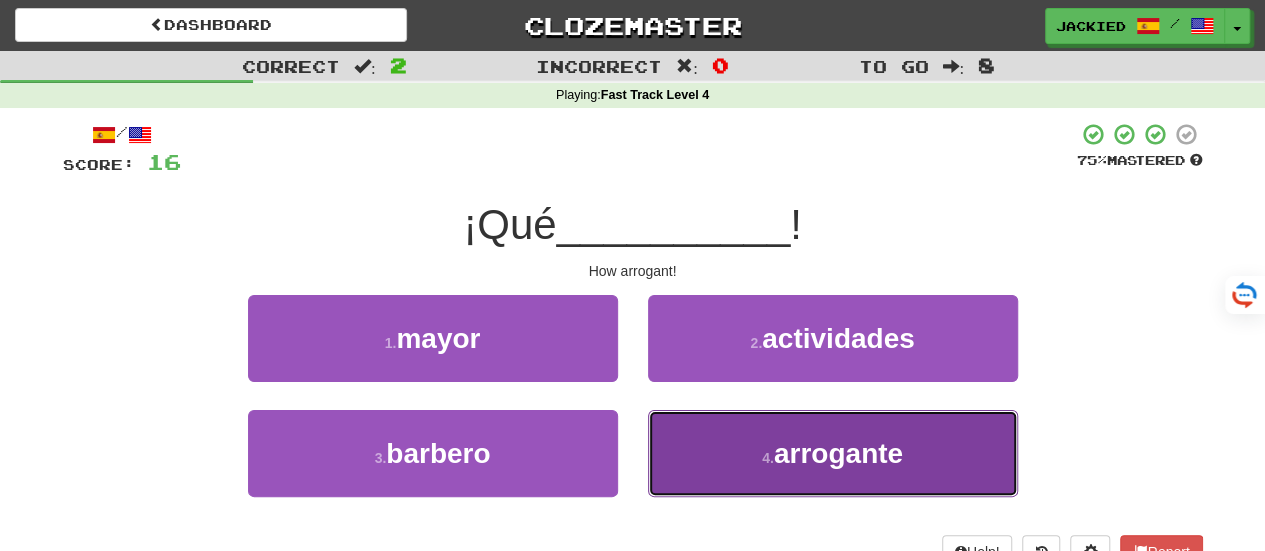 click on "4 .  arrogante" at bounding box center [833, 453] 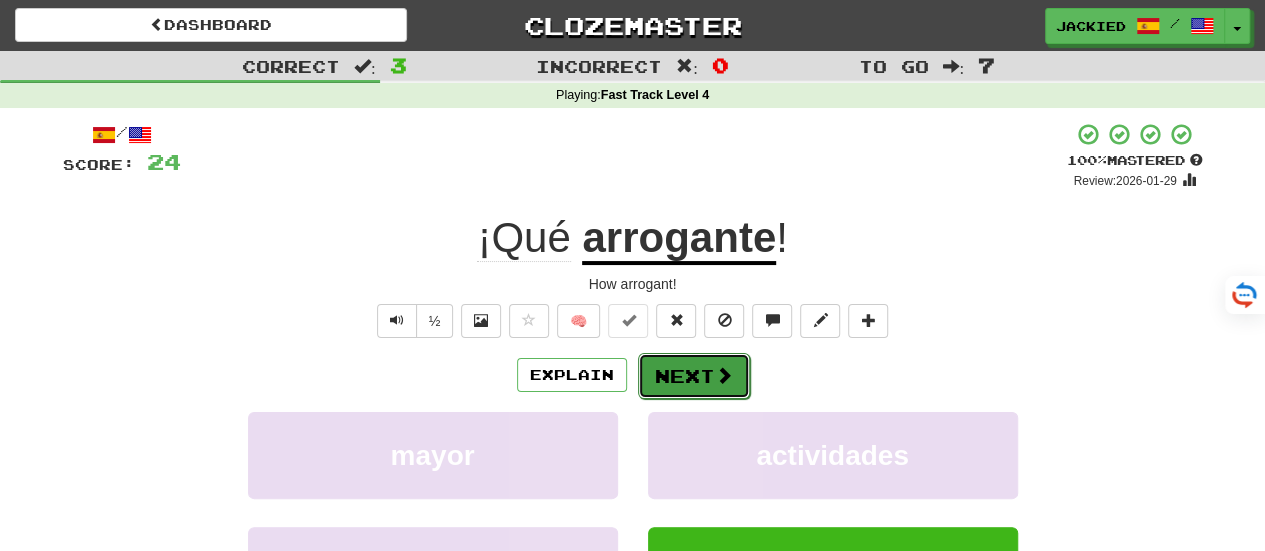 click on "Next" at bounding box center [694, 376] 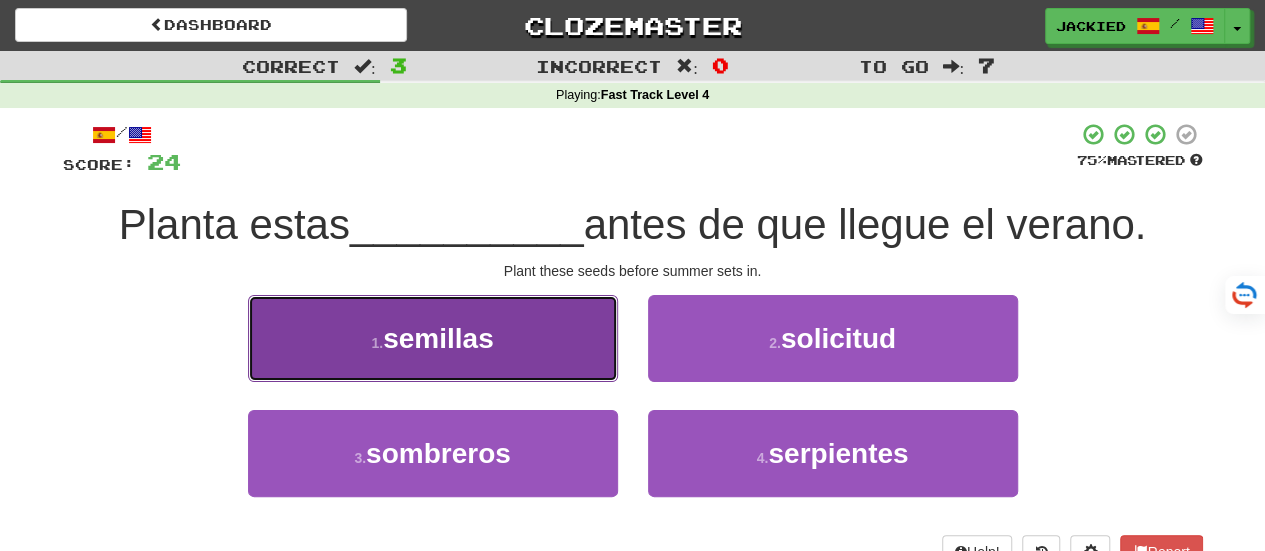 click on "semillas" at bounding box center (438, 338) 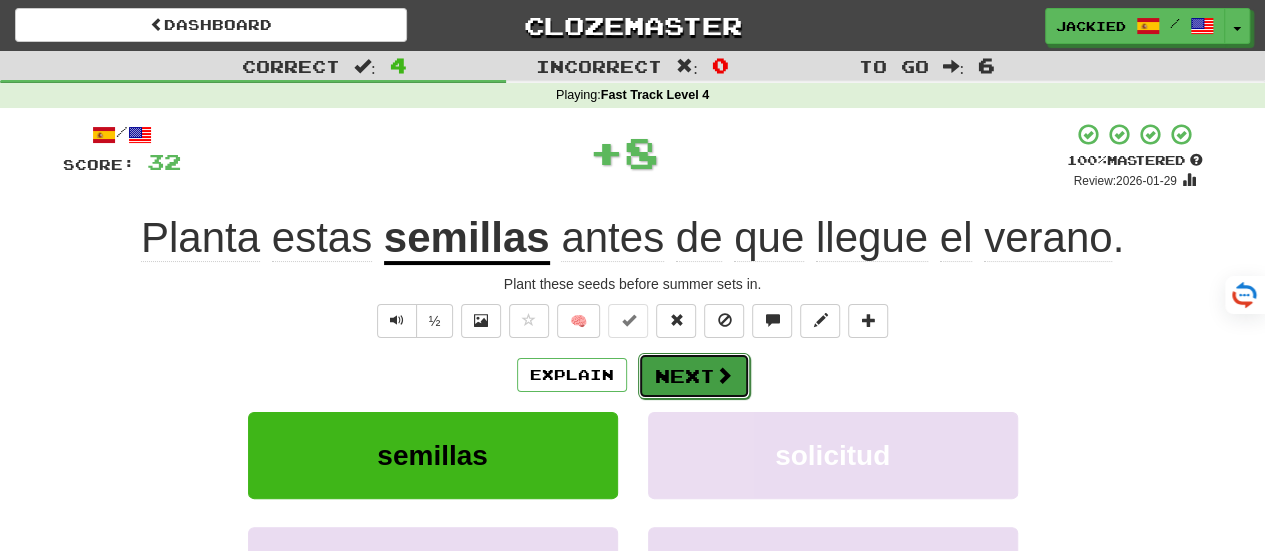 click on "Next" at bounding box center (694, 376) 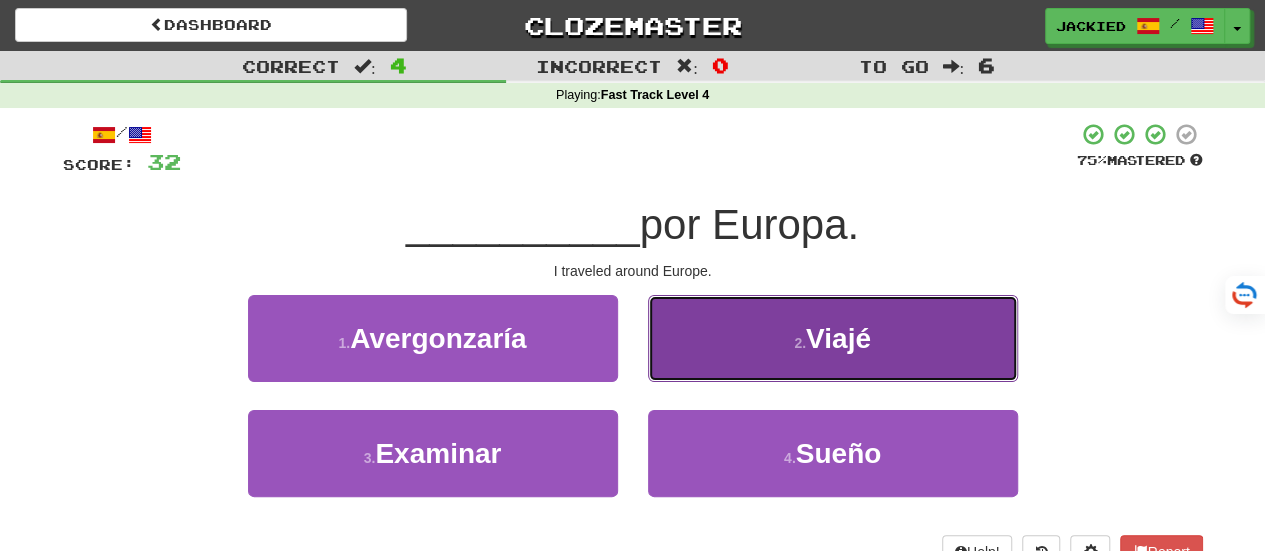 click on "Viajé" at bounding box center [838, 338] 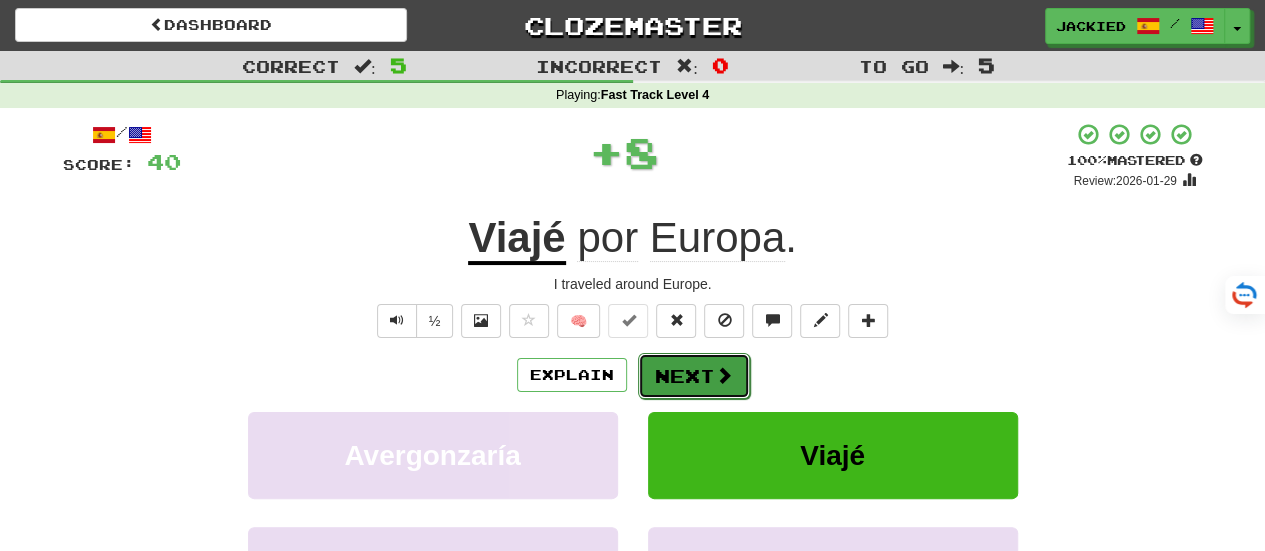 click on "Next" at bounding box center (694, 376) 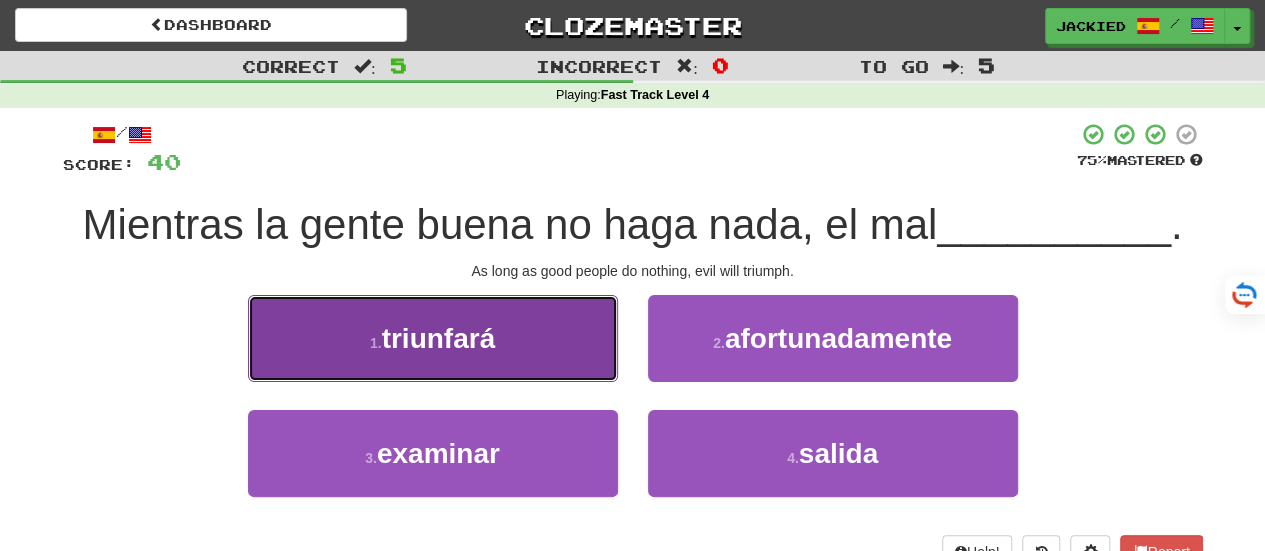 click on "triunfará" at bounding box center [439, 338] 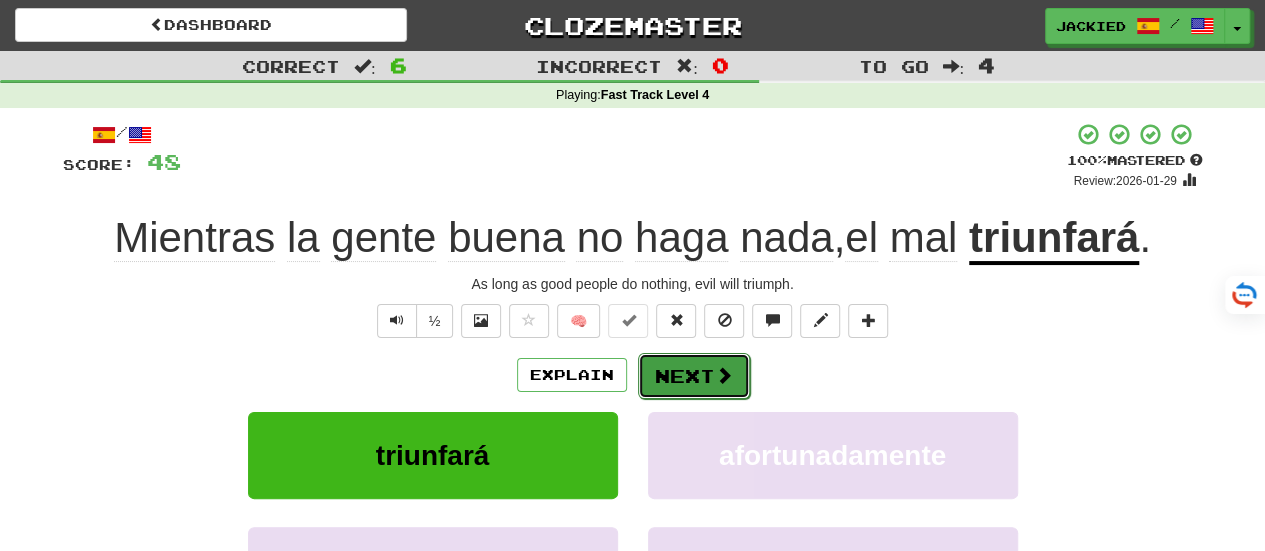 click on "Next" at bounding box center [694, 376] 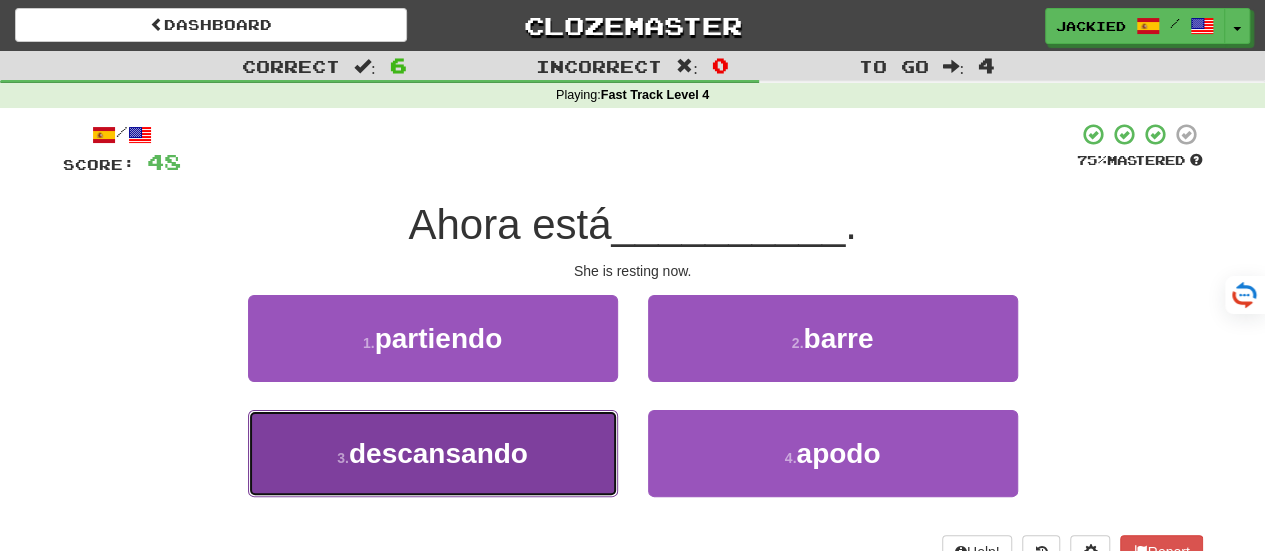 click on "3 .  descansando" at bounding box center (433, 453) 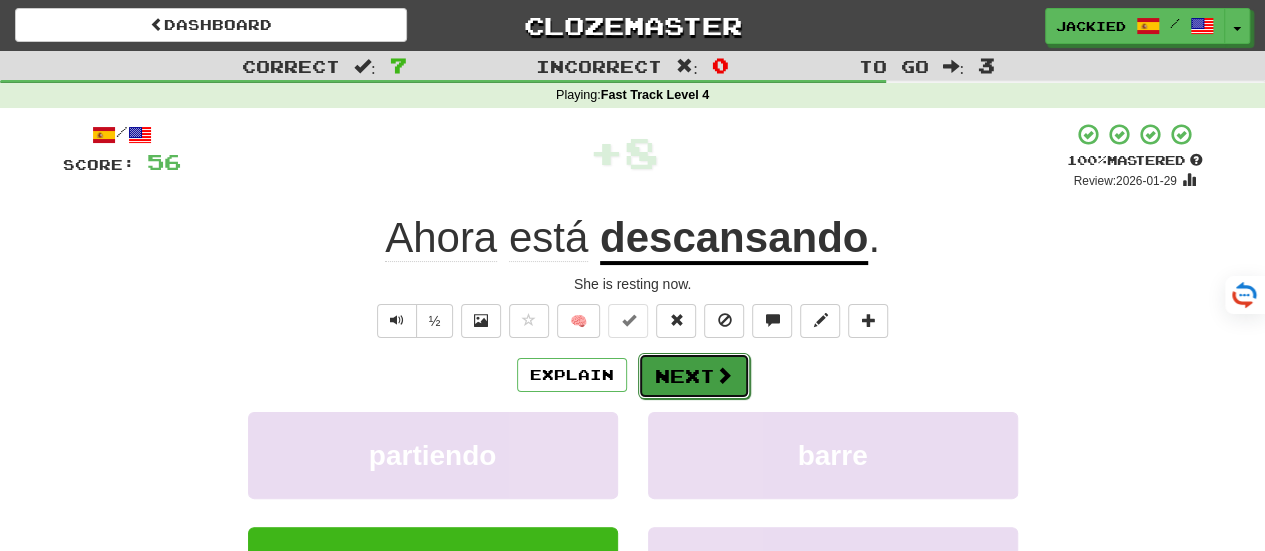 click at bounding box center [724, 375] 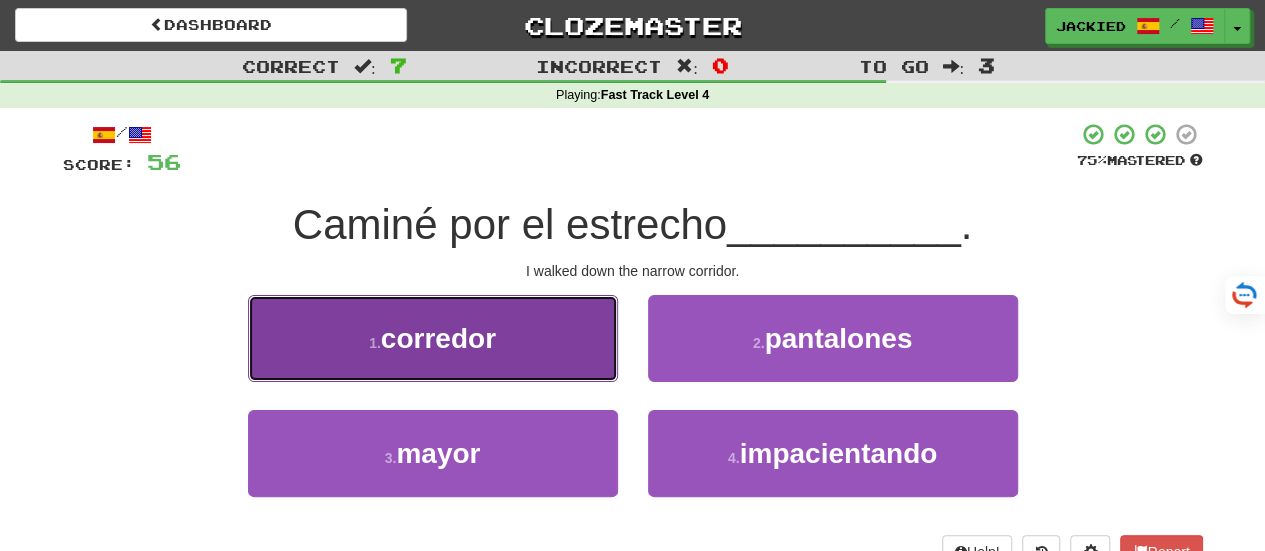 click on "1 .  corredor" at bounding box center (433, 338) 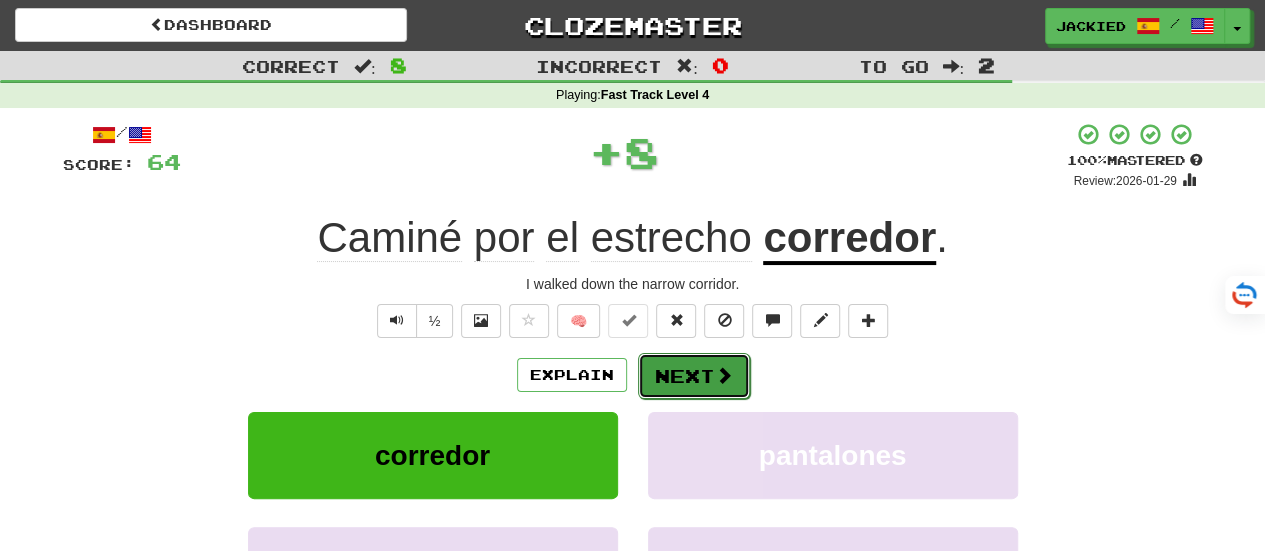 click on "Next" at bounding box center (694, 376) 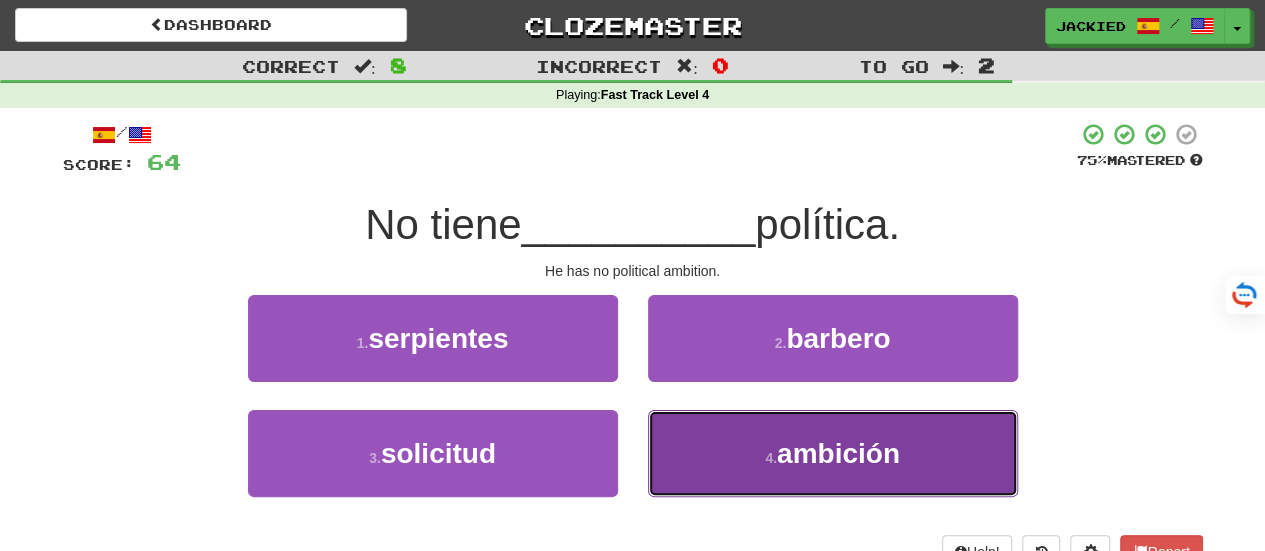 click on "ambición" at bounding box center [838, 453] 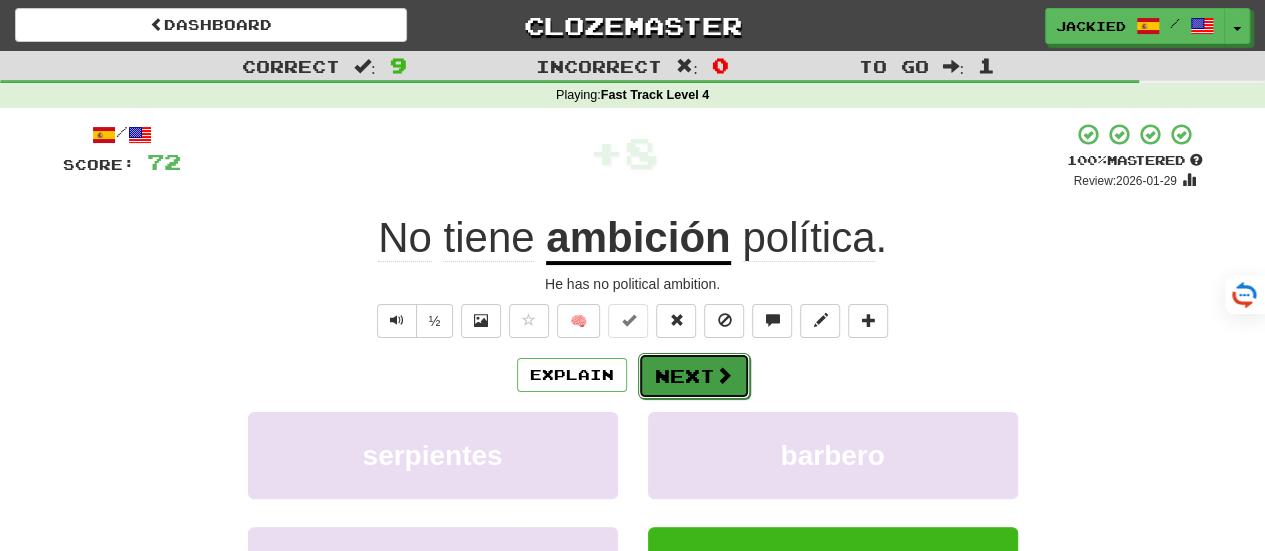 click on "Next" at bounding box center [694, 376] 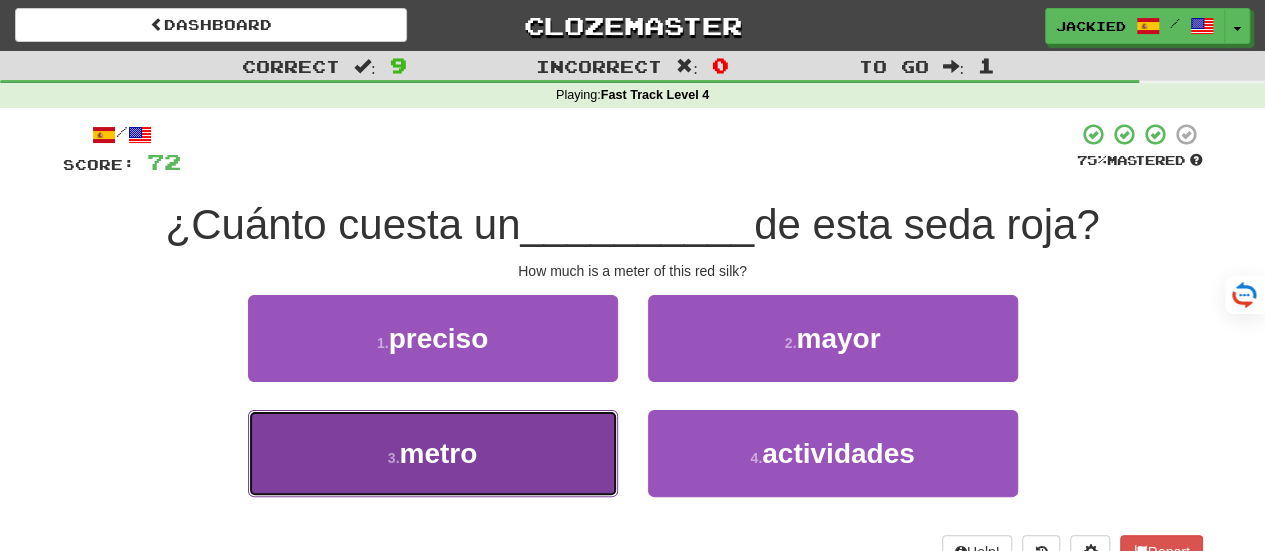 click on "3 .  metro" at bounding box center [433, 453] 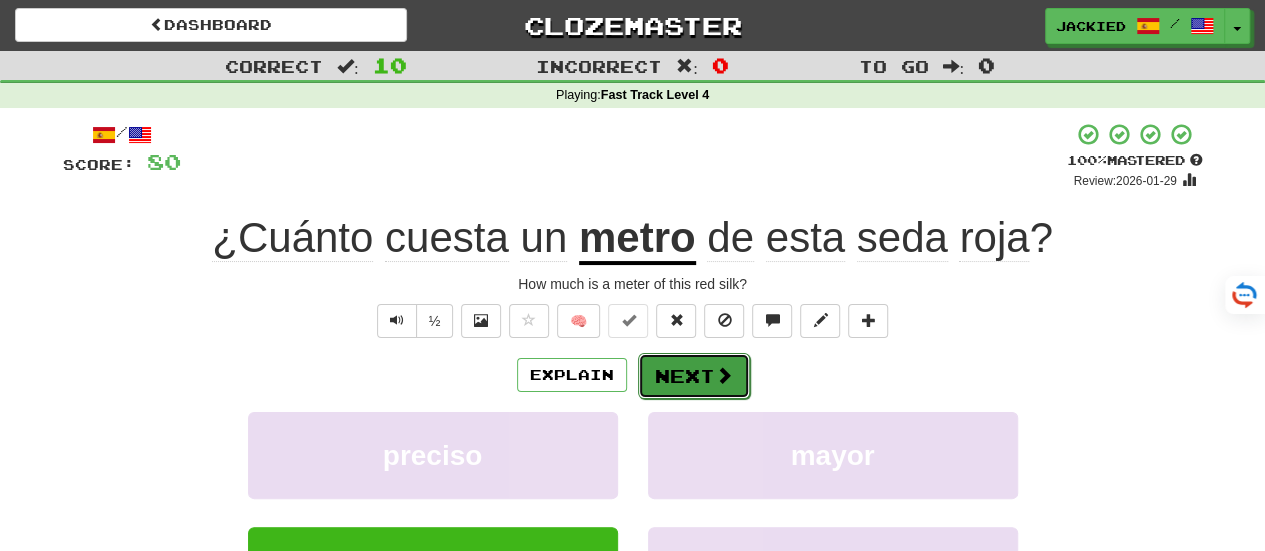click on "Next" at bounding box center [694, 376] 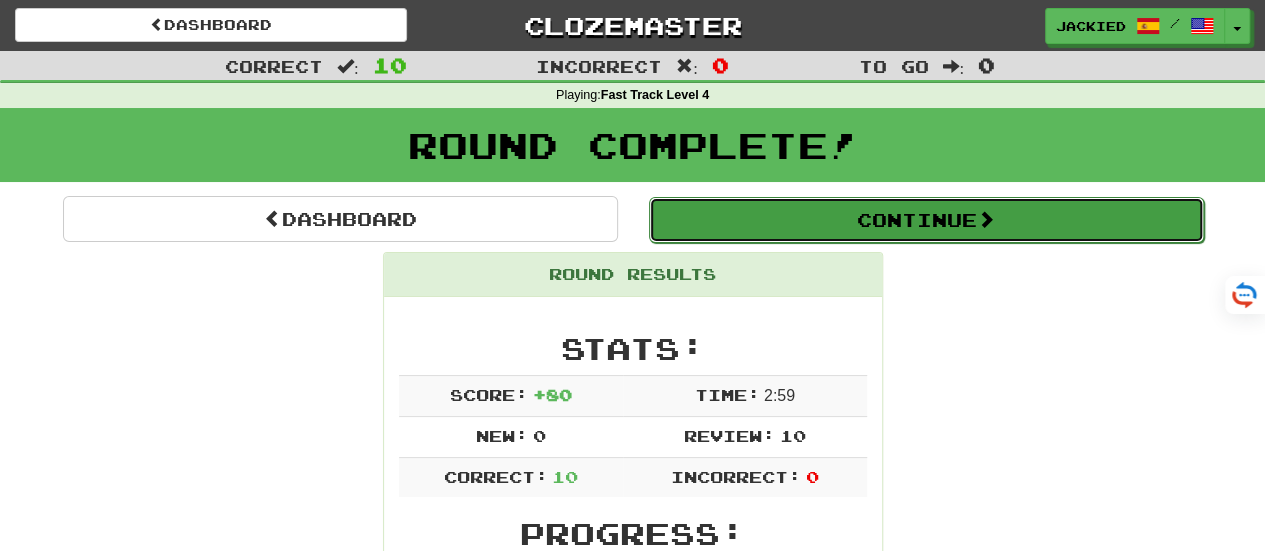 click on "Continue" at bounding box center (926, 220) 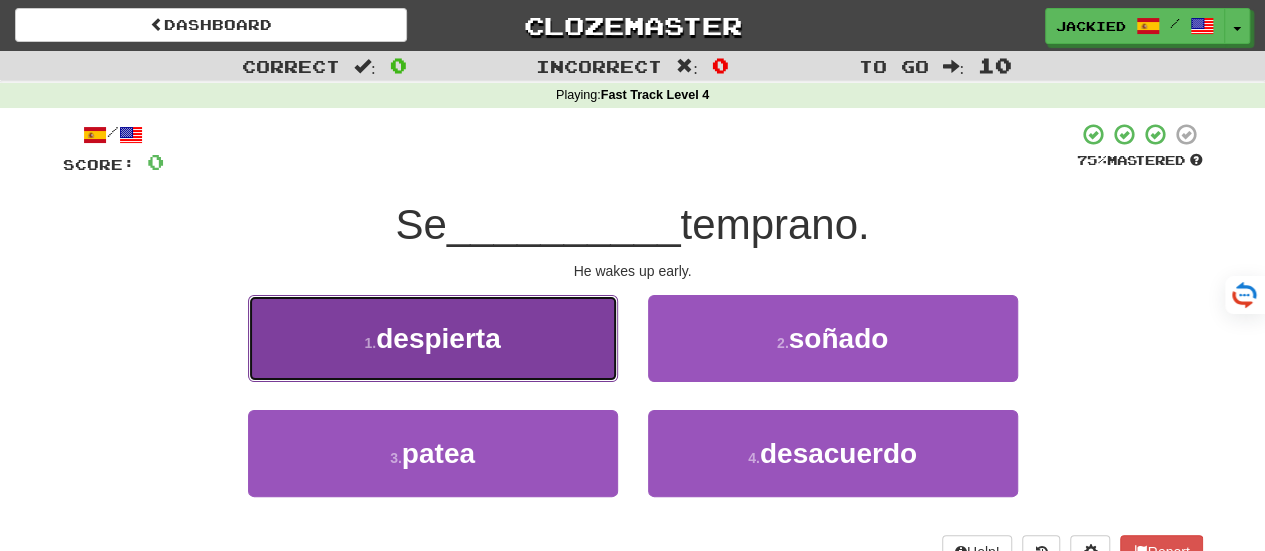click on "despierta" at bounding box center [438, 338] 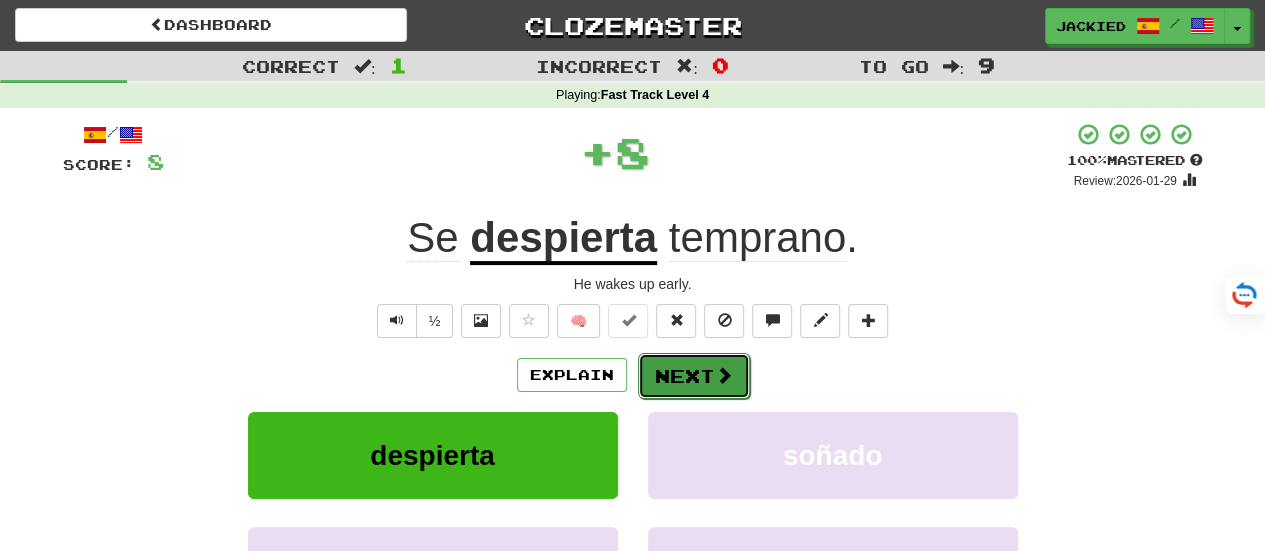 click on "Next" at bounding box center [694, 376] 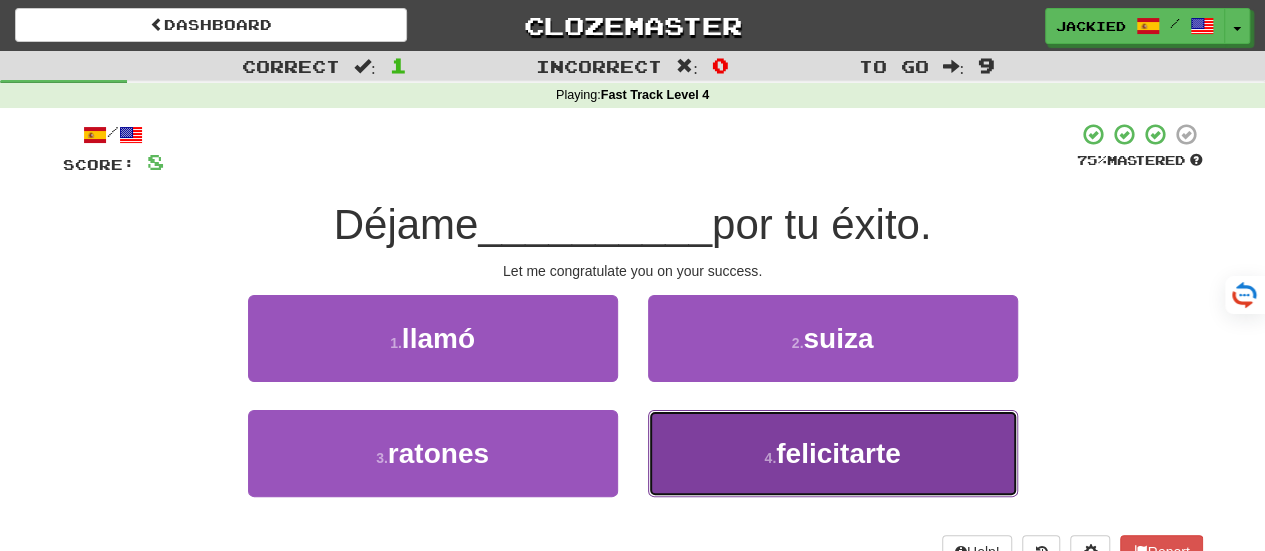 click on "felicitarte" at bounding box center [838, 453] 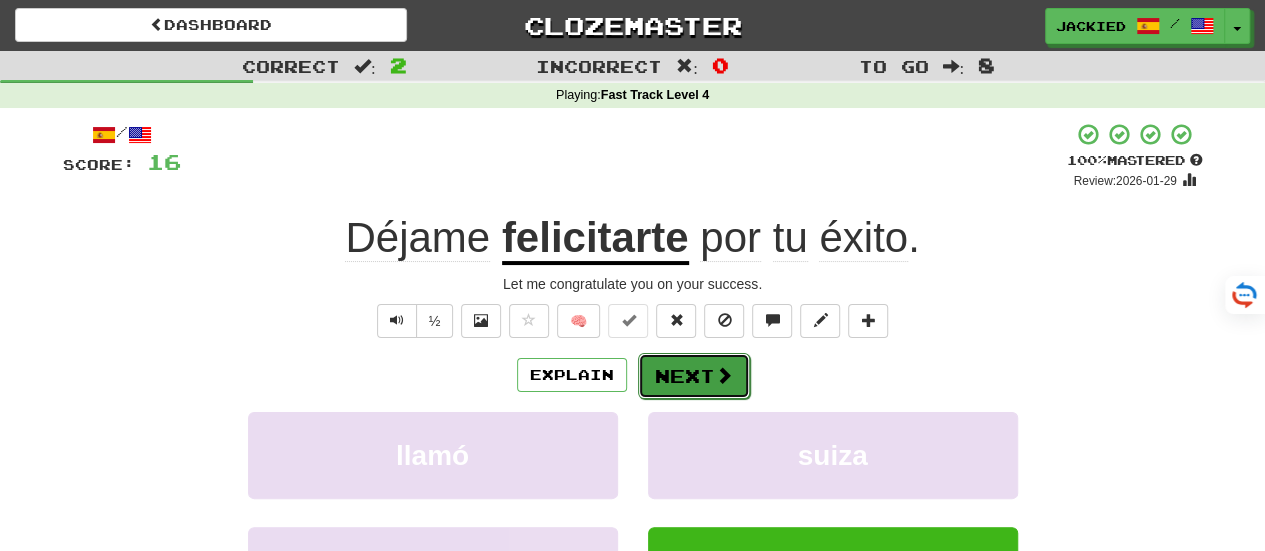 click on "Next" at bounding box center (694, 376) 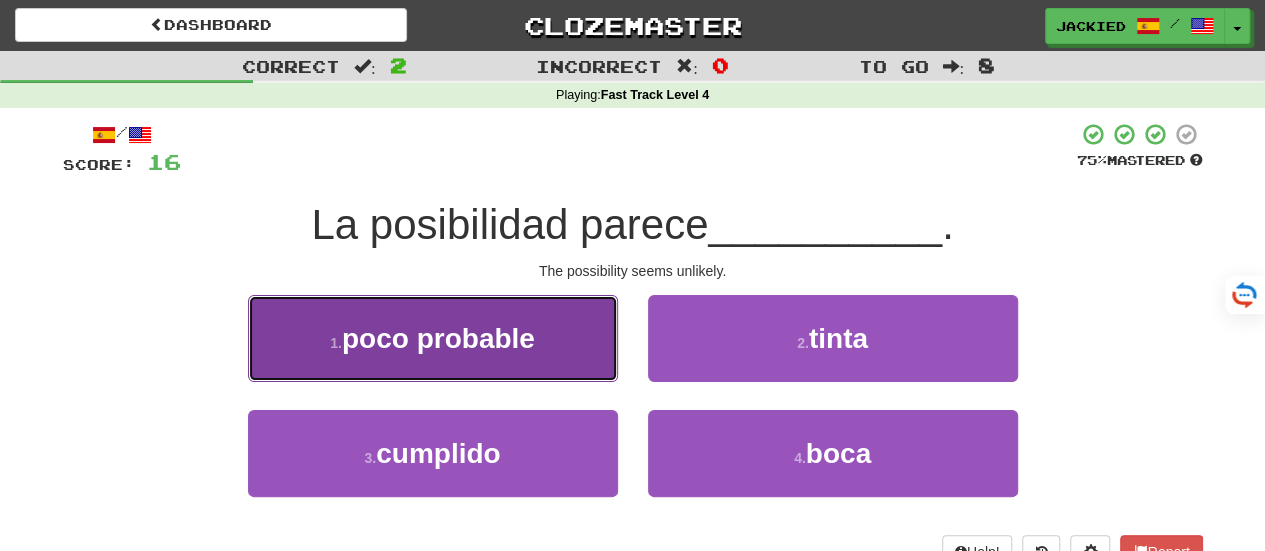 click on "poco probable" at bounding box center [438, 338] 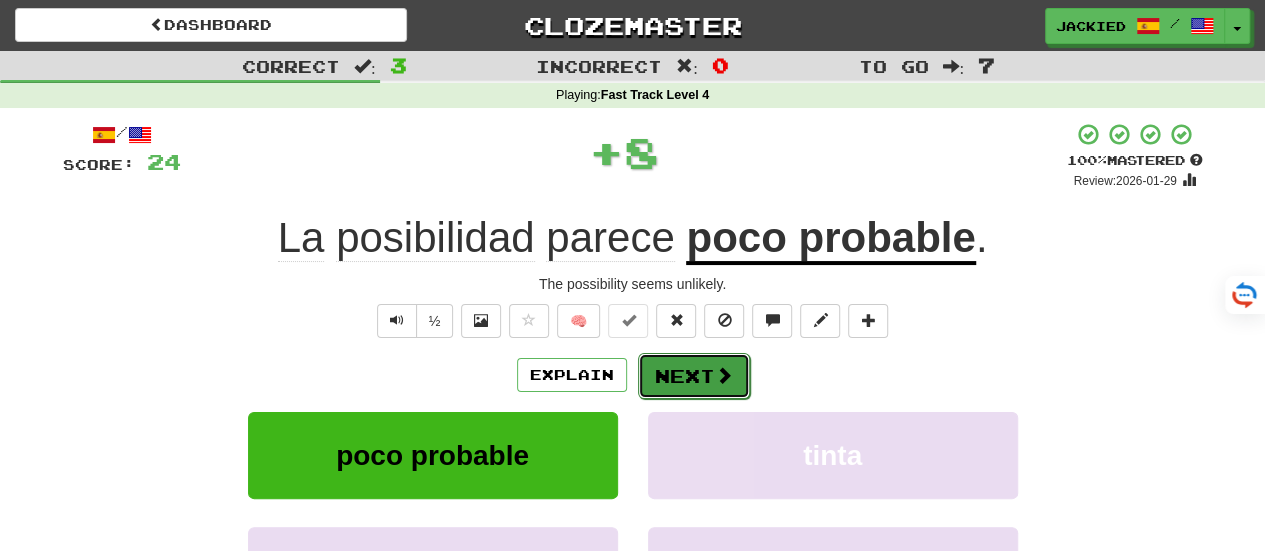 click on "Next" at bounding box center [694, 376] 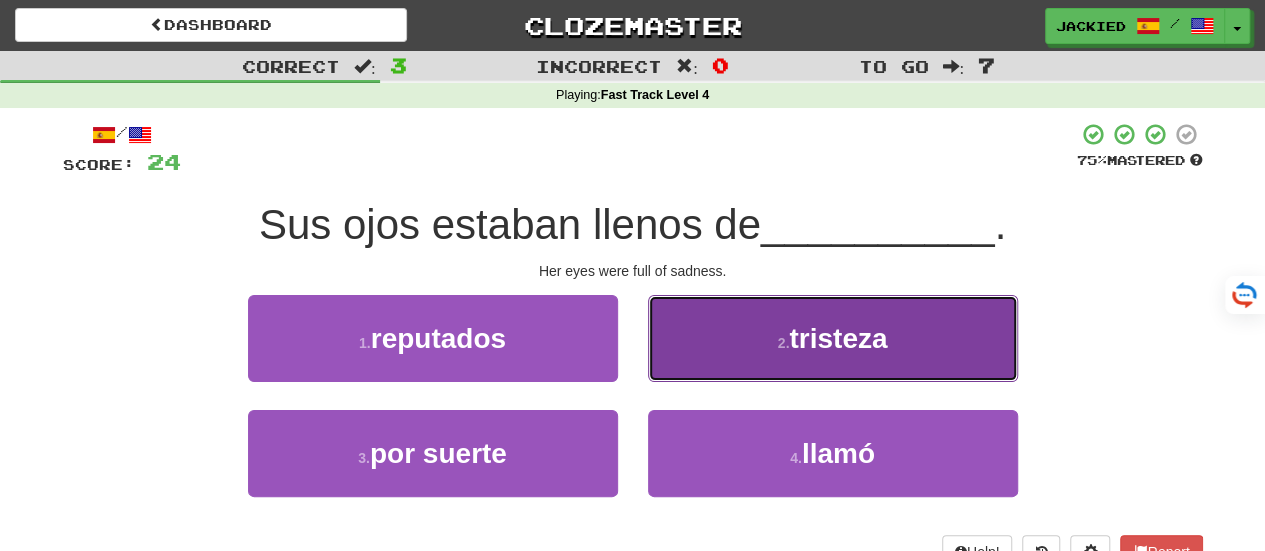 click on "tristeza" at bounding box center (838, 338) 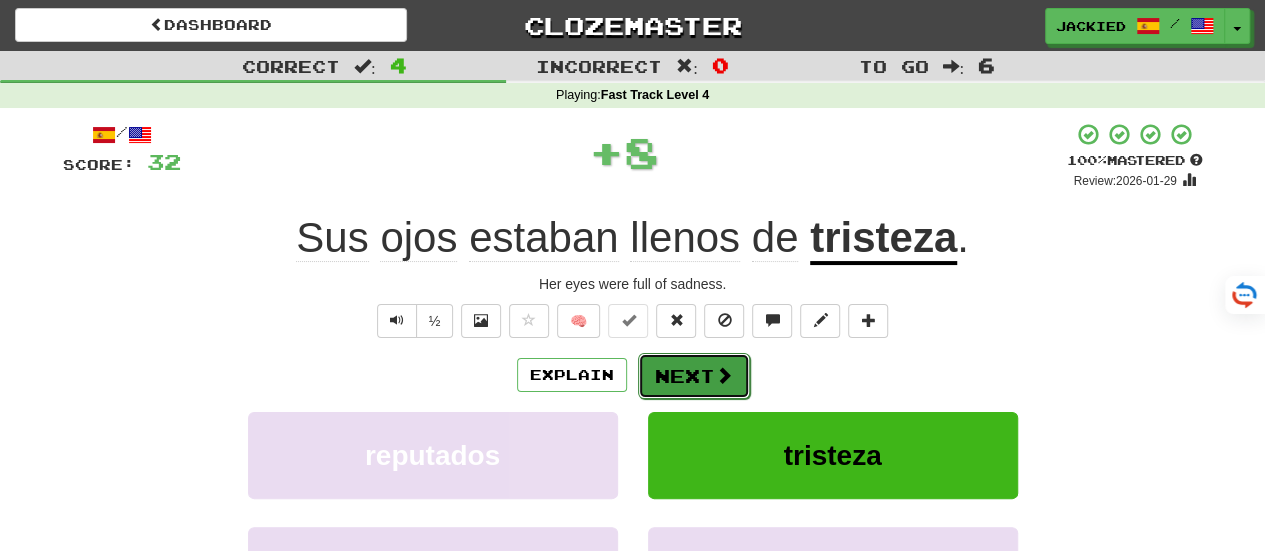 click on "Next" at bounding box center [694, 376] 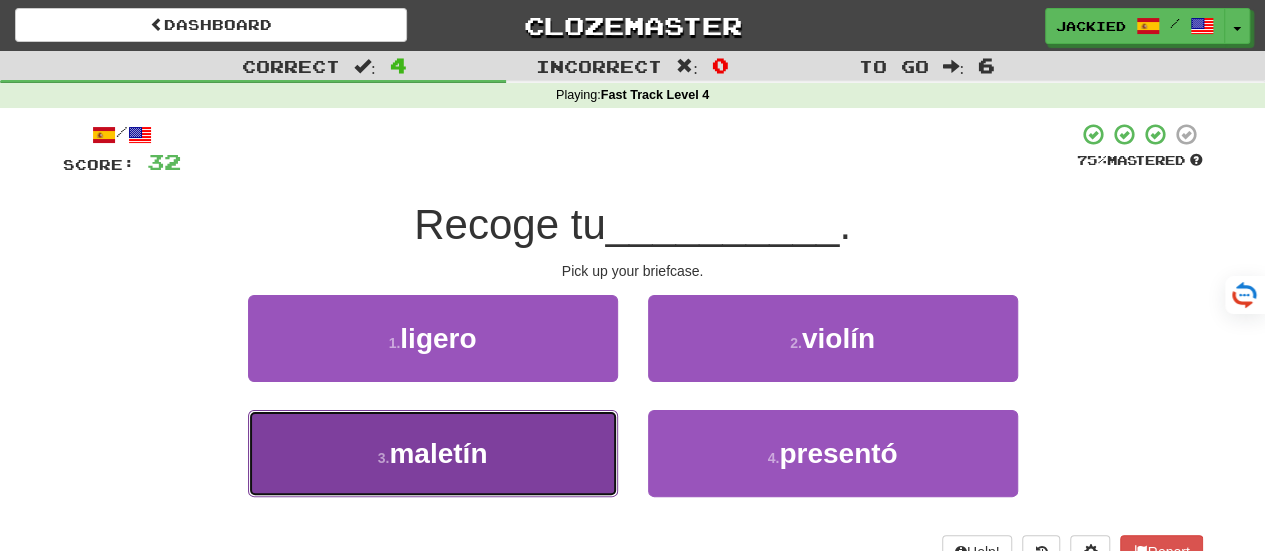 click on "3 .  maletín" at bounding box center [433, 453] 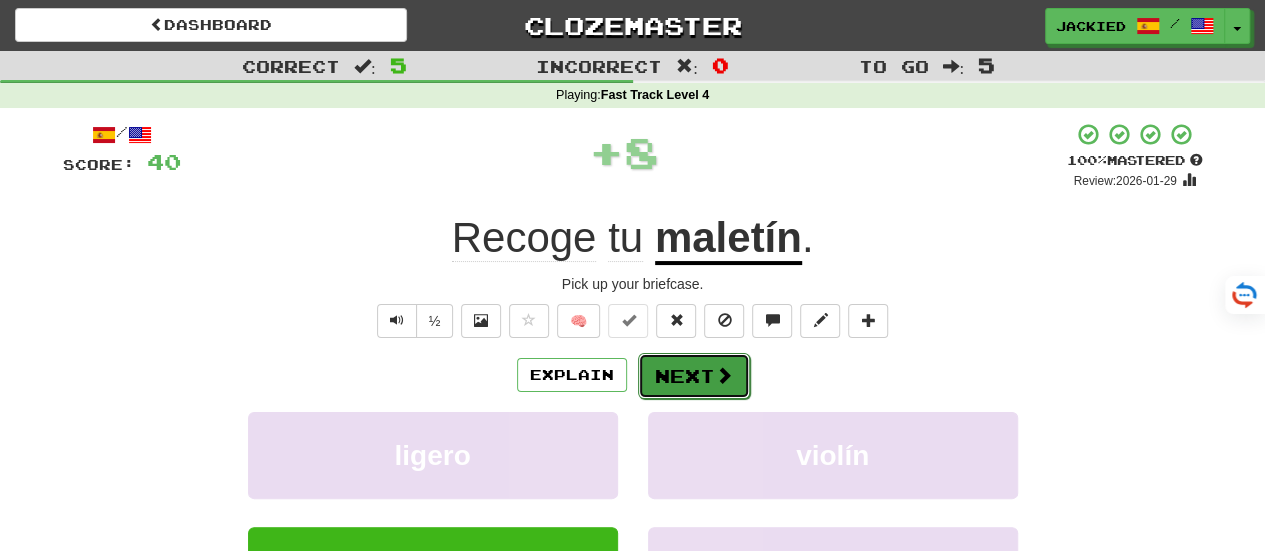 click on "Next" at bounding box center [694, 376] 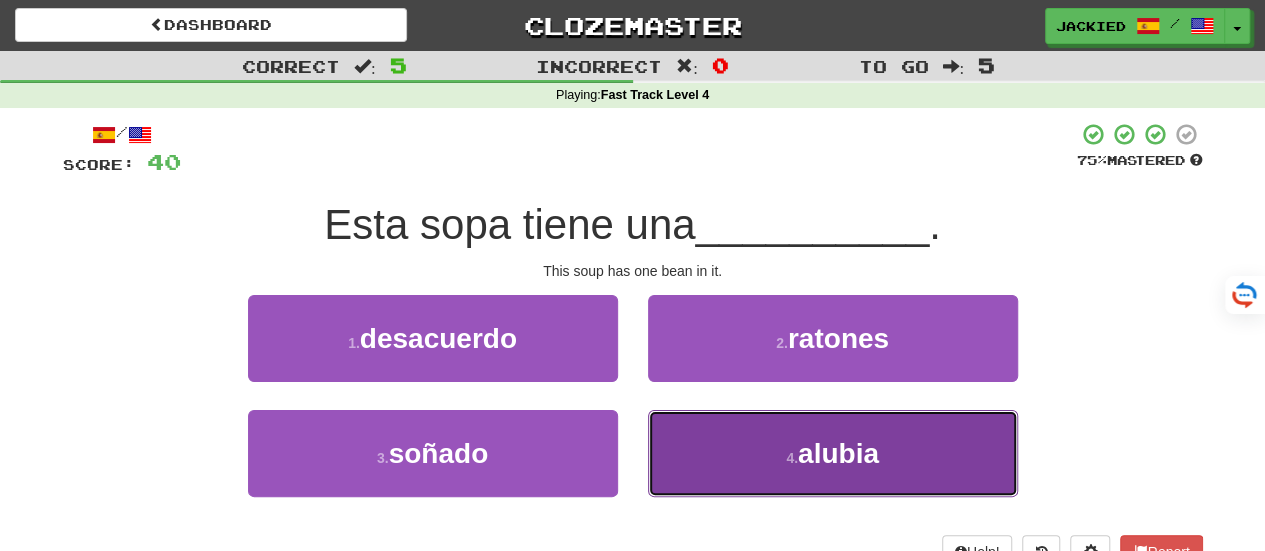 click on "alubia" at bounding box center (838, 453) 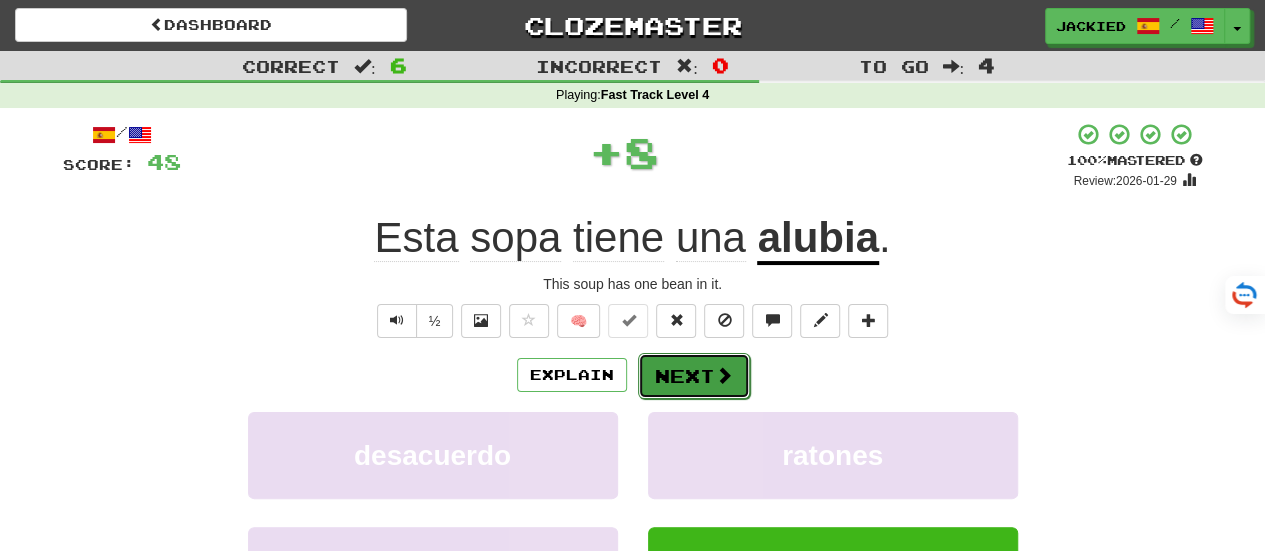 click on "Next" at bounding box center (694, 376) 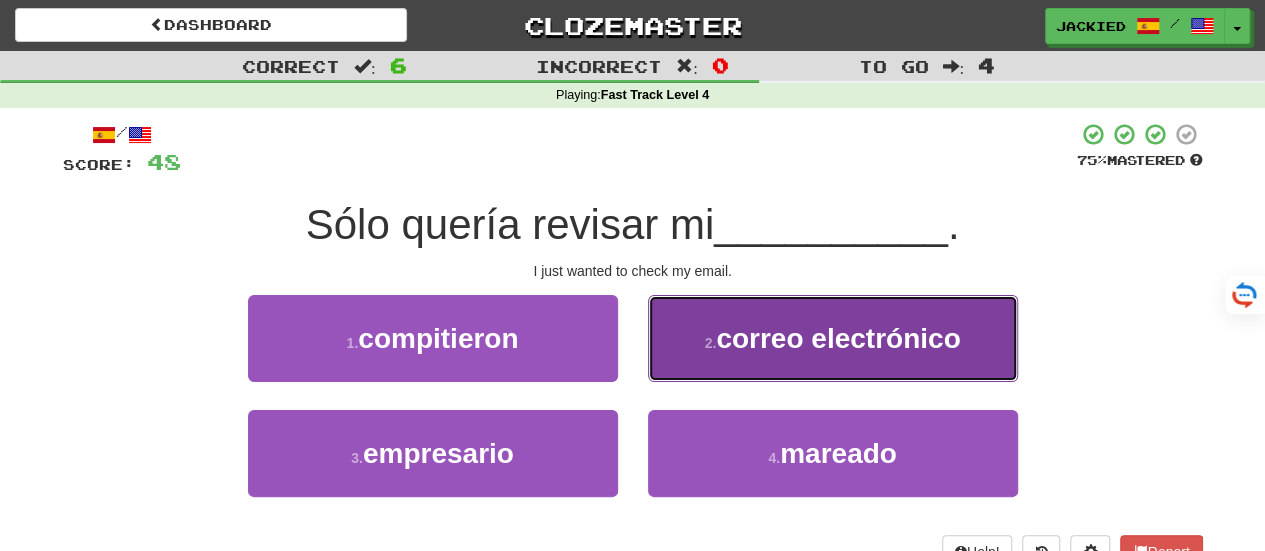 click on "correo electrónico" at bounding box center (838, 338) 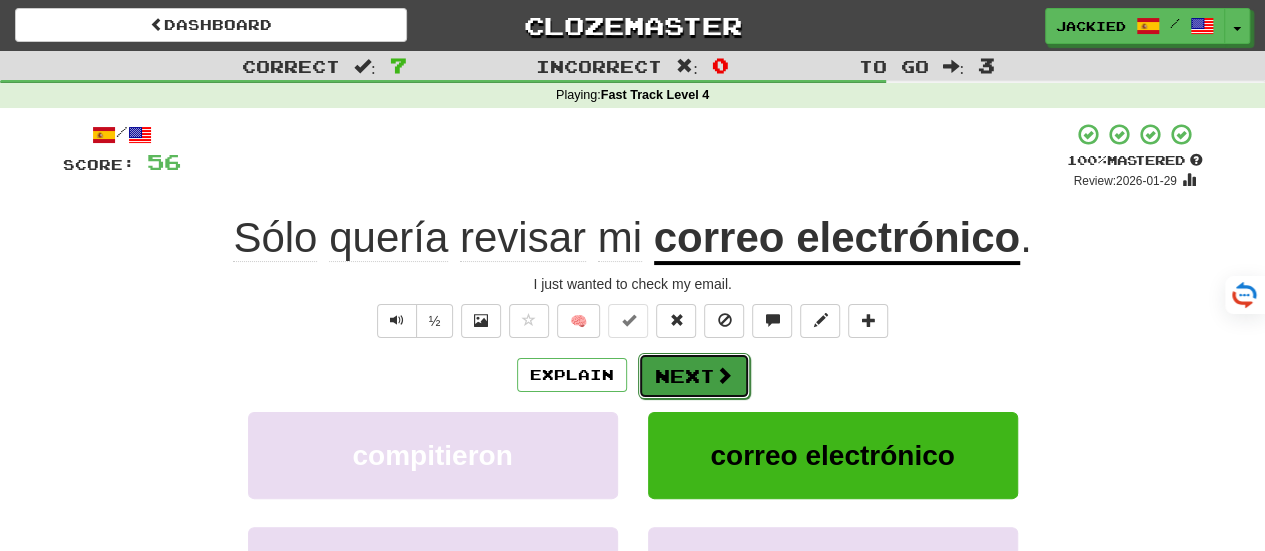 click on "Next" at bounding box center (694, 376) 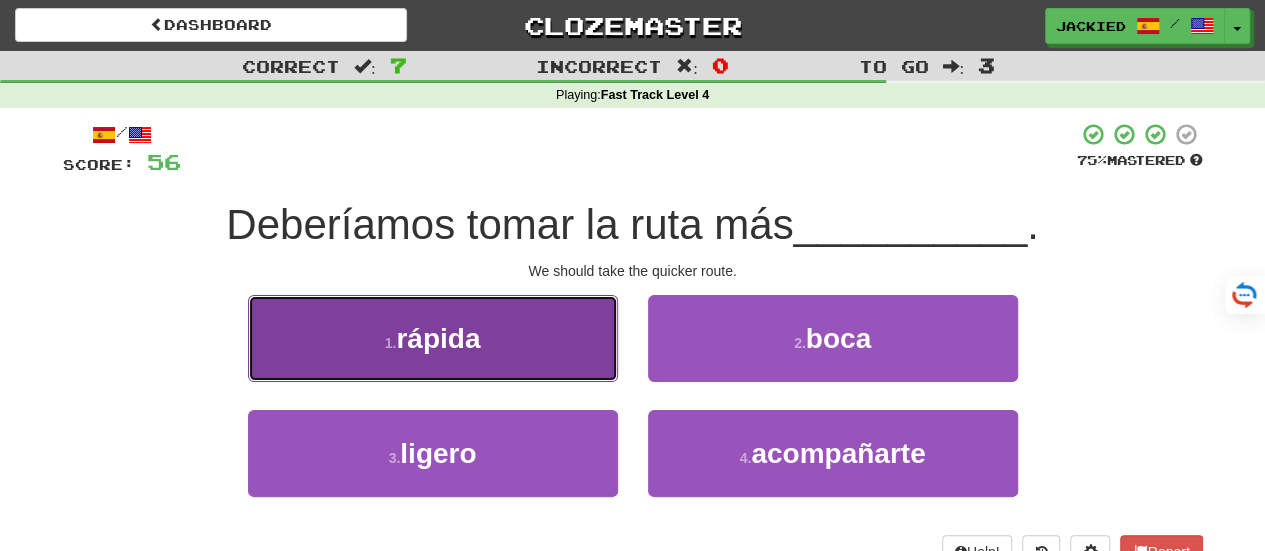 click on "1 .  rápida" at bounding box center (433, 338) 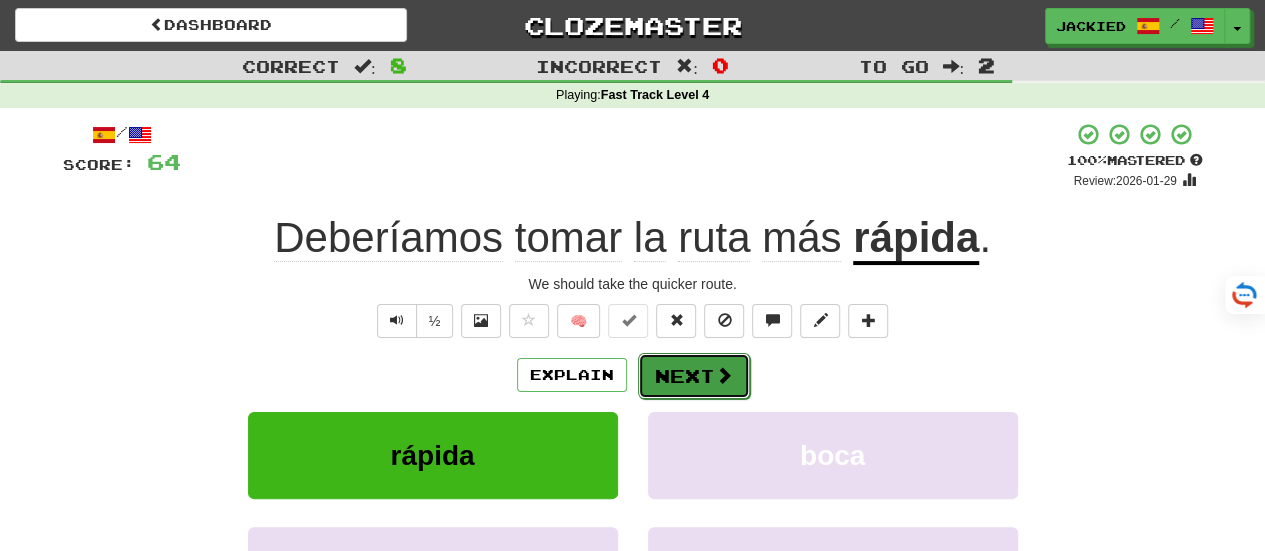 click on "Next" at bounding box center [694, 376] 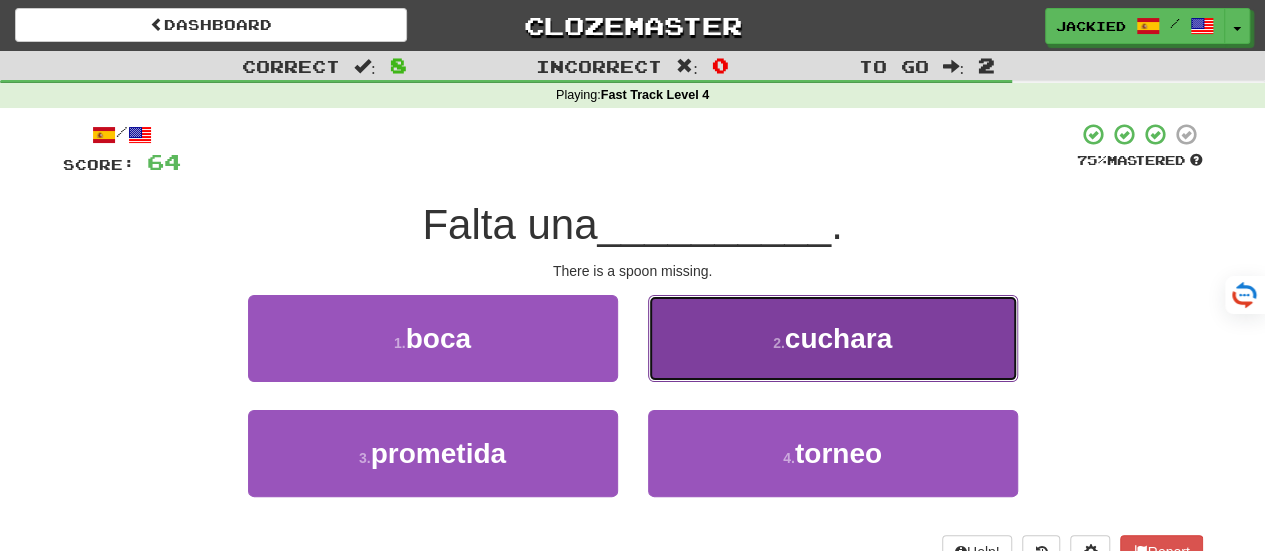 click on "2 .  cuchara" at bounding box center [833, 338] 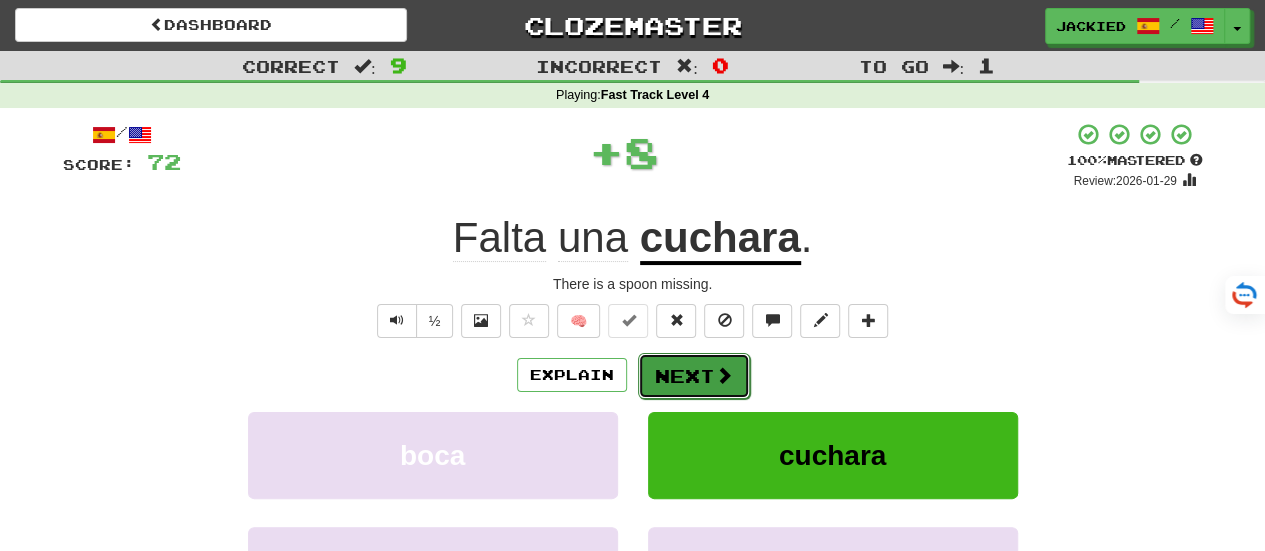 click on "Next" at bounding box center (694, 376) 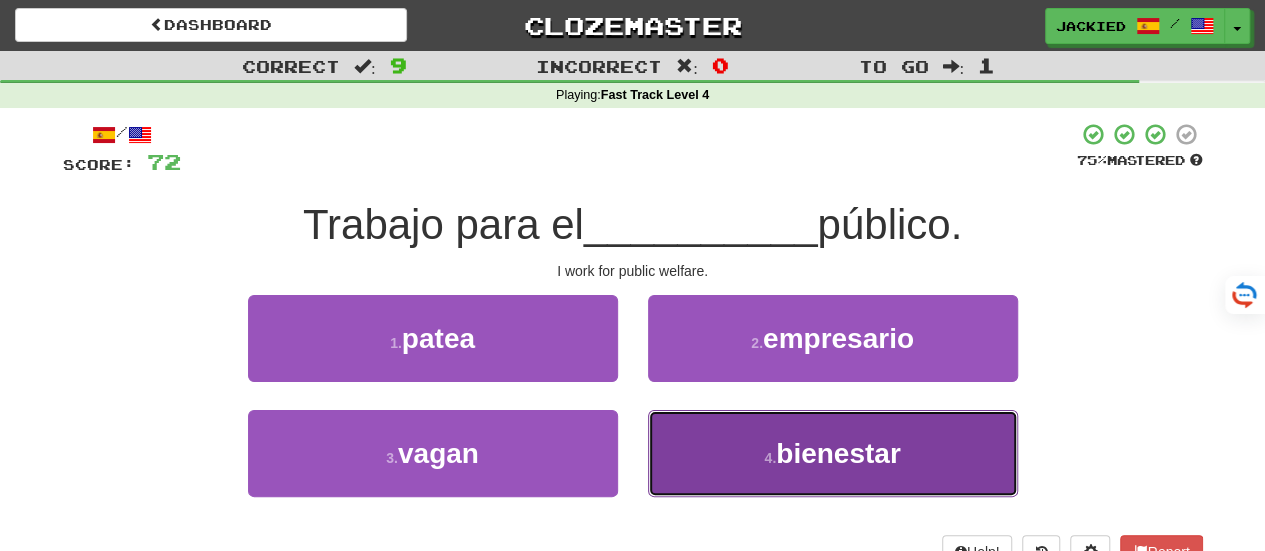 click on "4 .  bienestar" at bounding box center (833, 453) 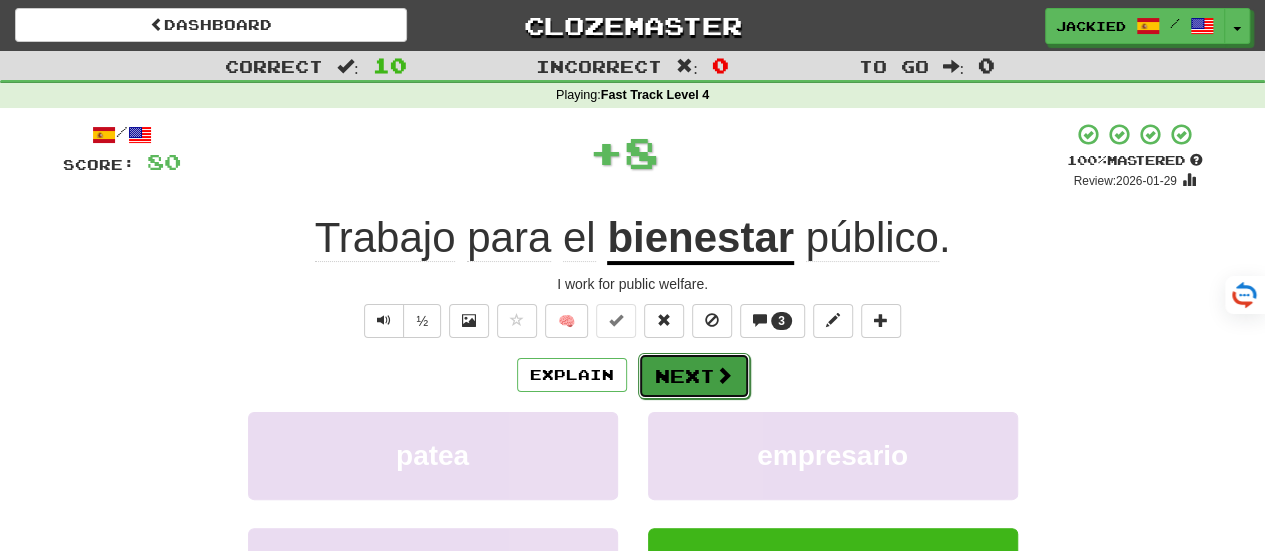 click on "Next" at bounding box center (694, 376) 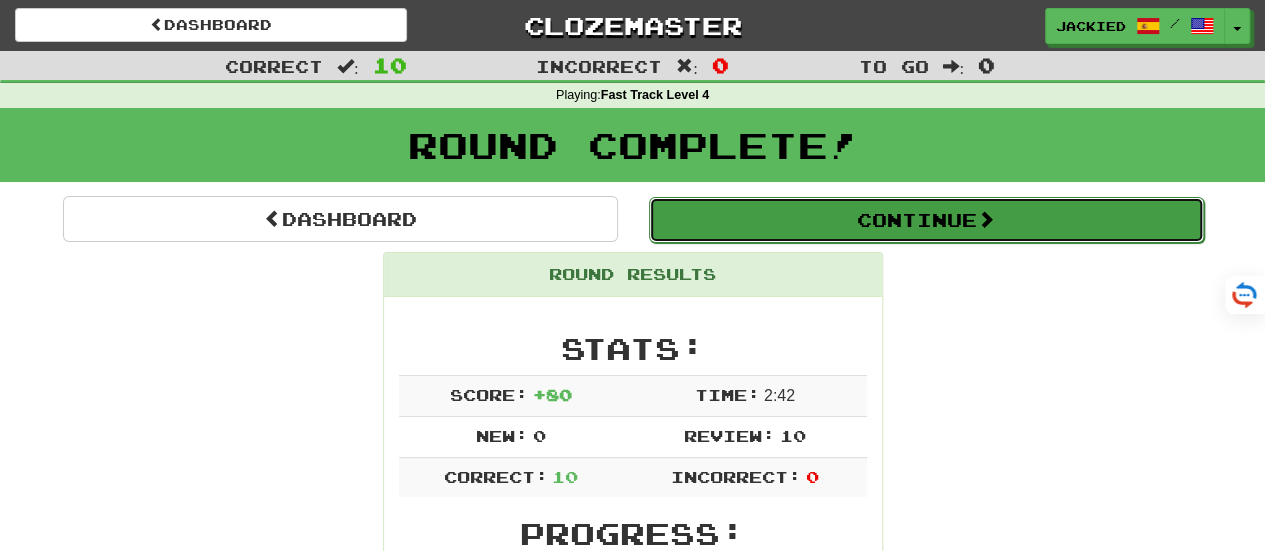 click on "Continue" at bounding box center [926, 220] 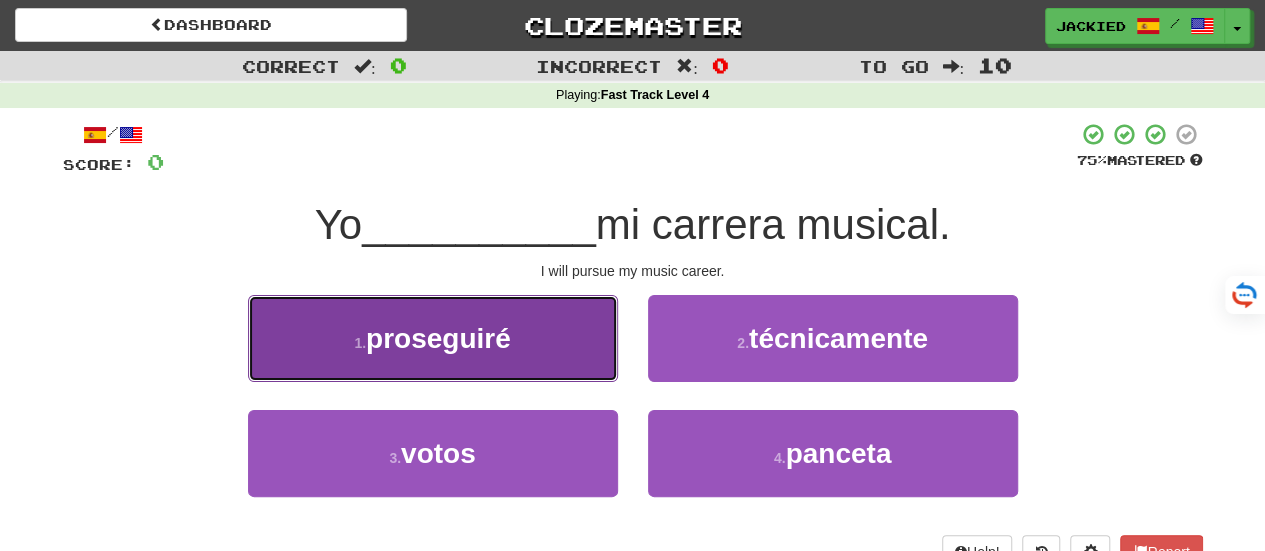 click on "1 .  proseguiré" at bounding box center (433, 338) 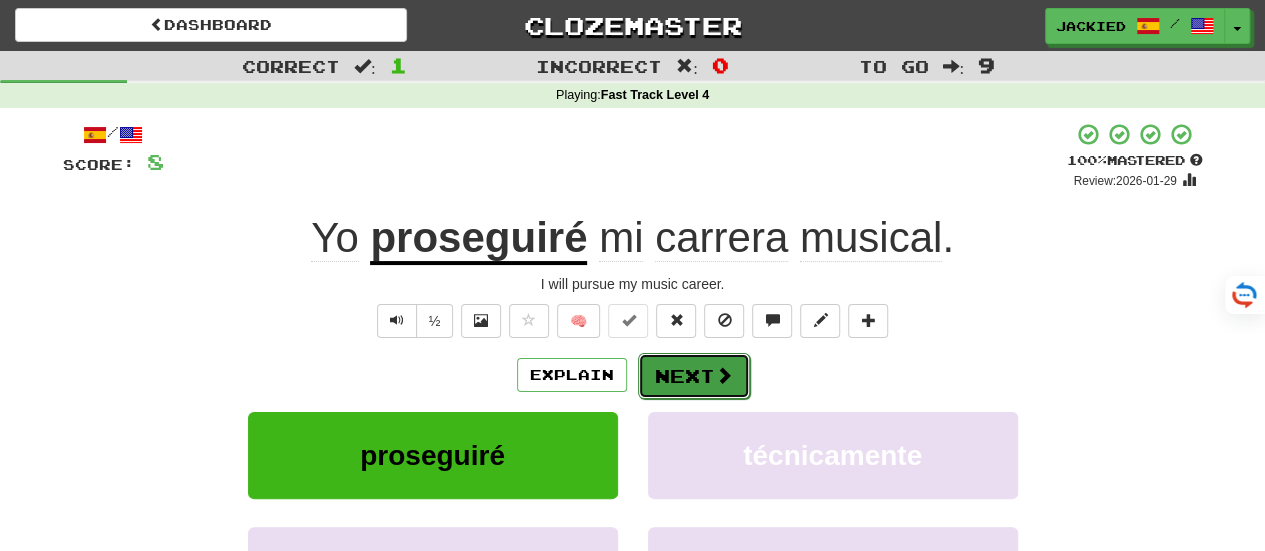 click on "Next" at bounding box center (694, 376) 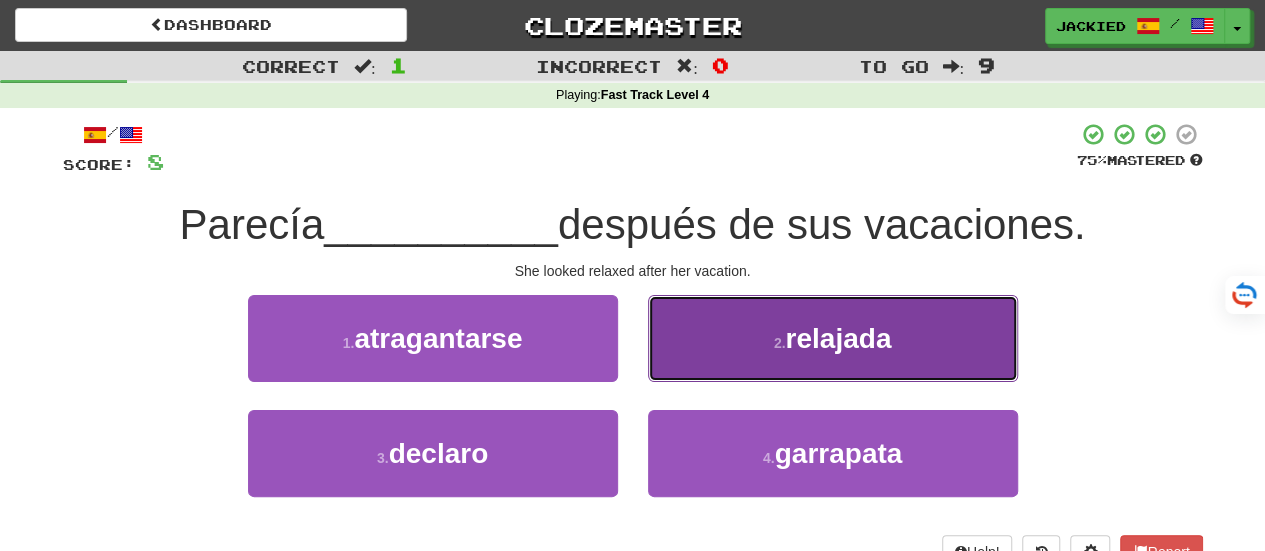 click on "2 .  relajada" at bounding box center (833, 338) 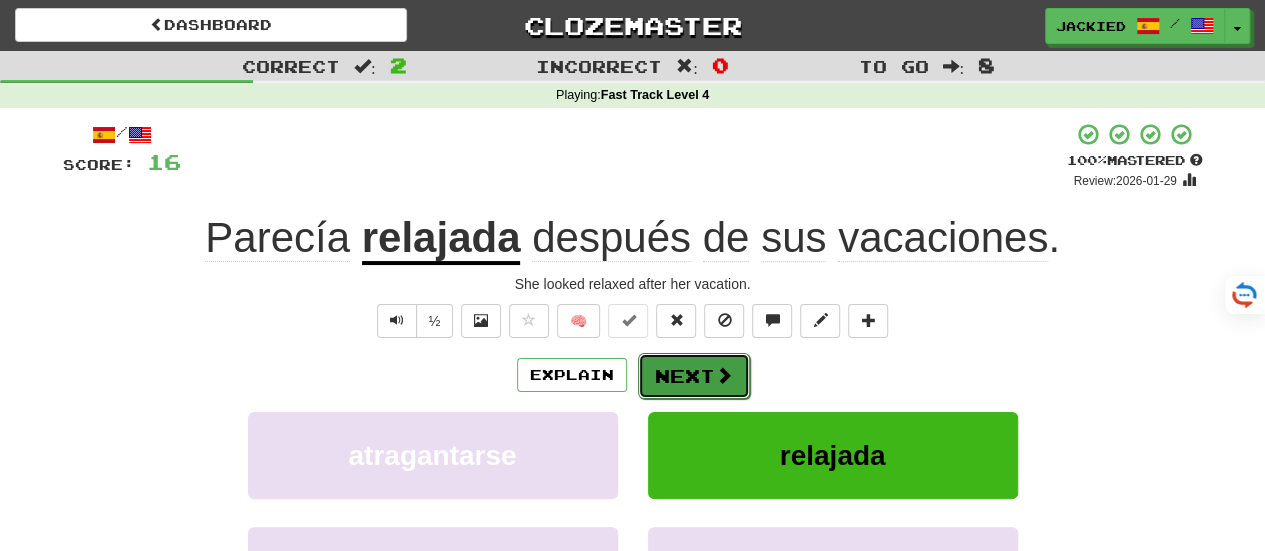 click on "Next" at bounding box center [694, 376] 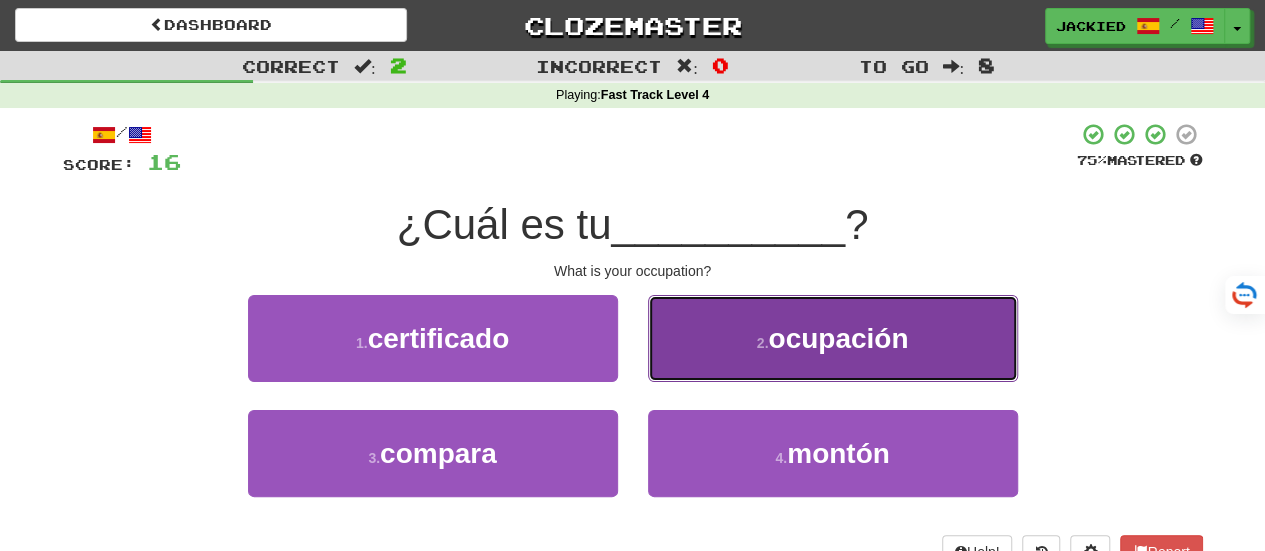 click on "ocupación" at bounding box center (838, 338) 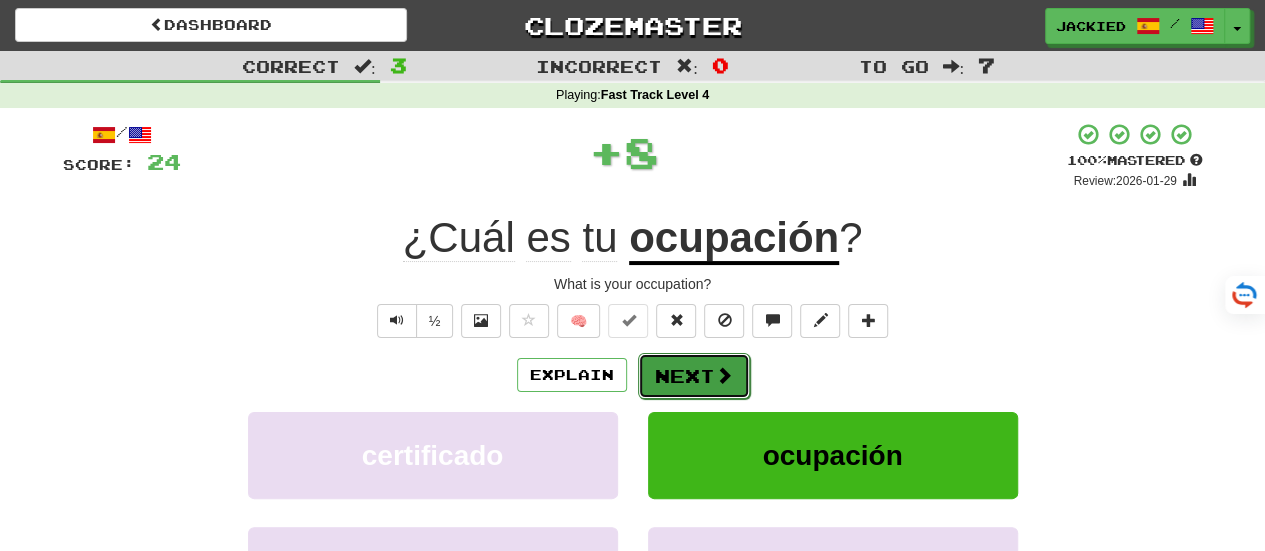 click on "Next" at bounding box center [694, 376] 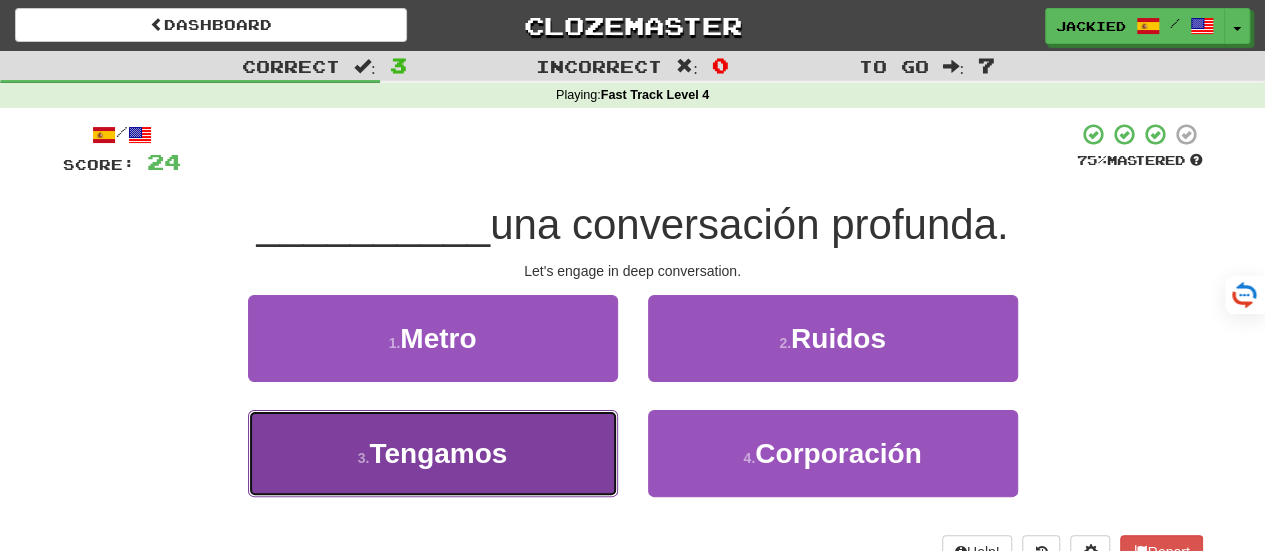 click on "Tengamos" at bounding box center (438, 453) 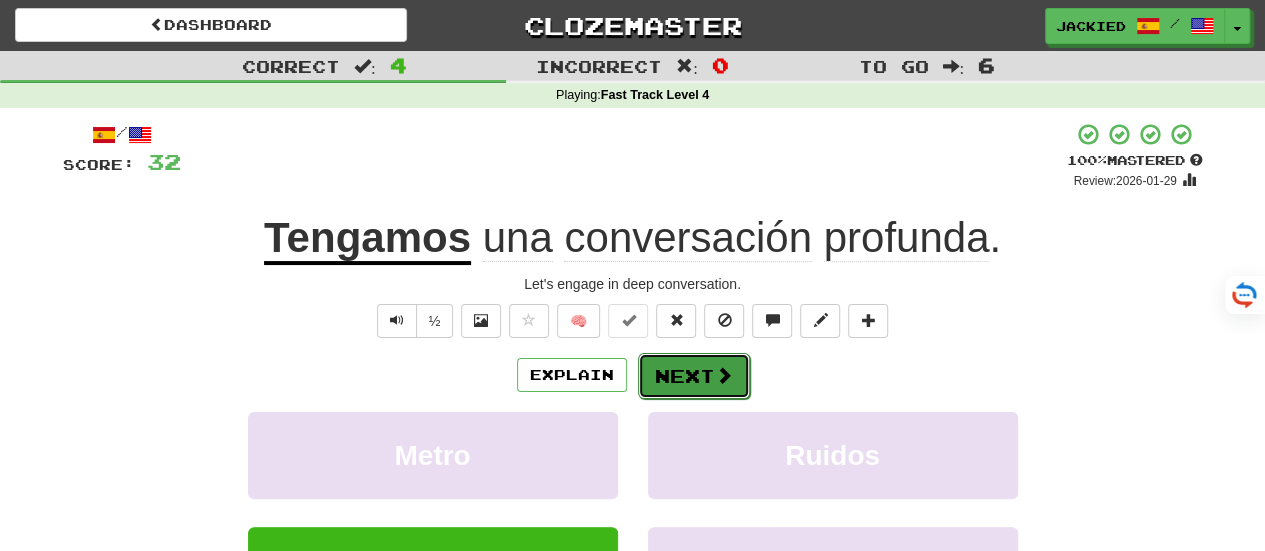 click on "Next" at bounding box center [694, 376] 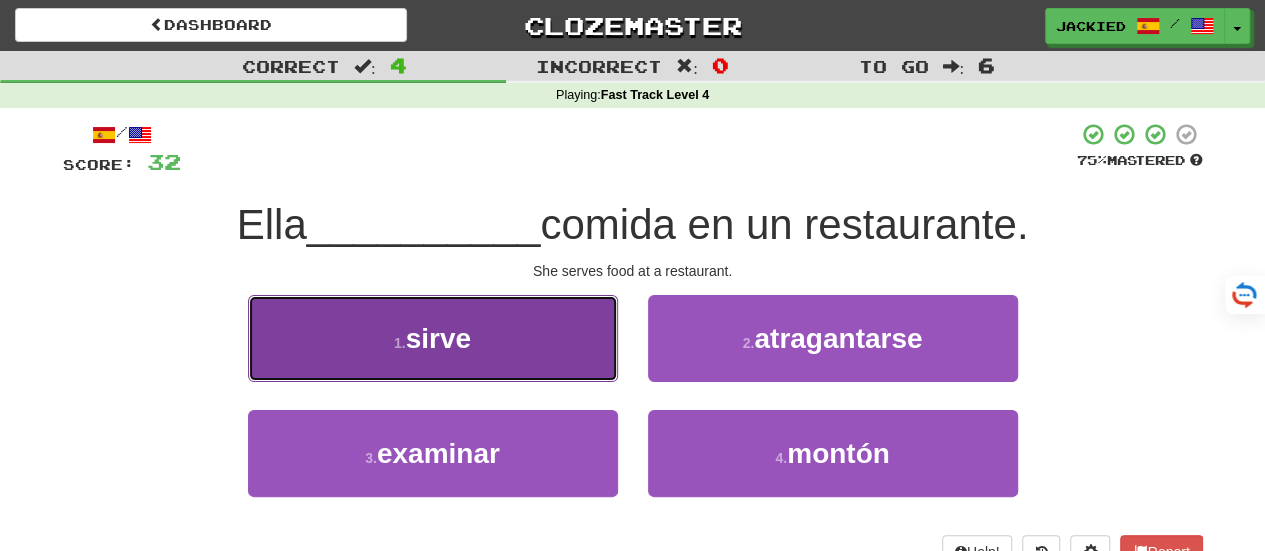 click on "1 .  sirve" at bounding box center [433, 338] 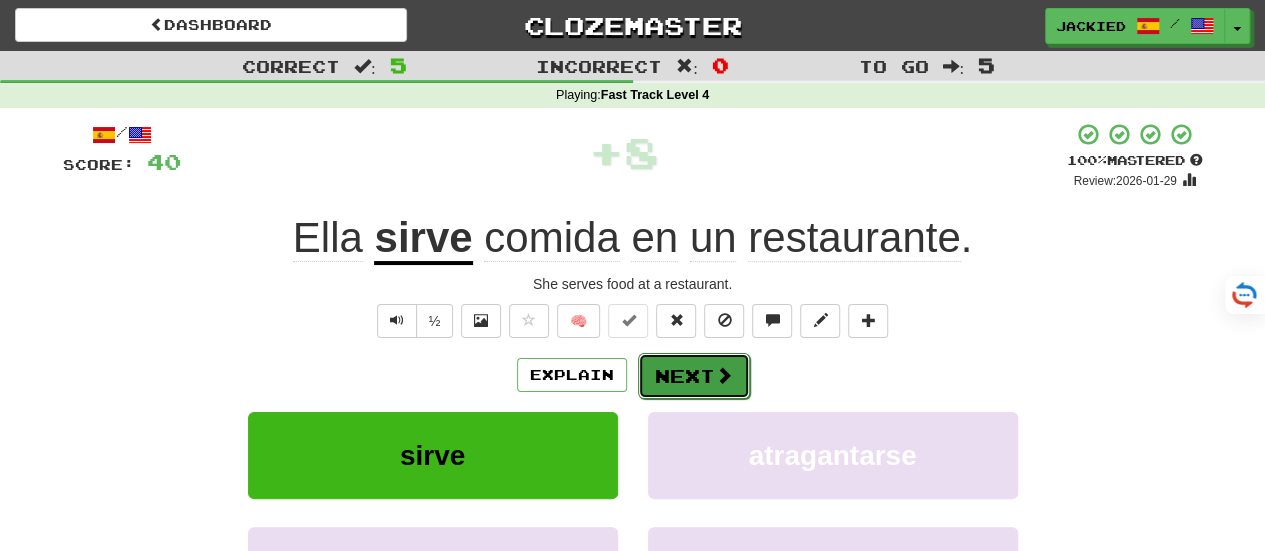 click on "Next" at bounding box center (694, 376) 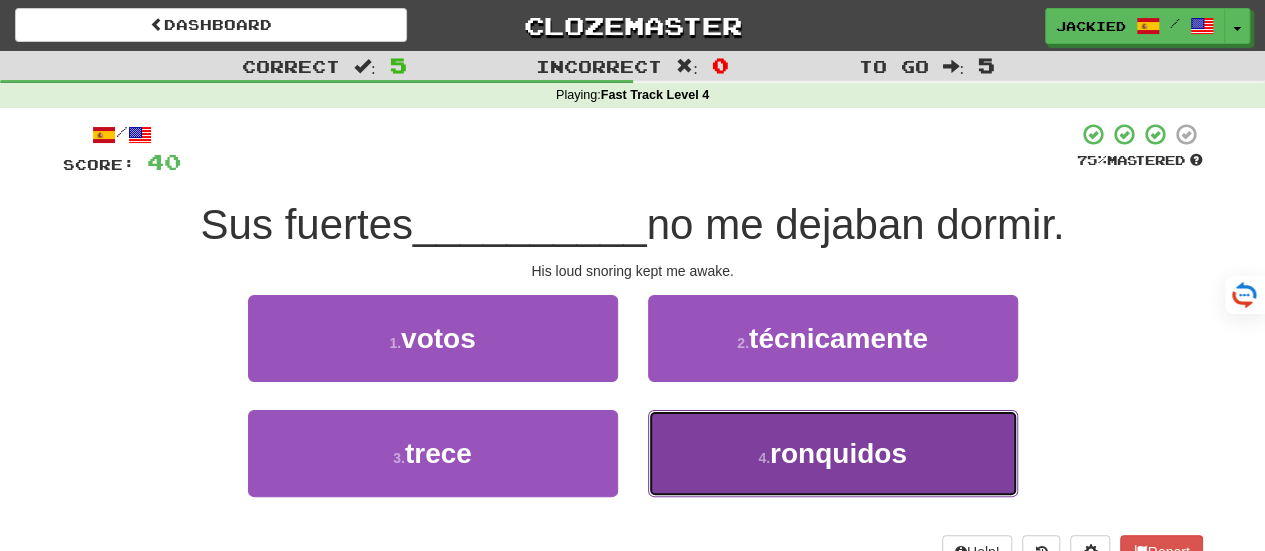 click on "ronquidos" at bounding box center (838, 453) 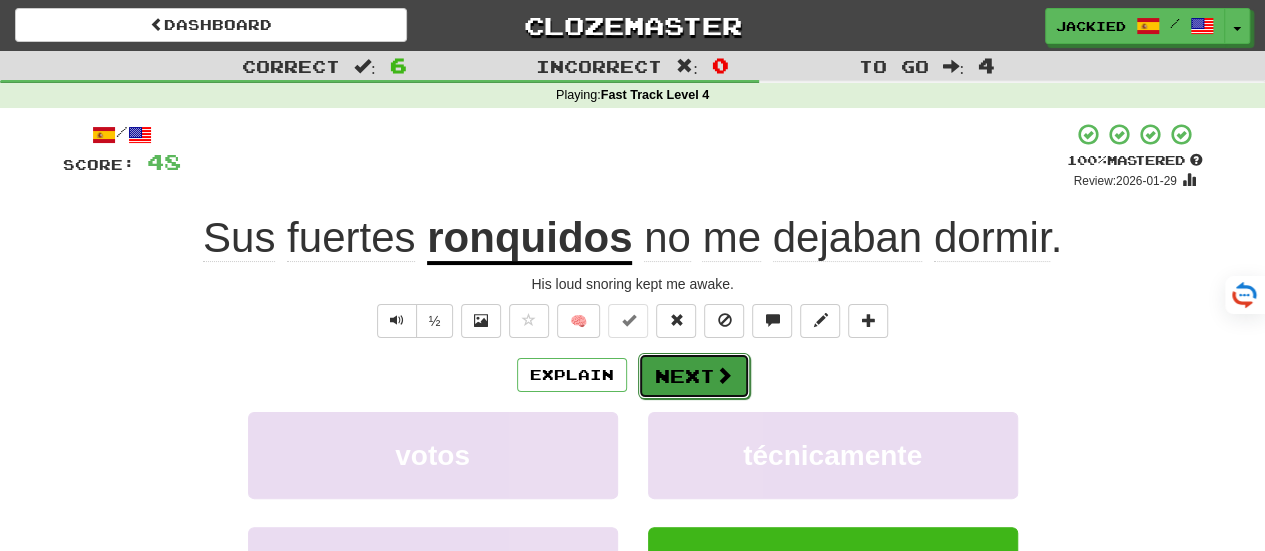 click on "Next" at bounding box center (694, 376) 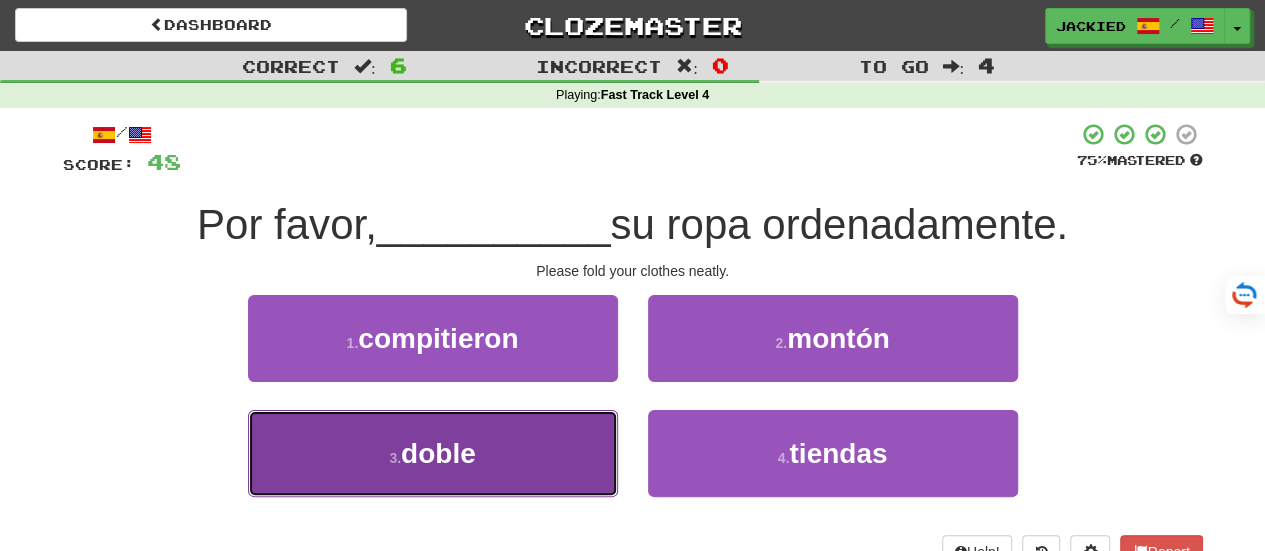 click on "3 .  doble" at bounding box center [433, 453] 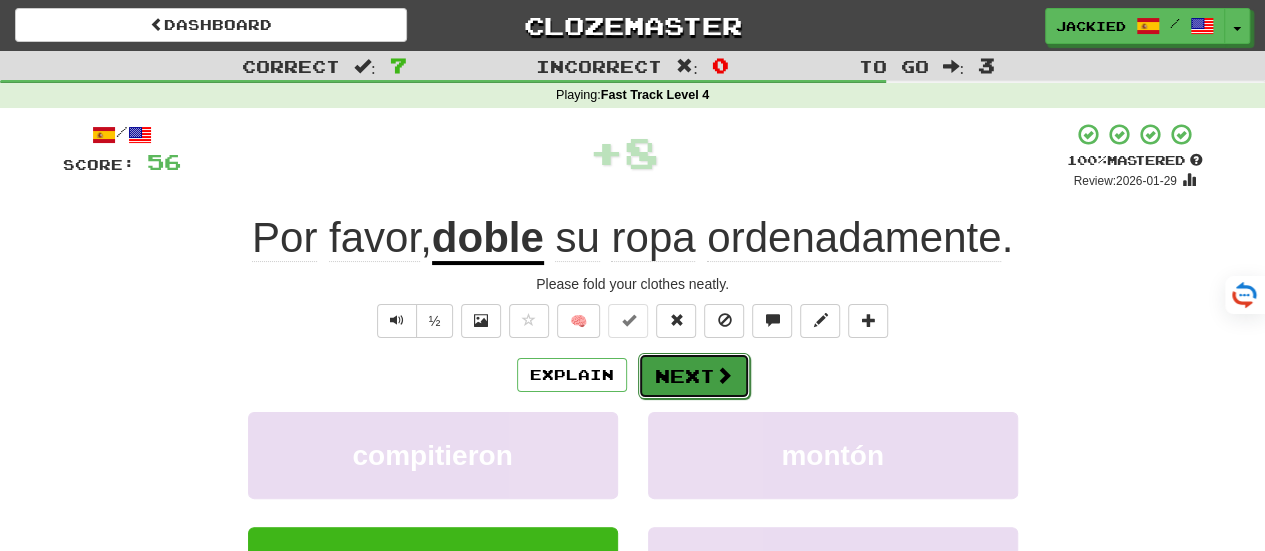 click on "Next" at bounding box center (694, 376) 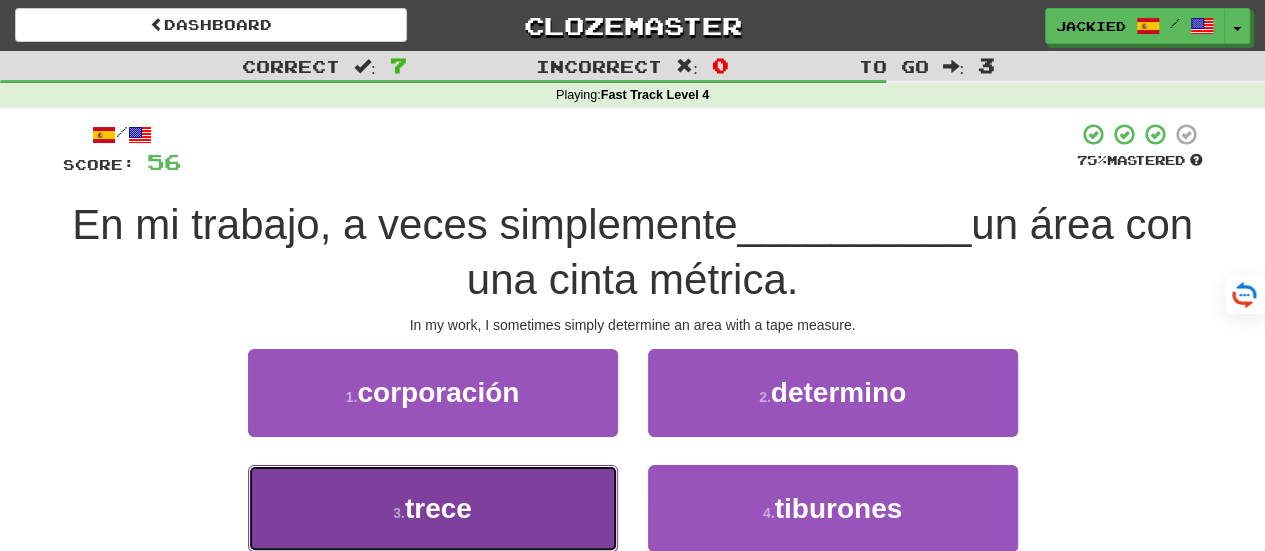 click on "3 .  trece" at bounding box center (433, 508) 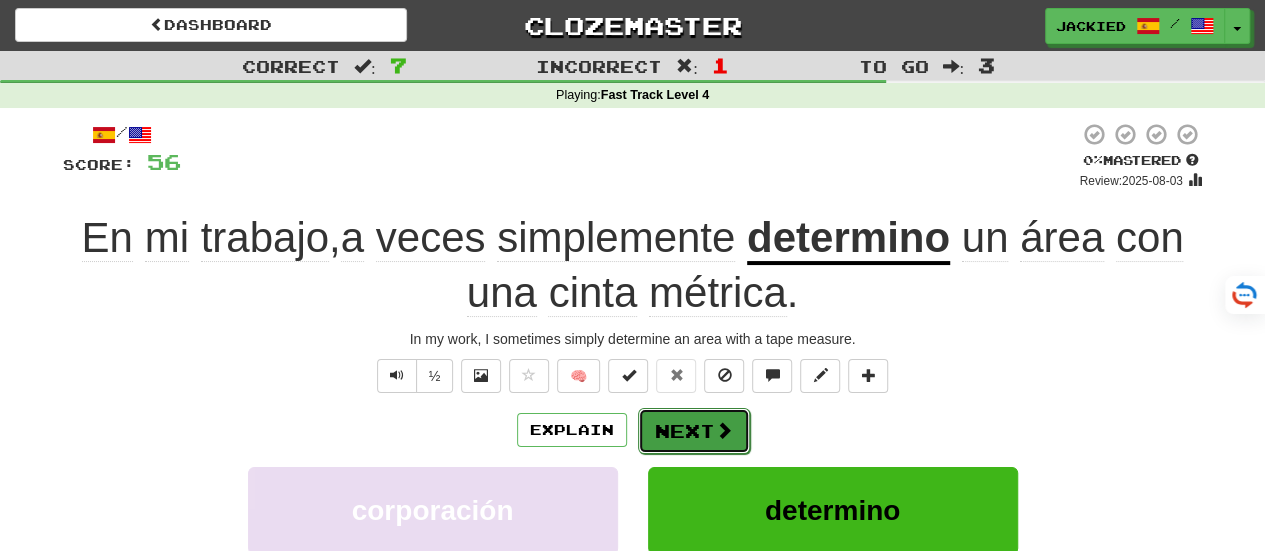 click on "Next" at bounding box center [694, 431] 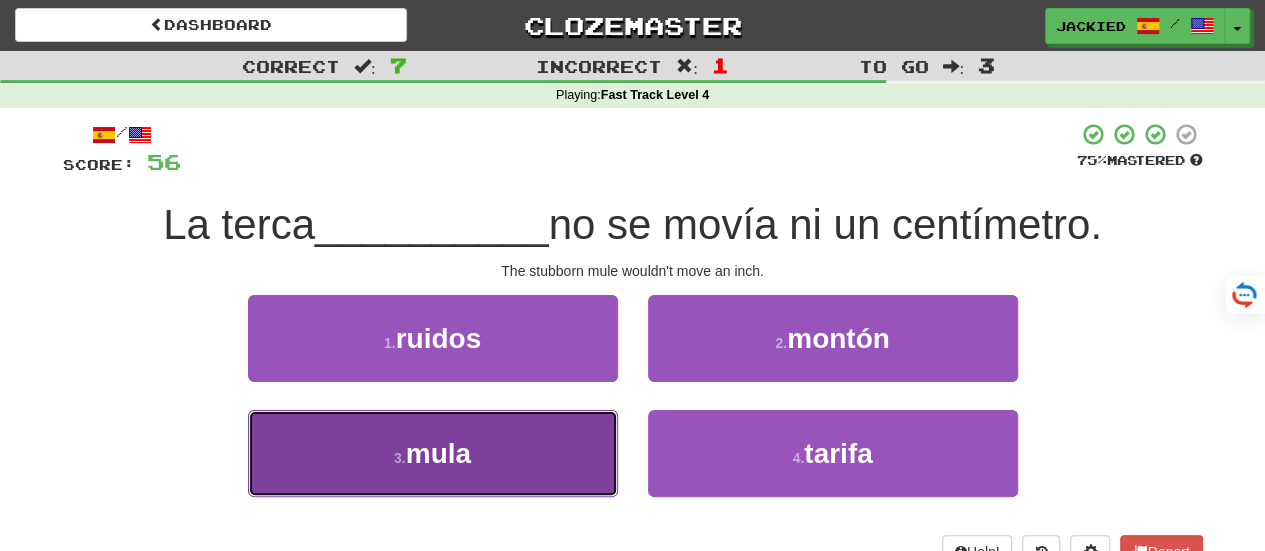 click on "3 .  mula" at bounding box center (433, 453) 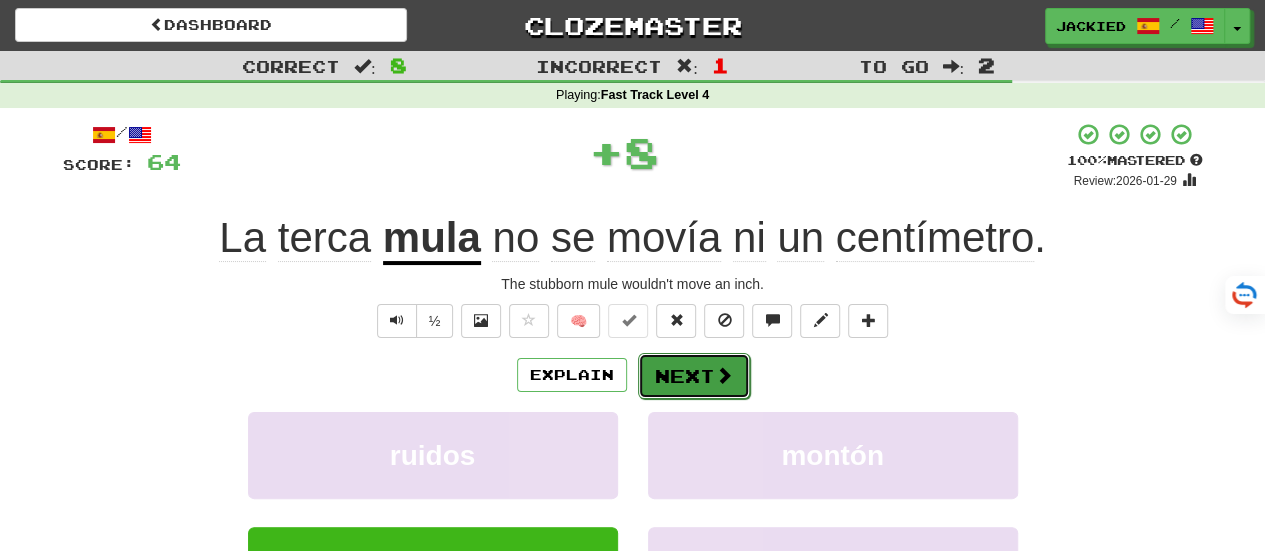 click on "Next" at bounding box center [694, 376] 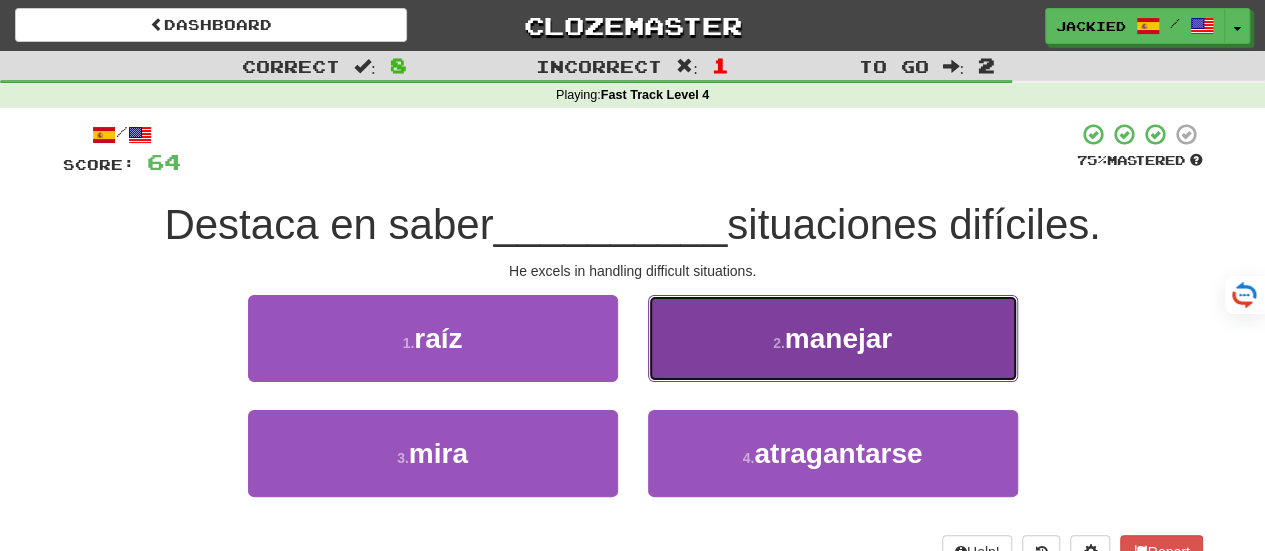 click on "manejar" at bounding box center (838, 338) 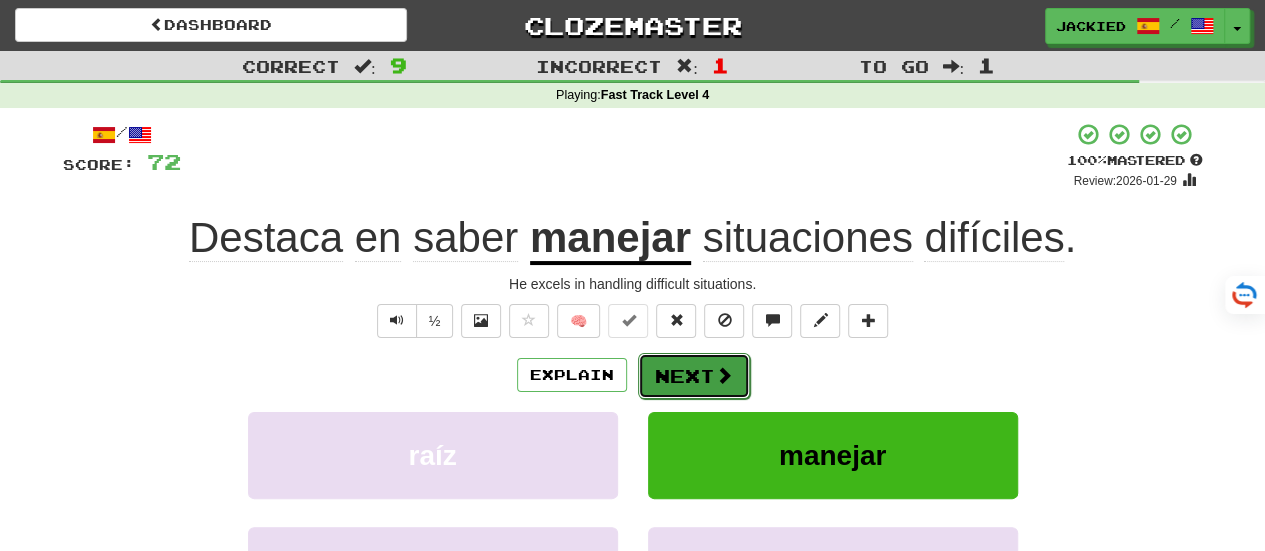 click on "Next" at bounding box center (694, 376) 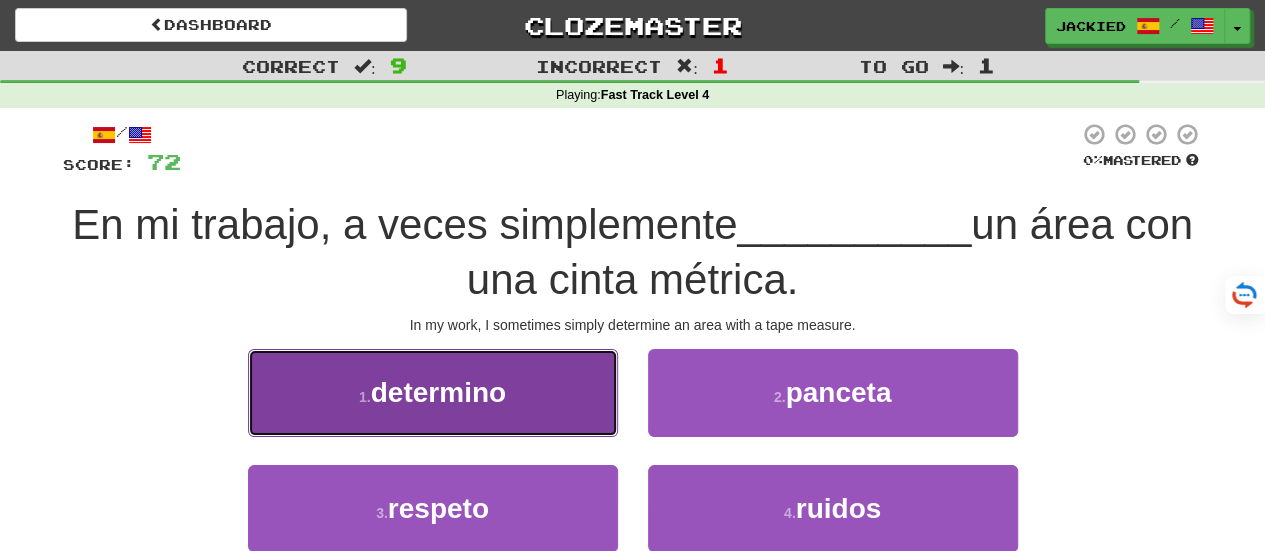 click on "1 .  determino" at bounding box center (433, 392) 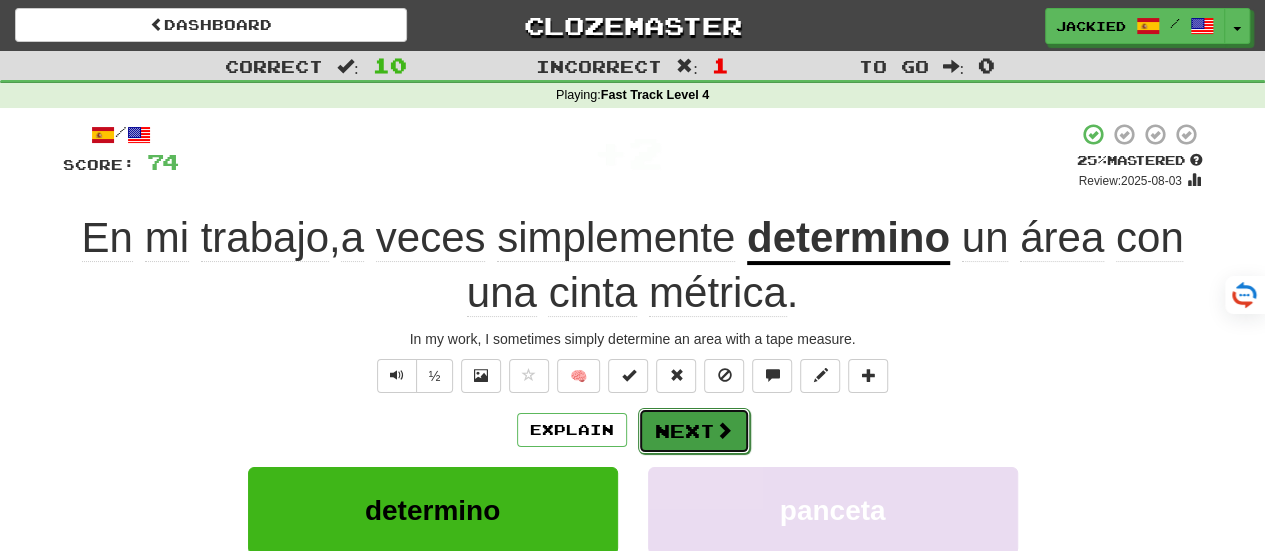 click on "Next" at bounding box center (694, 431) 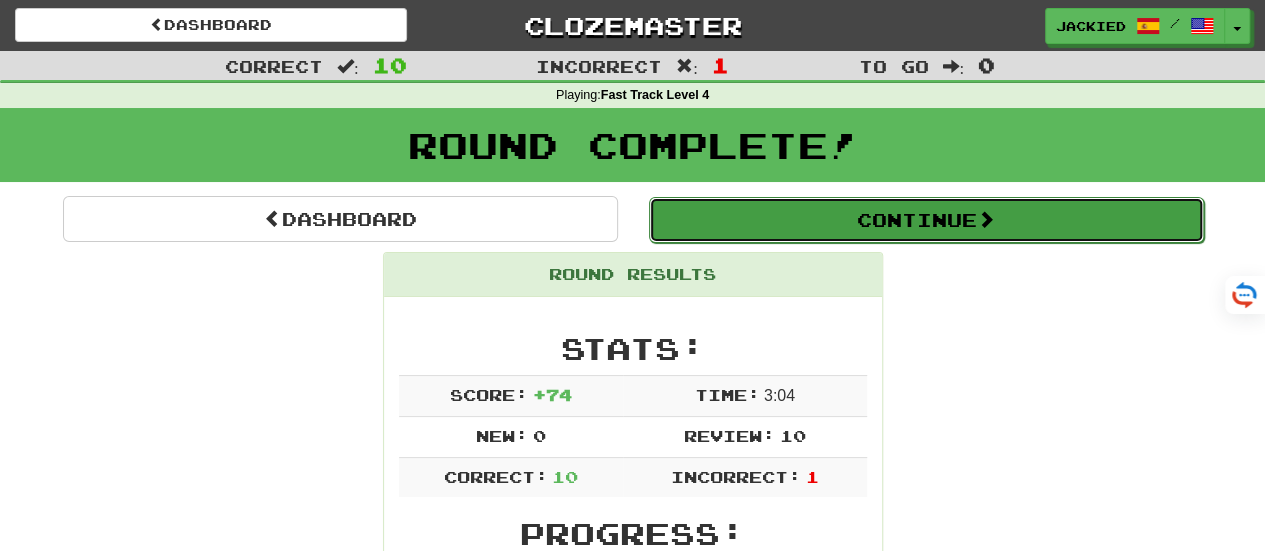 click on "Continue" at bounding box center (926, 220) 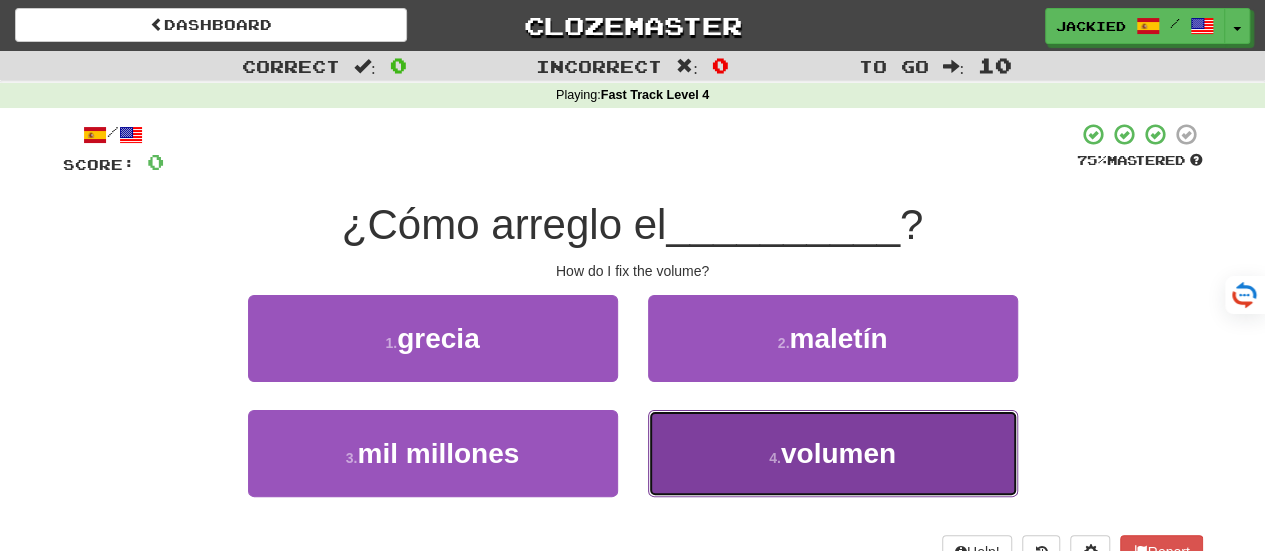 click on "4 .  volumen" at bounding box center (833, 453) 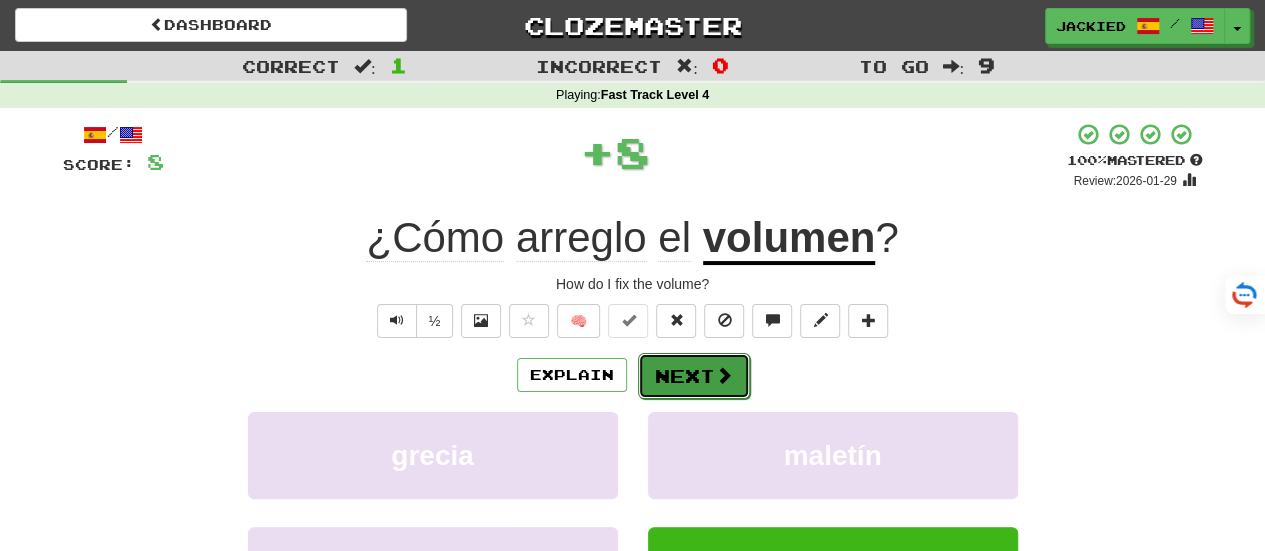 click on "Next" at bounding box center (694, 376) 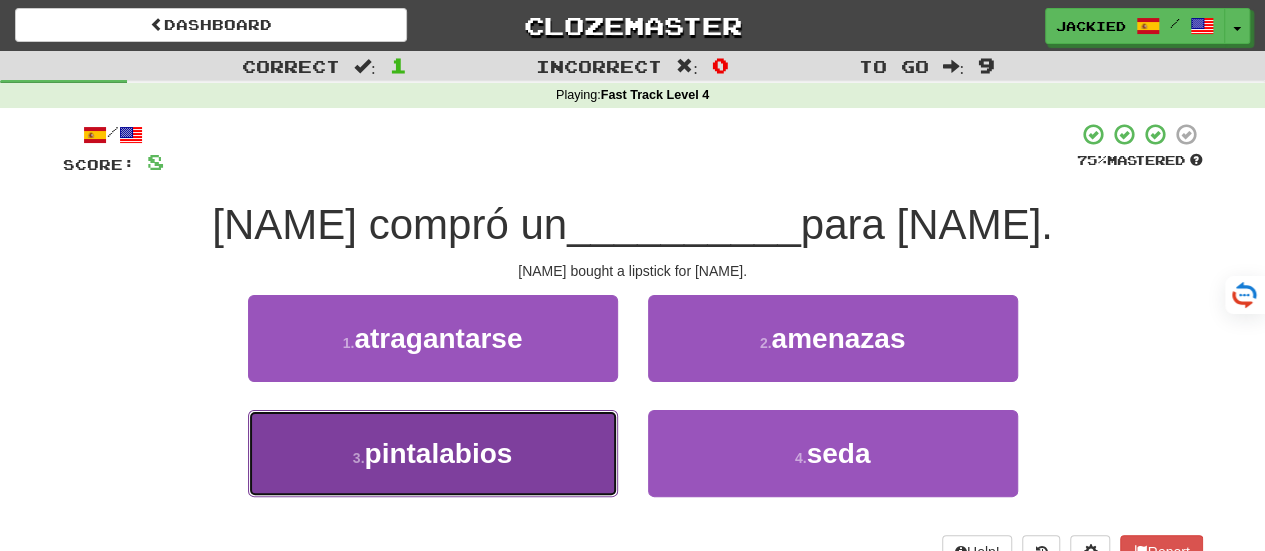 click on "3 .  pintalabios" at bounding box center (433, 453) 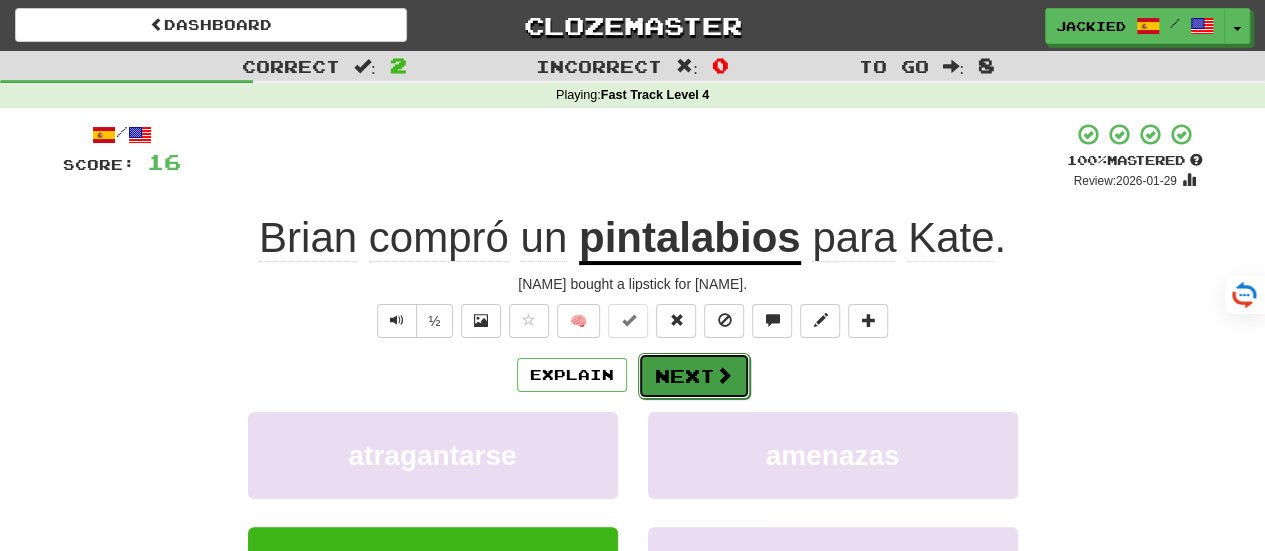 click on "Next" at bounding box center (694, 376) 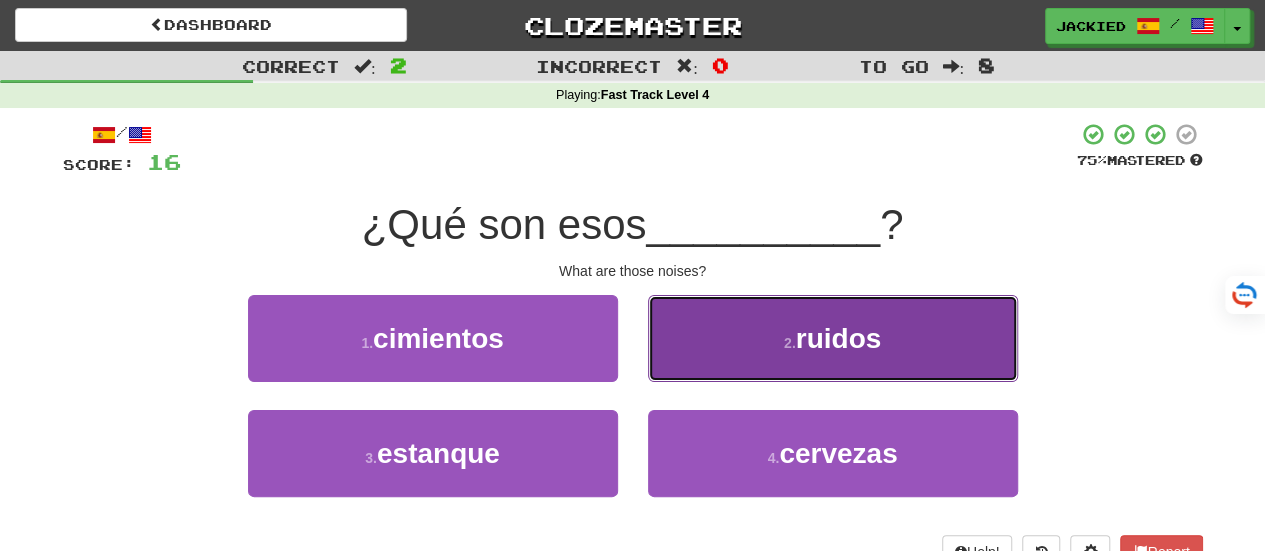 click on "2 .  ruidos" at bounding box center [833, 338] 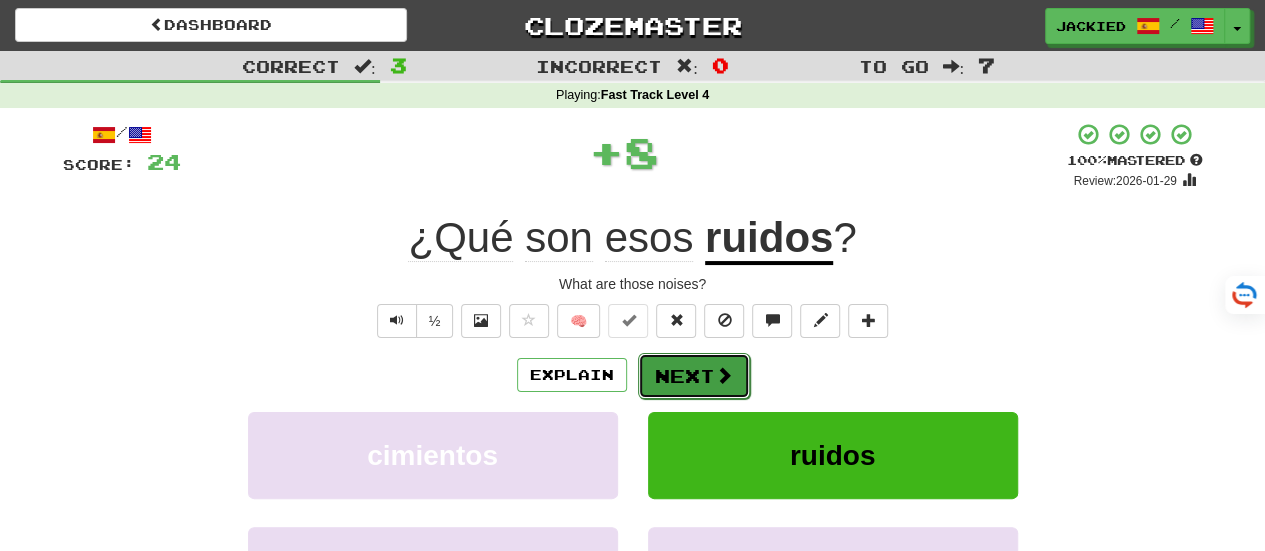 click on "Next" at bounding box center (694, 376) 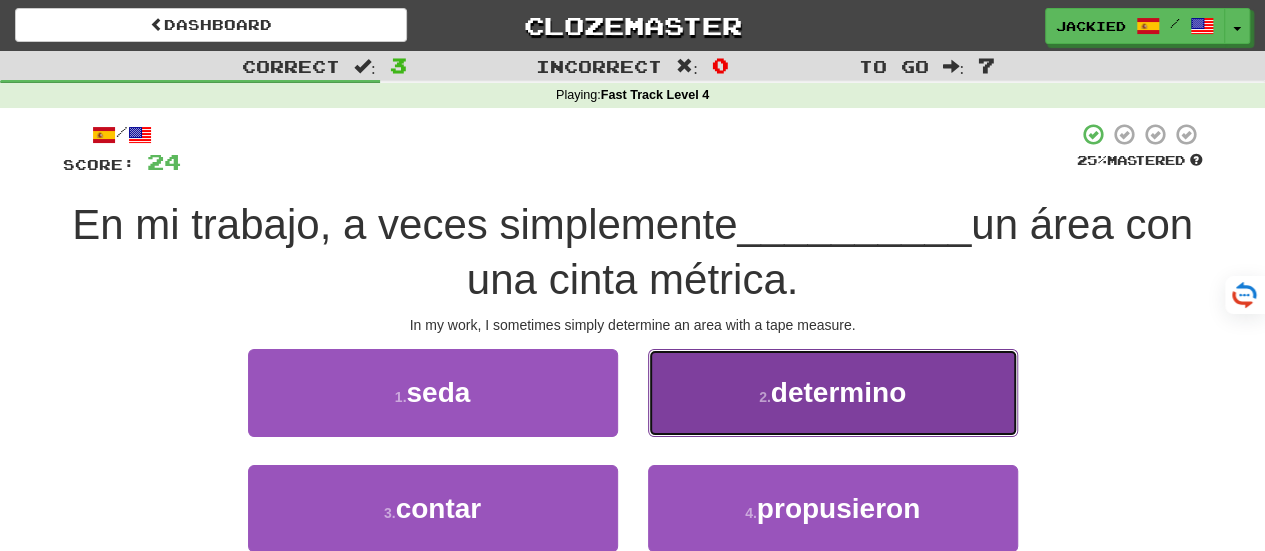 click on "determino" at bounding box center [838, 392] 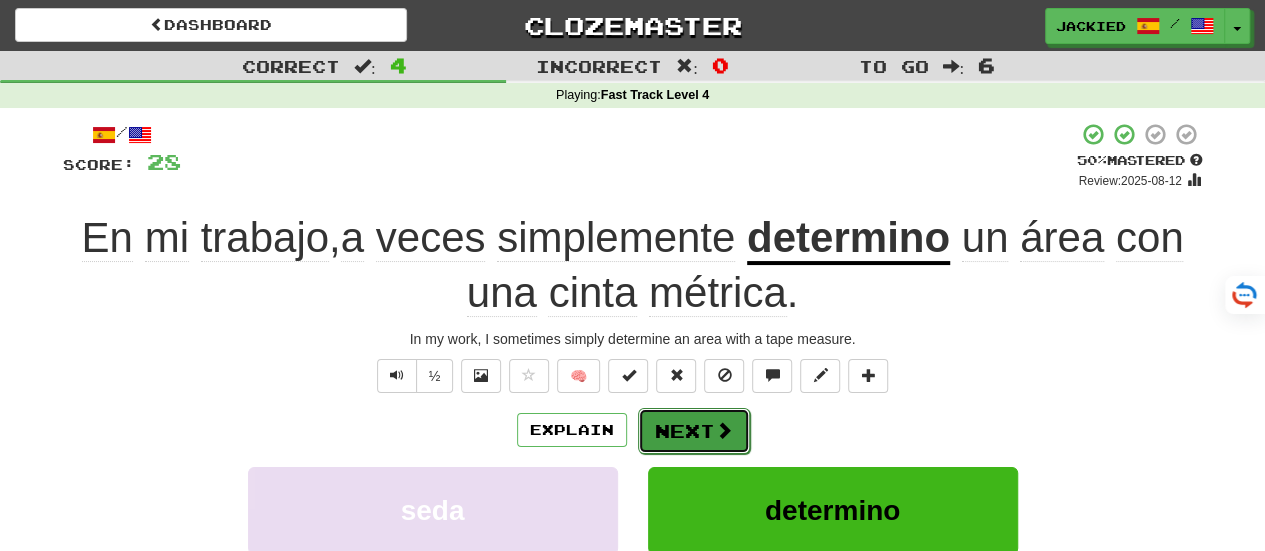 click on "Next" at bounding box center (694, 431) 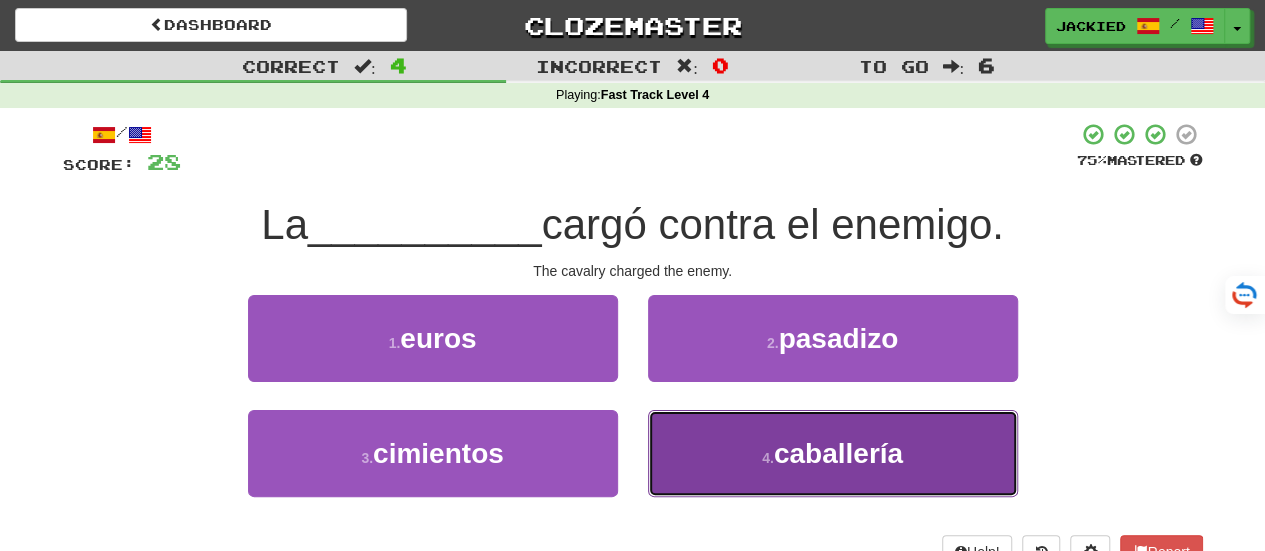click on "caballería" at bounding box center [838, 453] 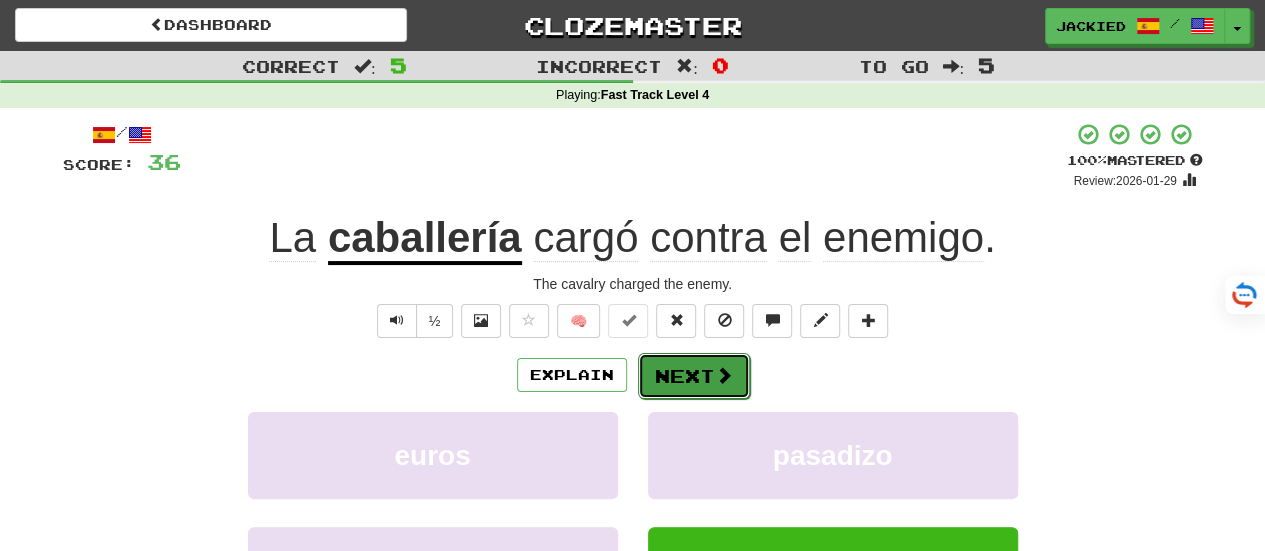click on "Next" at bounding box center [694, 376] 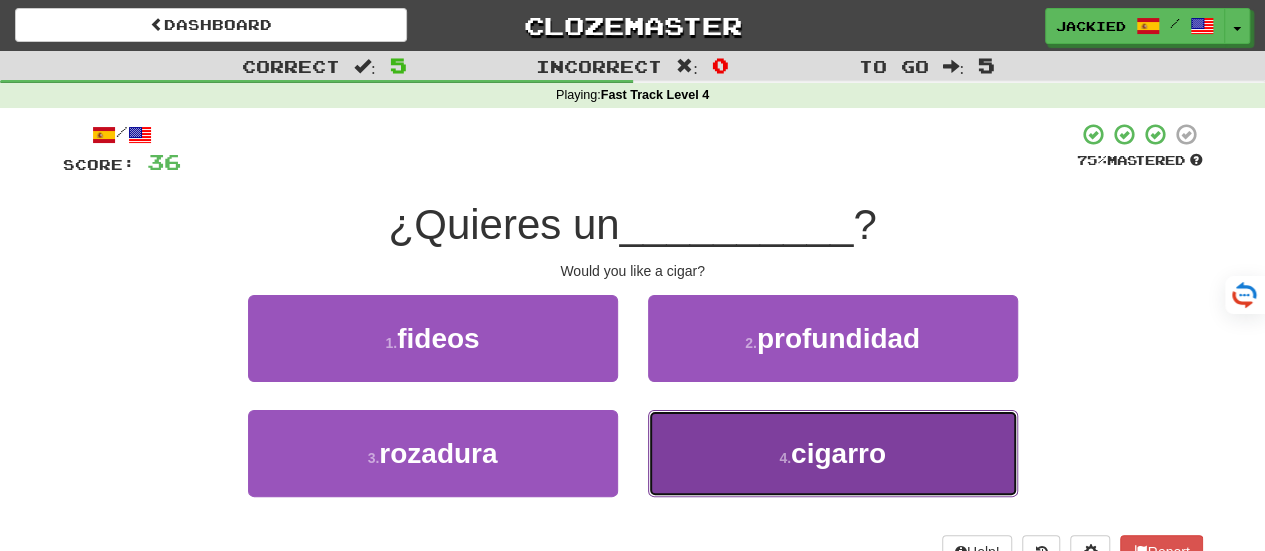 click on "4 .  cigarro" at bounding box center [833, 453] 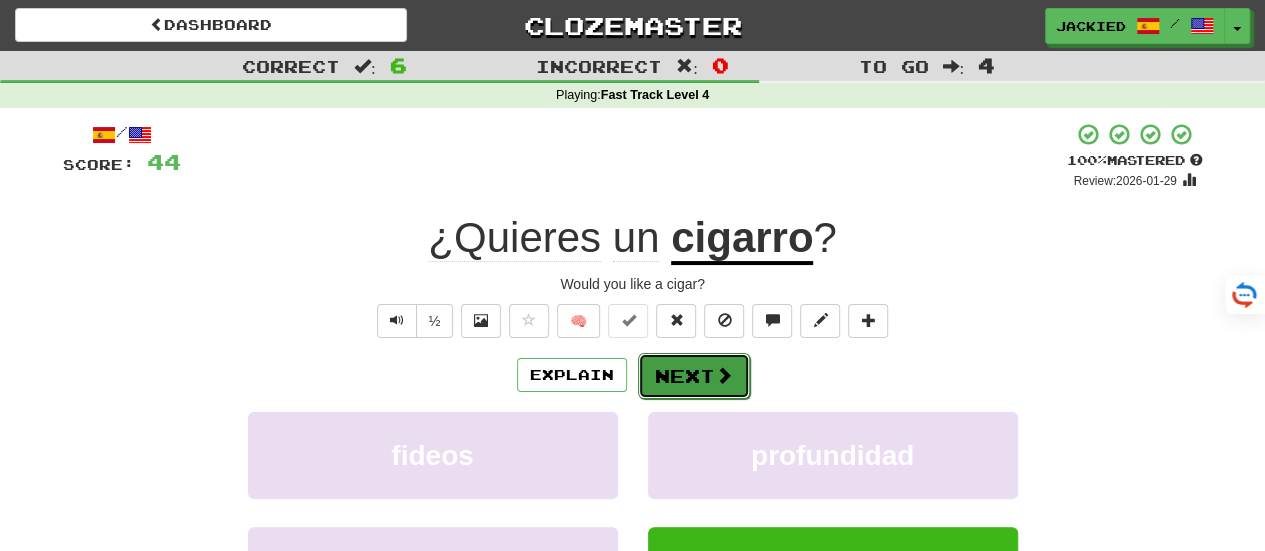 click on "Next" at bounding box center [694, 376] 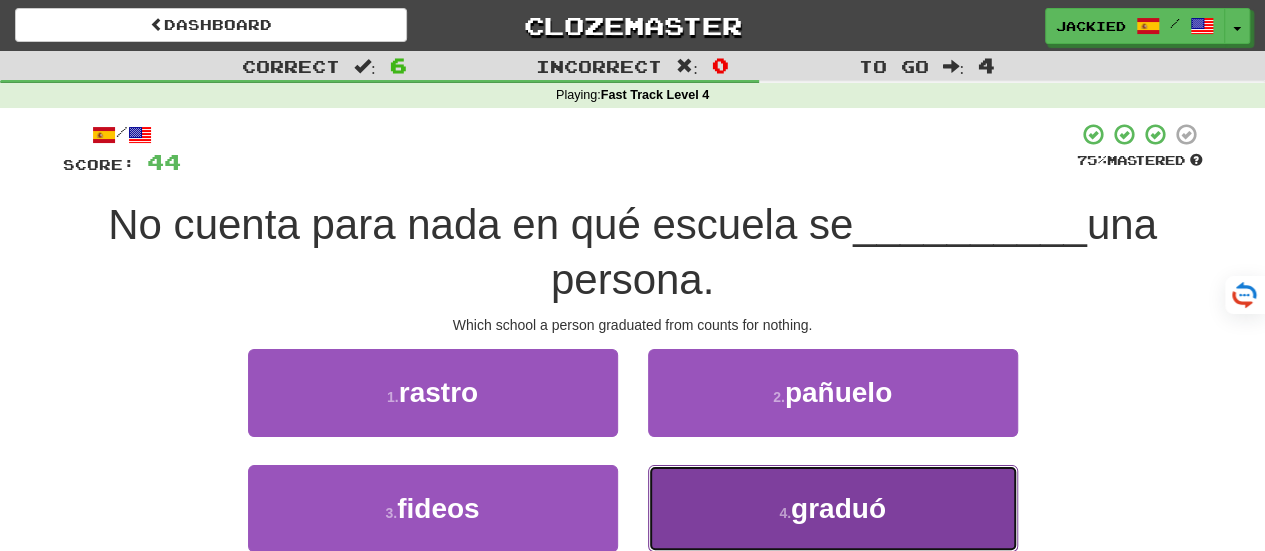 click on "graduó" at bounding box center [838, 508] 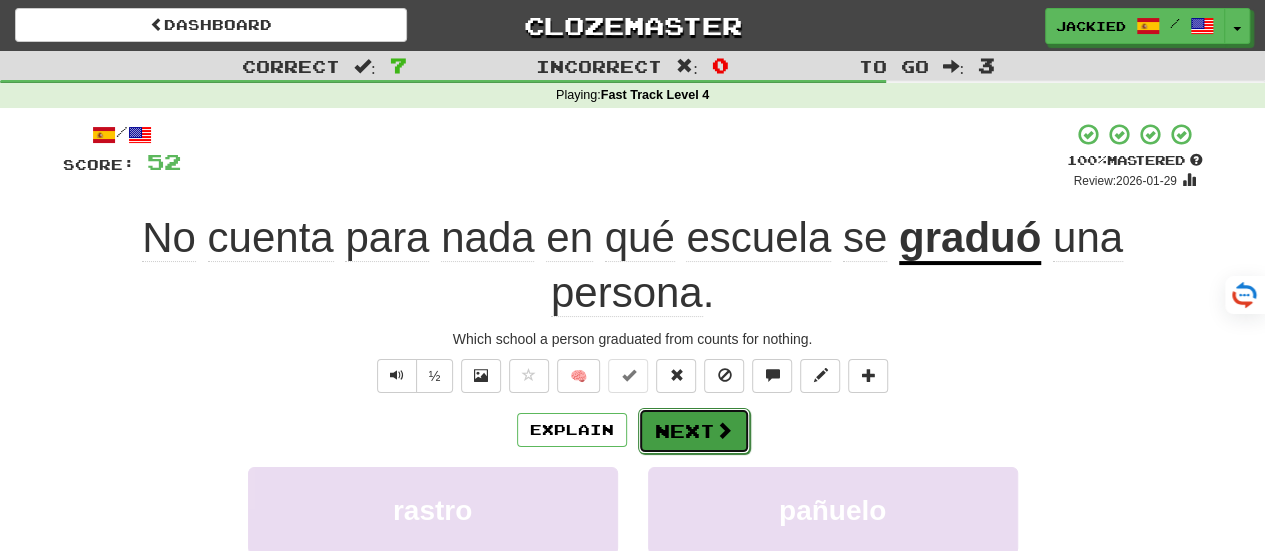 click on "Next" at bounding box center (694, 431) 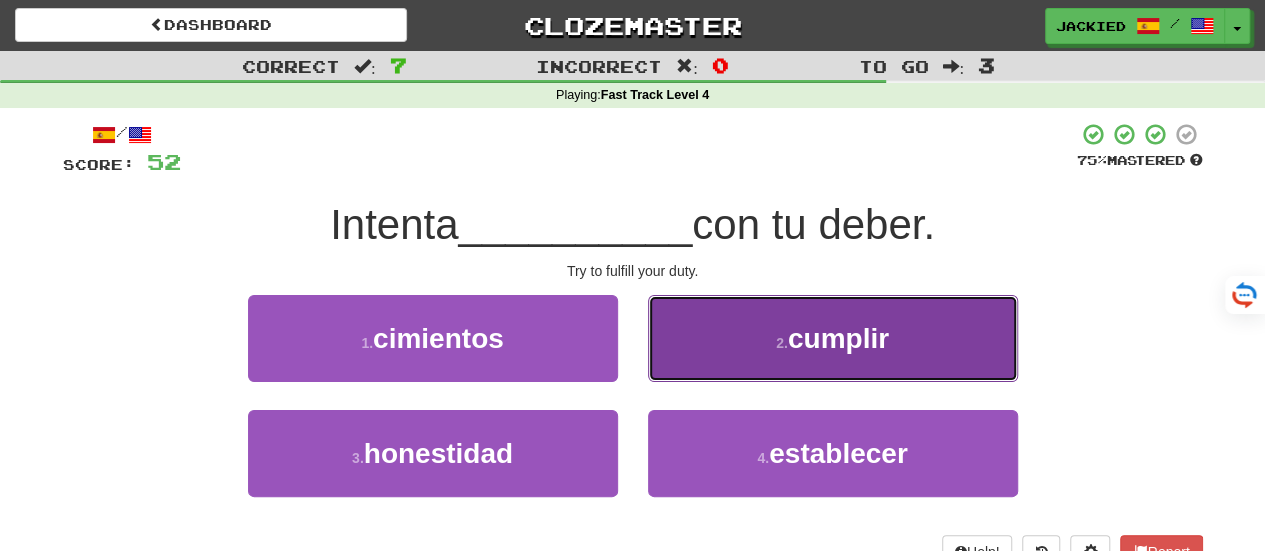 click on "2 .  cumplir" at bounding box center [833, 338] 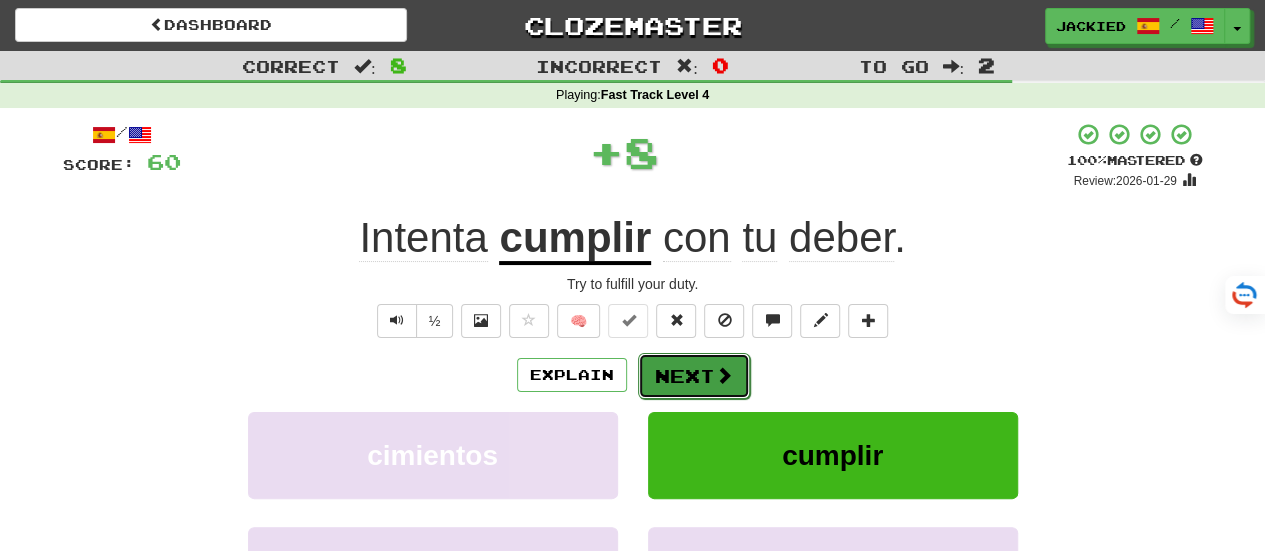 click on "Next" at bounding box center [694, 376] 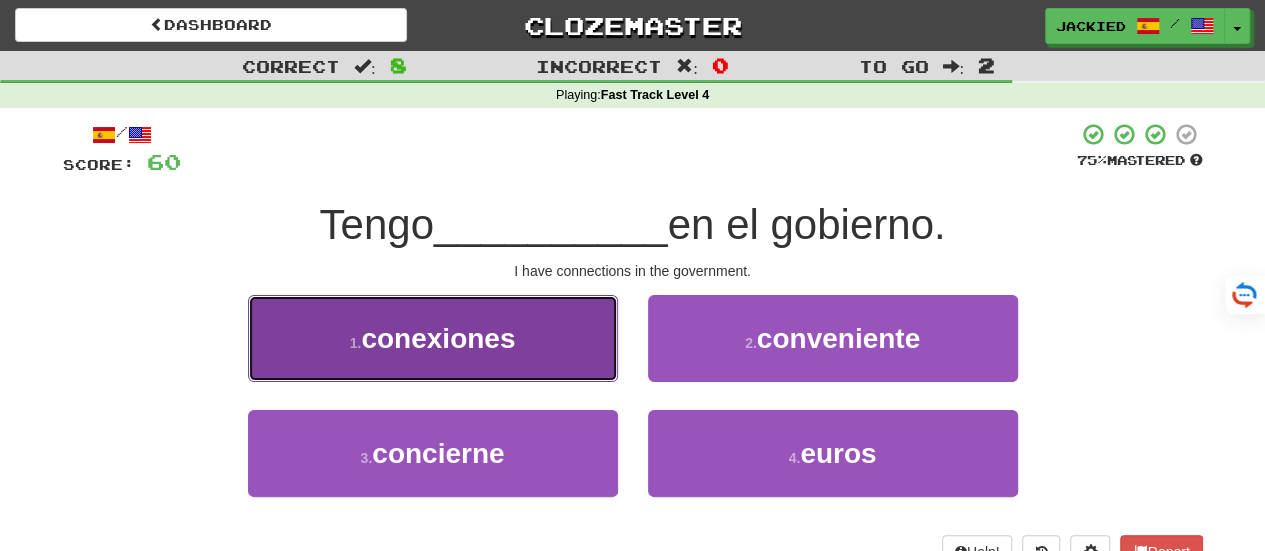 click on "1 .  conexiones" at bounding box center [433, 338] 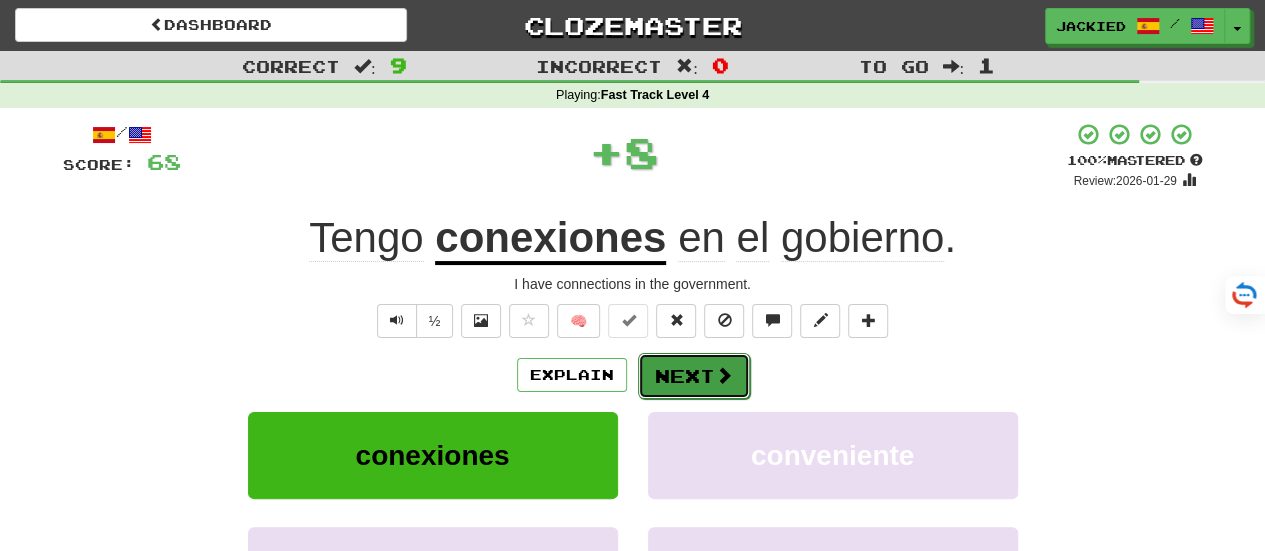 click on "Next" at bounding box center [694, 376] 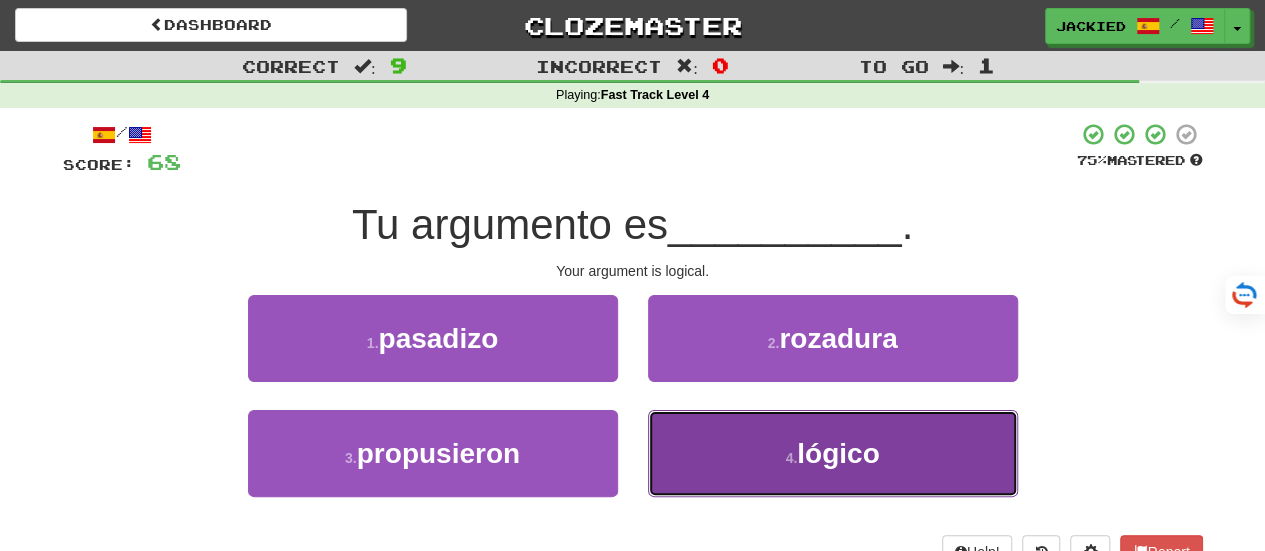 click on "4 .  lógico" at bounding box center (833, 453) 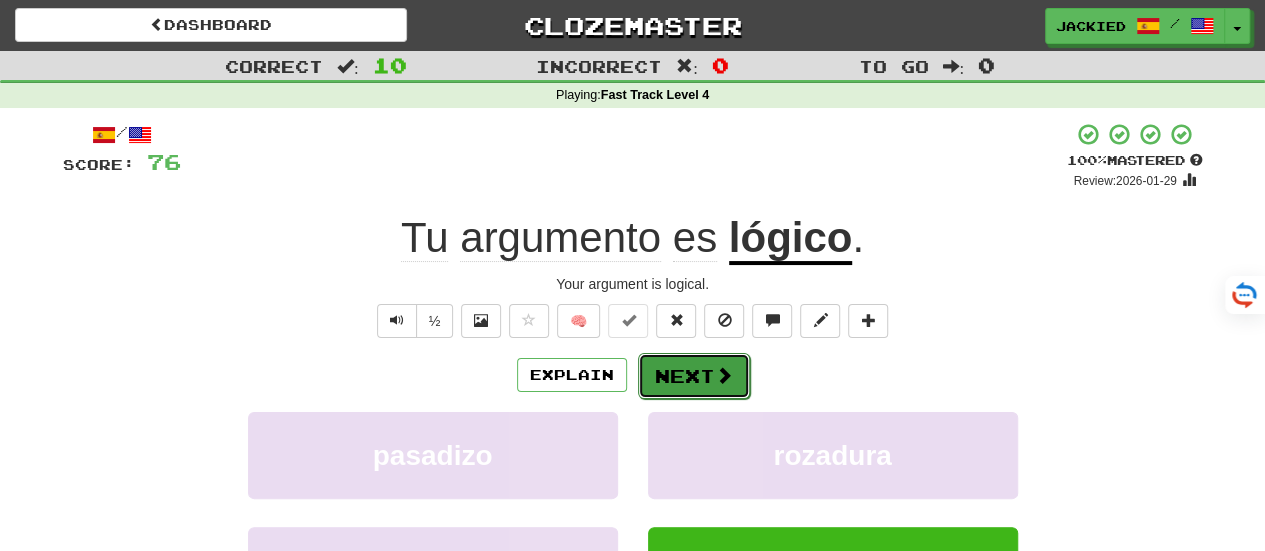 click on "Next" at bounding box center [694, 376] 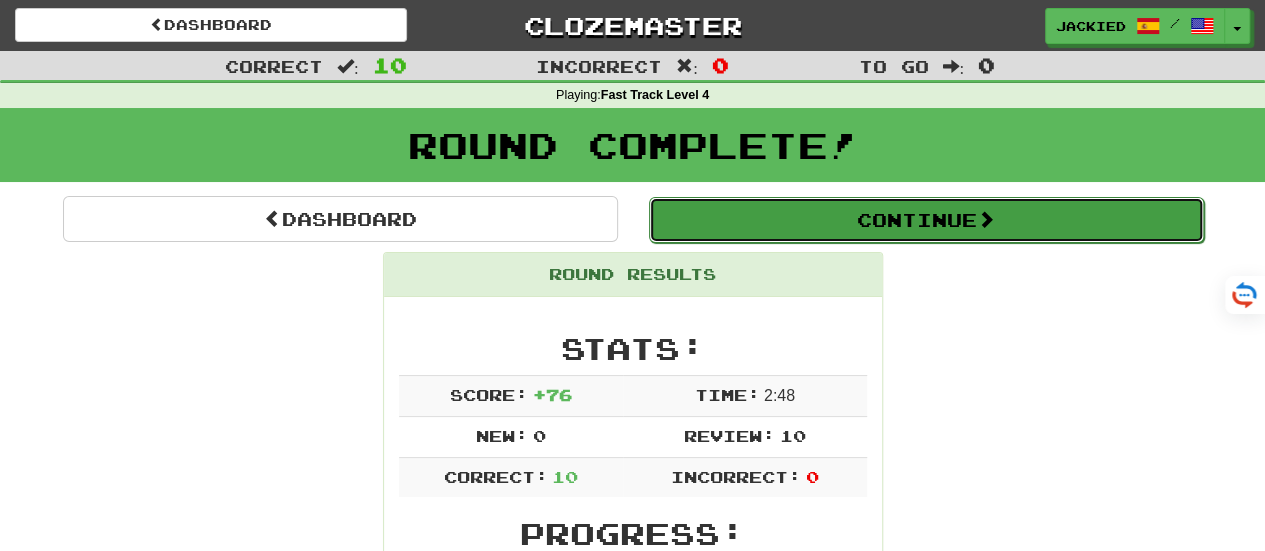 click on "Continue" at bounding box center [926, 220] 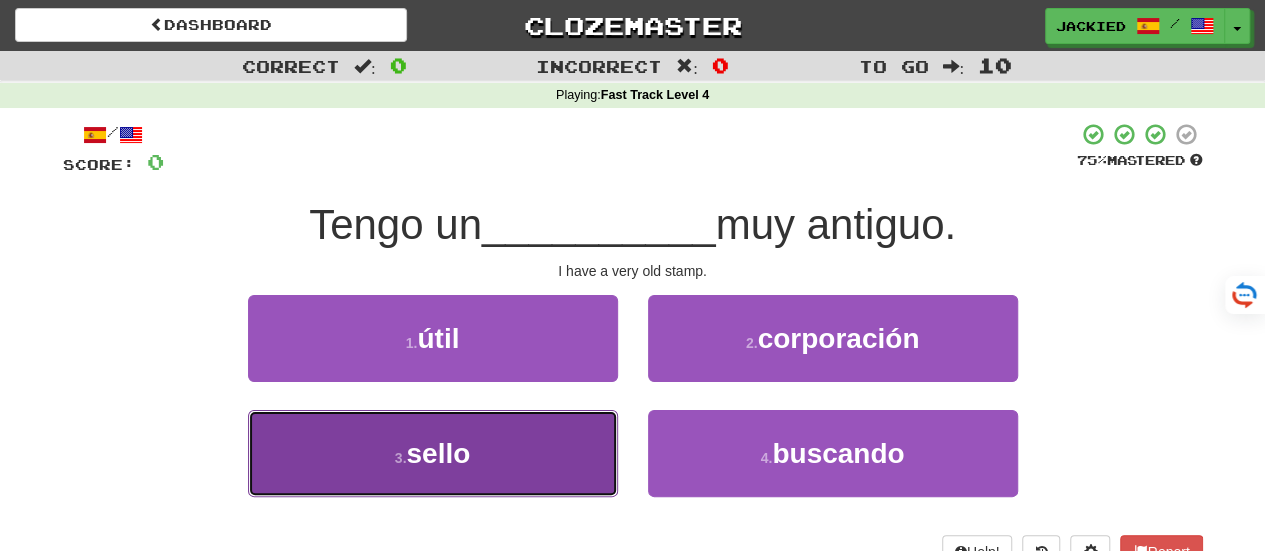 click on "3 .  sello" at bounding box center [433, 453] 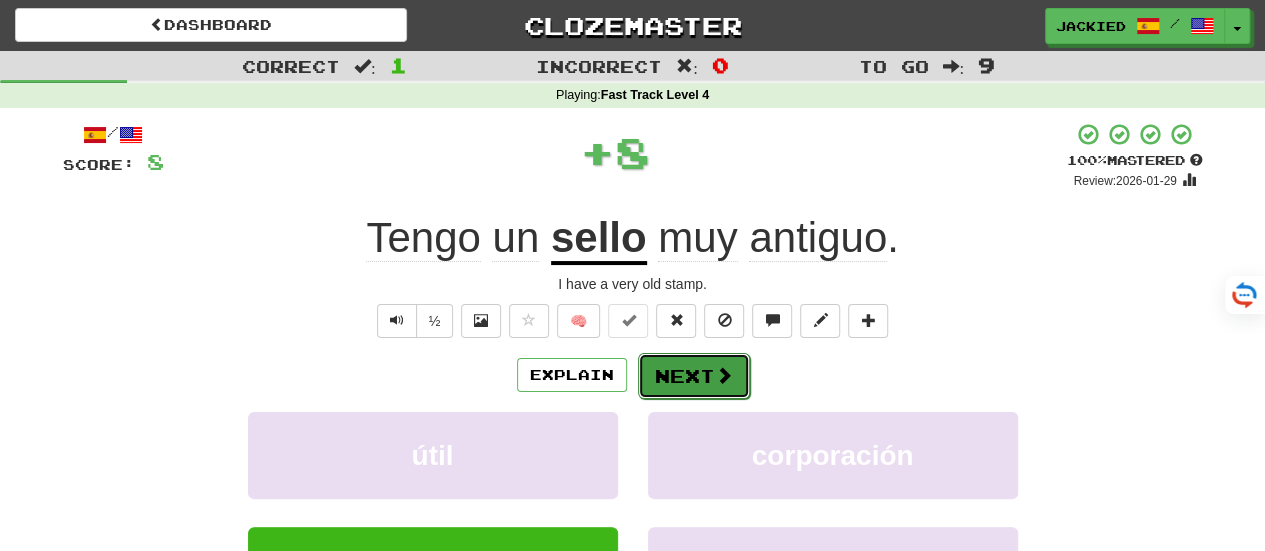 click on "Next" at bounding box center [694, 376] 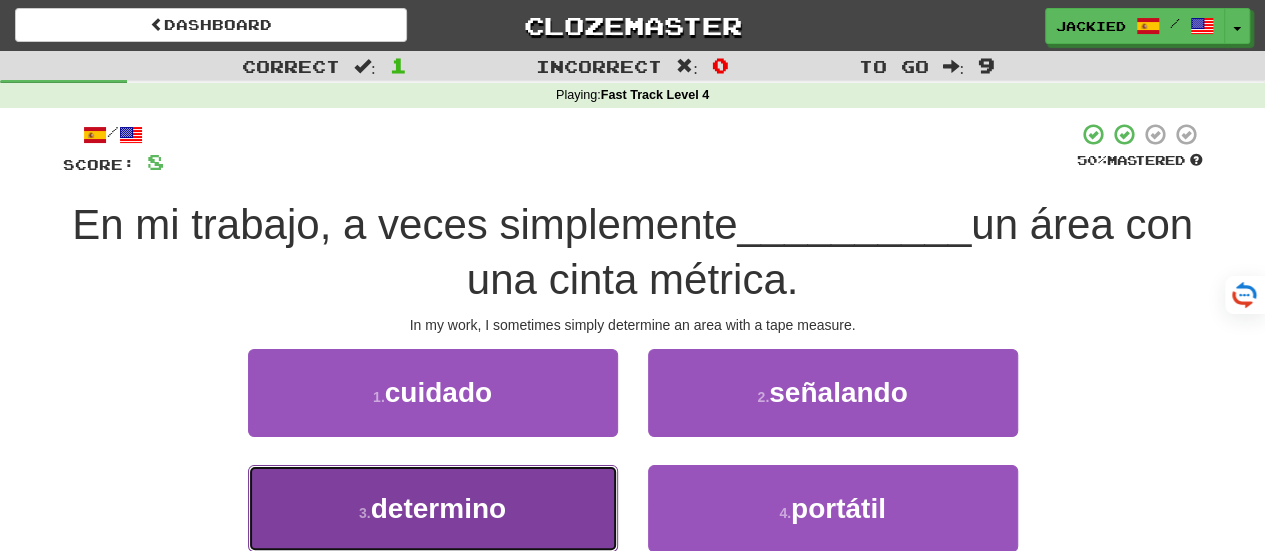 click on "3 .  determino" at bounding box center [433, 508] 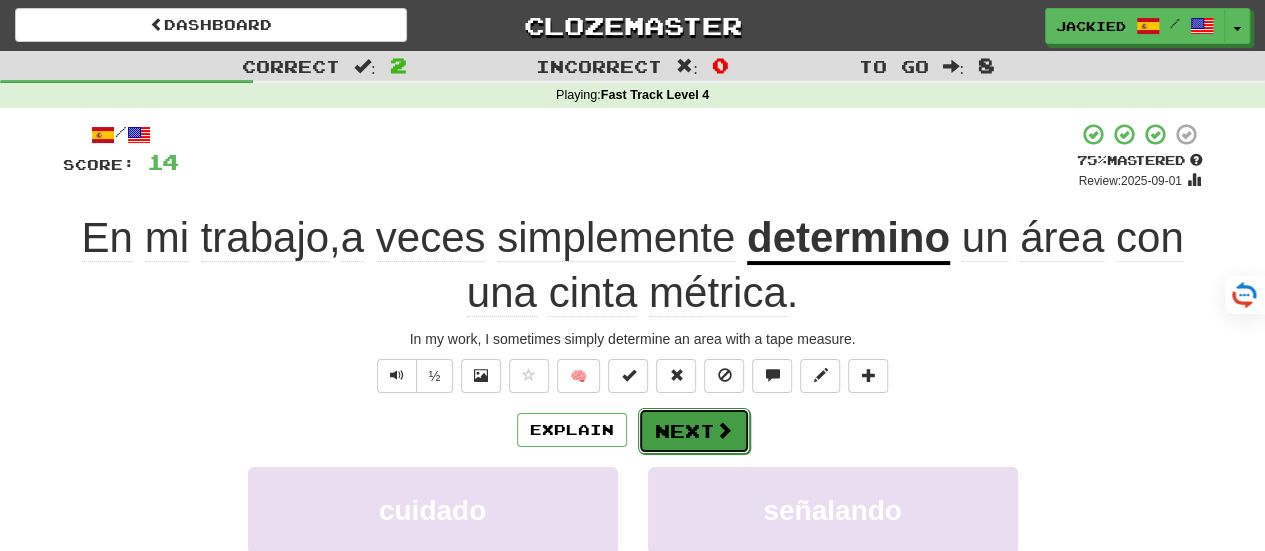 click on "Next" at bounding box center [694, 431] 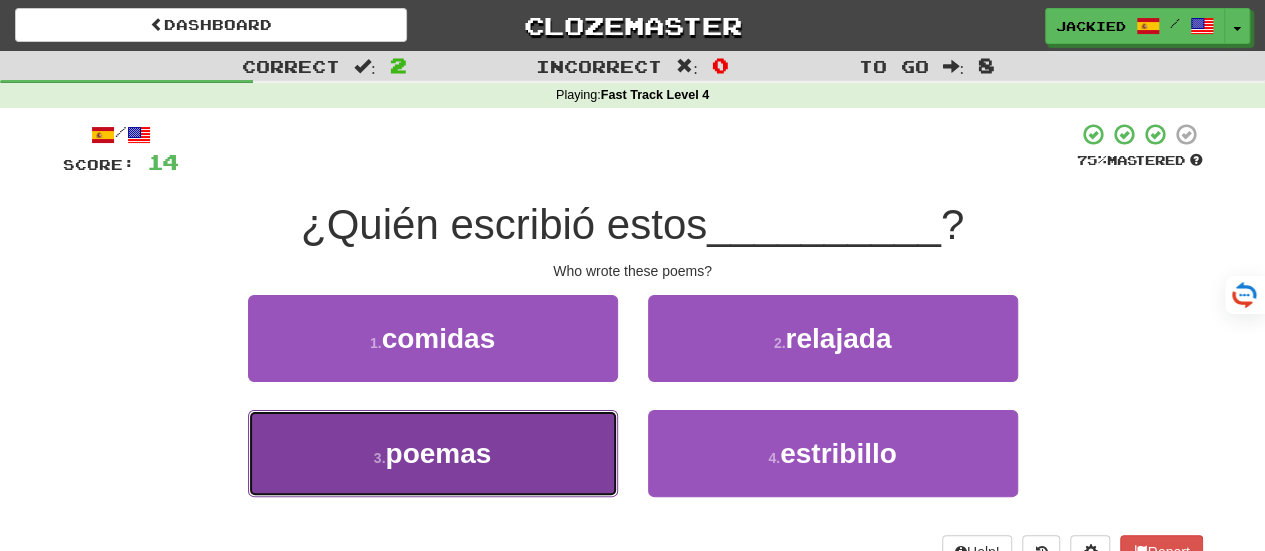 click on "3 .  poemas" at bounding box center [433, 453] 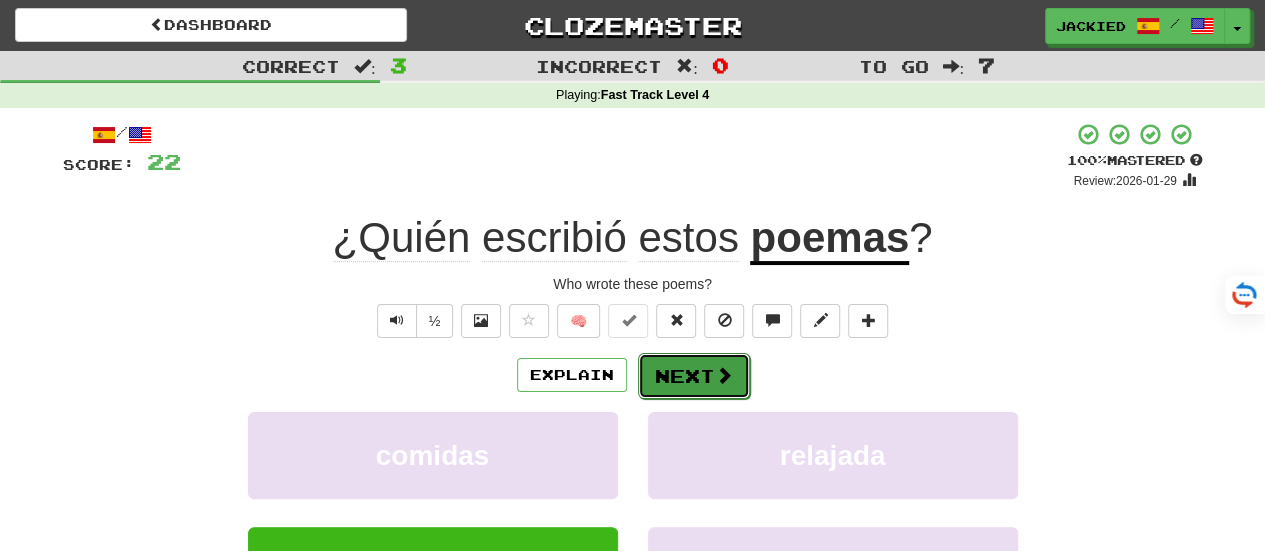 click on "Next" at bounding box center (694, 376) 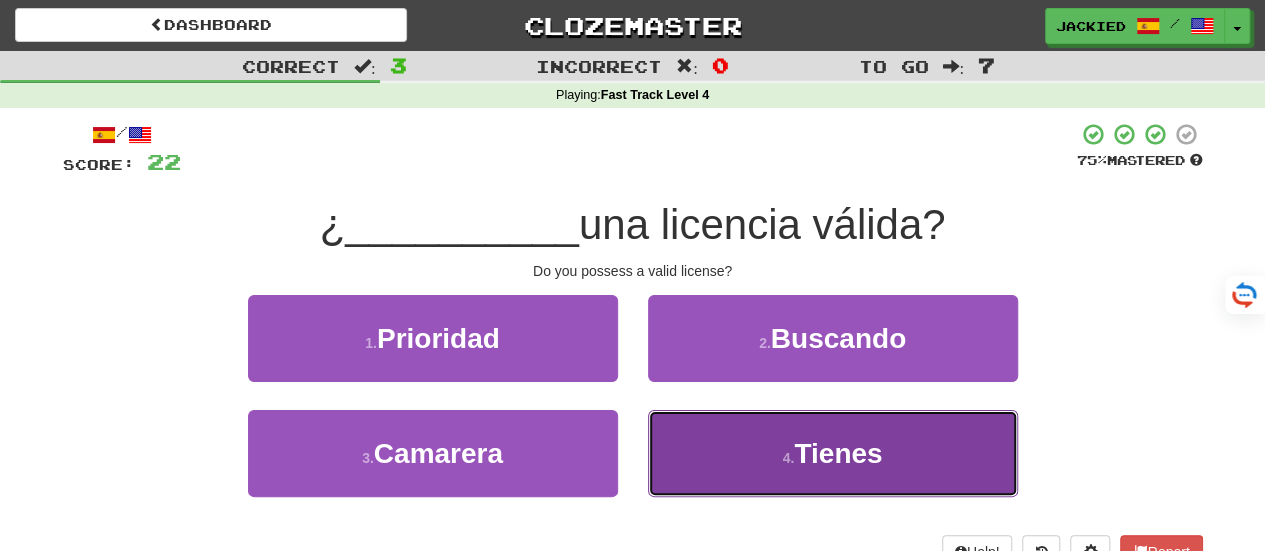 click on "4 .  Tienes" at bounding box center (833, 453) 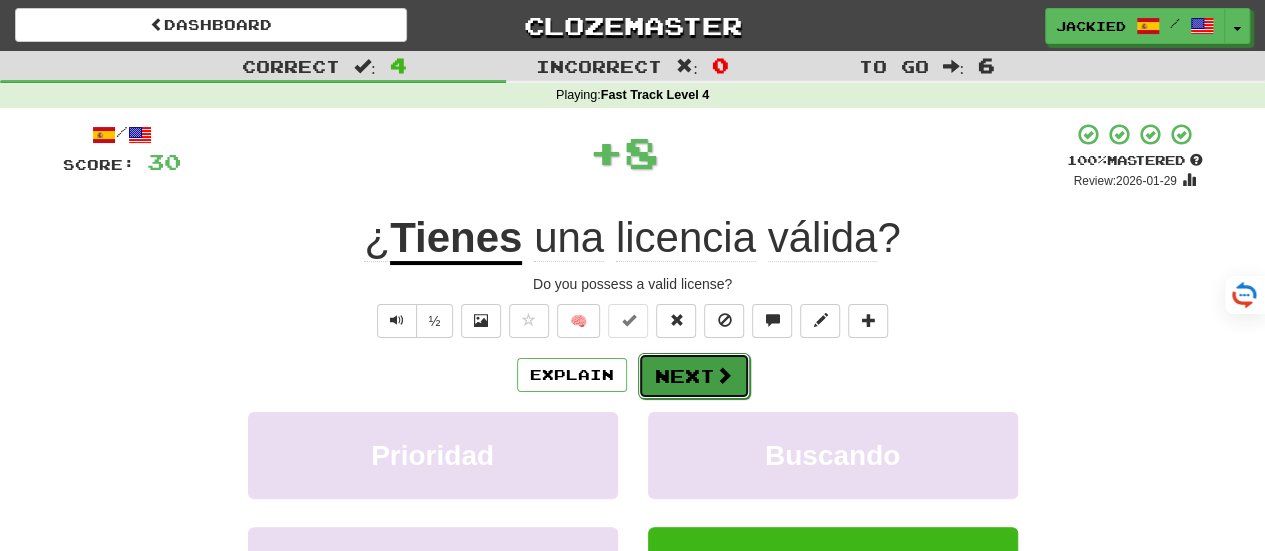 click on "Next" at bounding box center (694, 376) 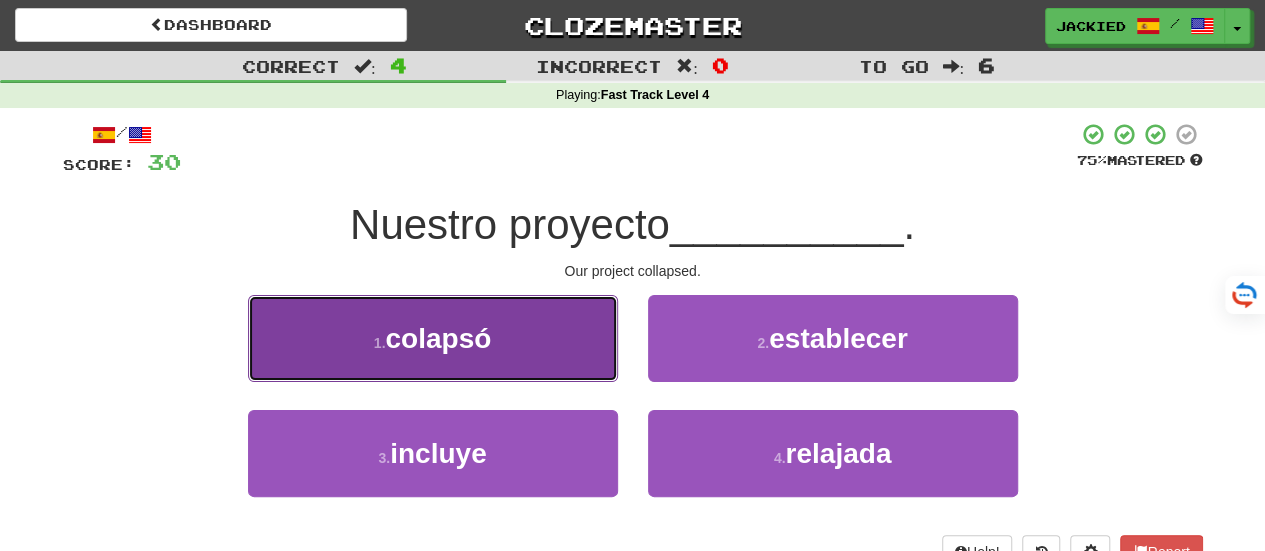 click on "colapsó" at bounding box center (438, 338) 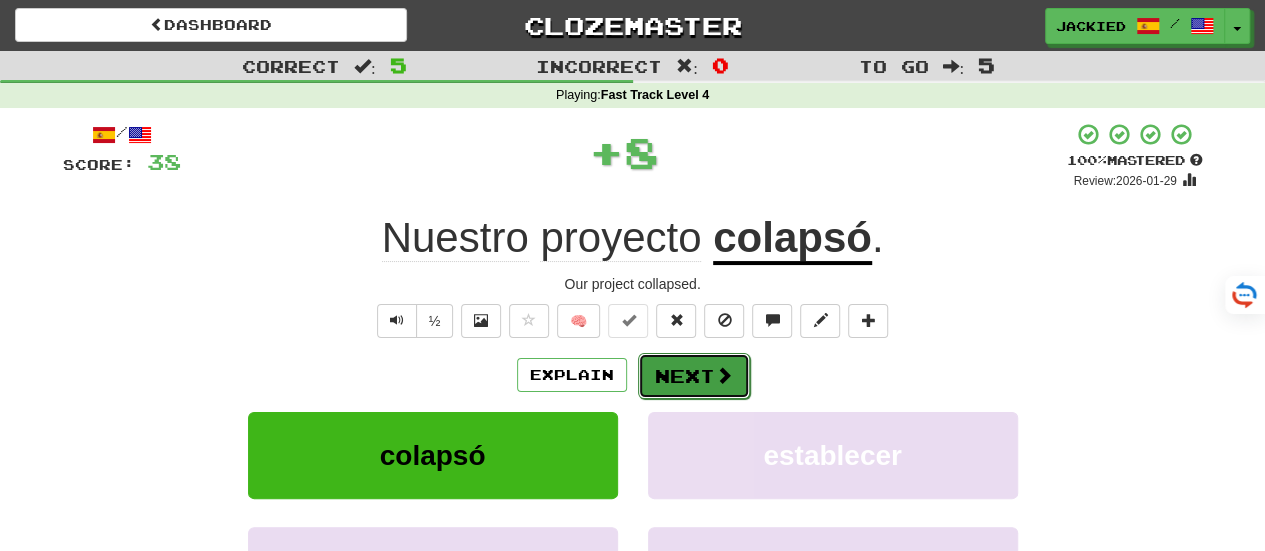 click on "Next" at bounding box center (694, 376) 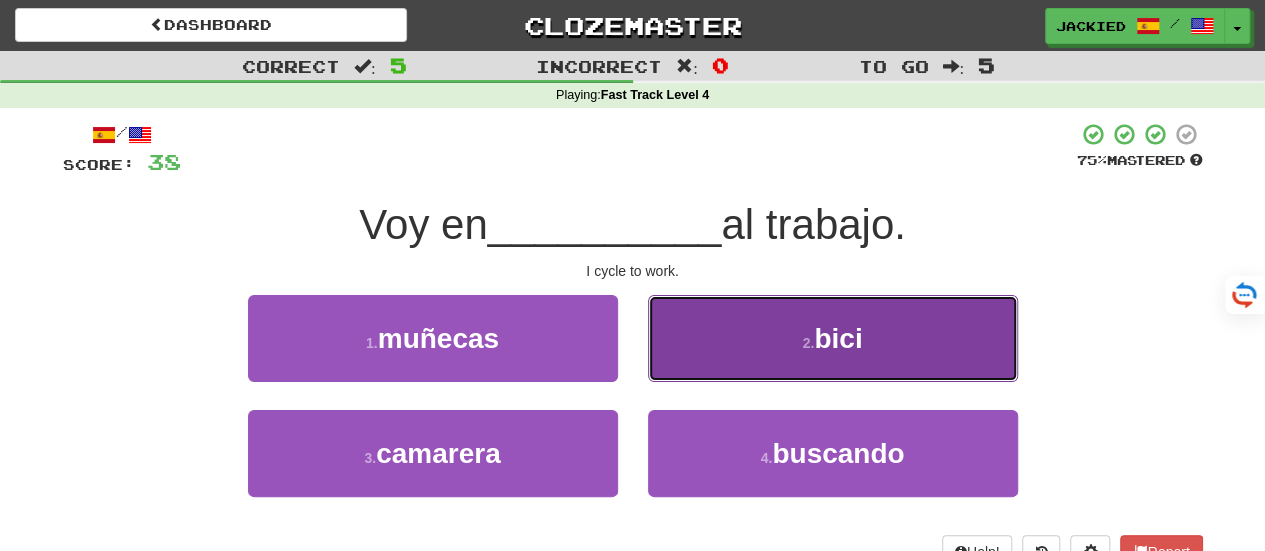 click on "2 .  bici" at bounding box center (833, 338) 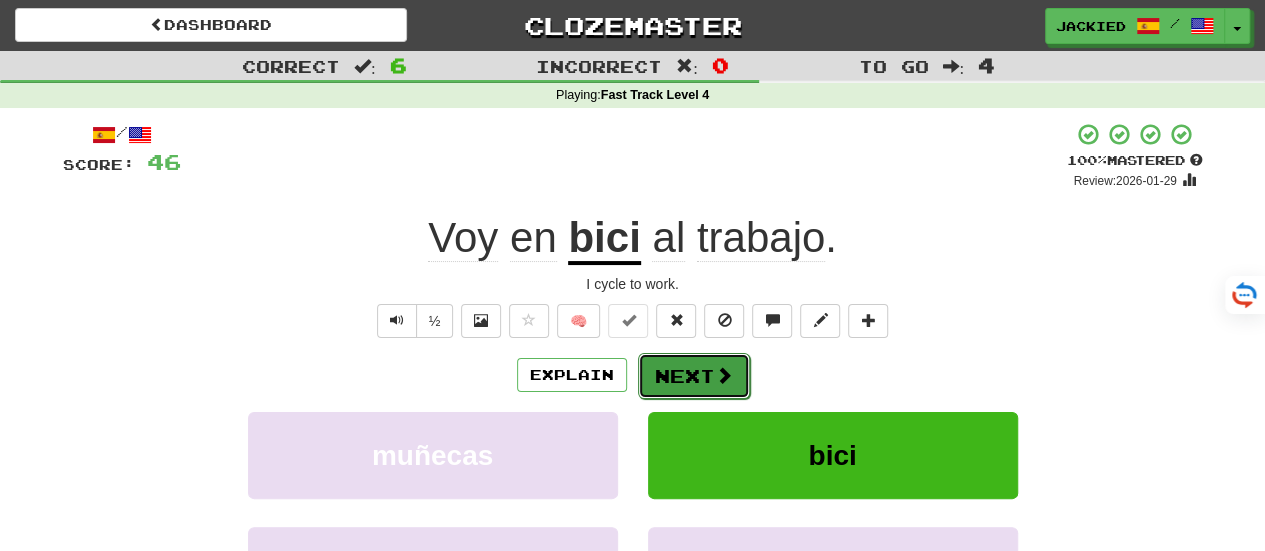 click on "Next" at bounding box center [694, 376] 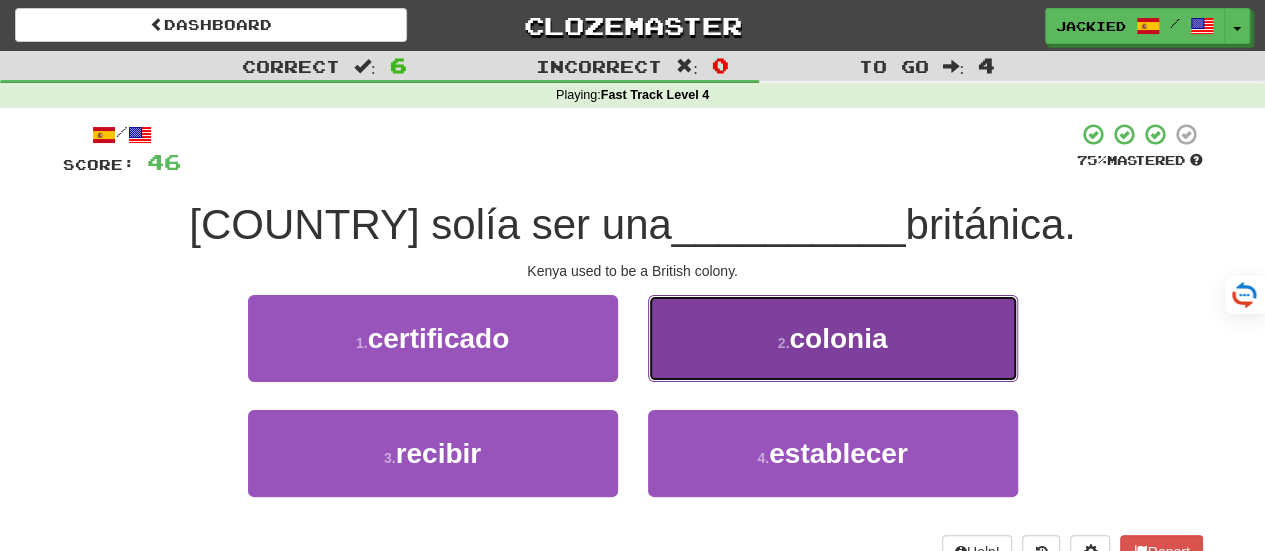 click on "2 .  colonia" at bounding box center [833, 338] 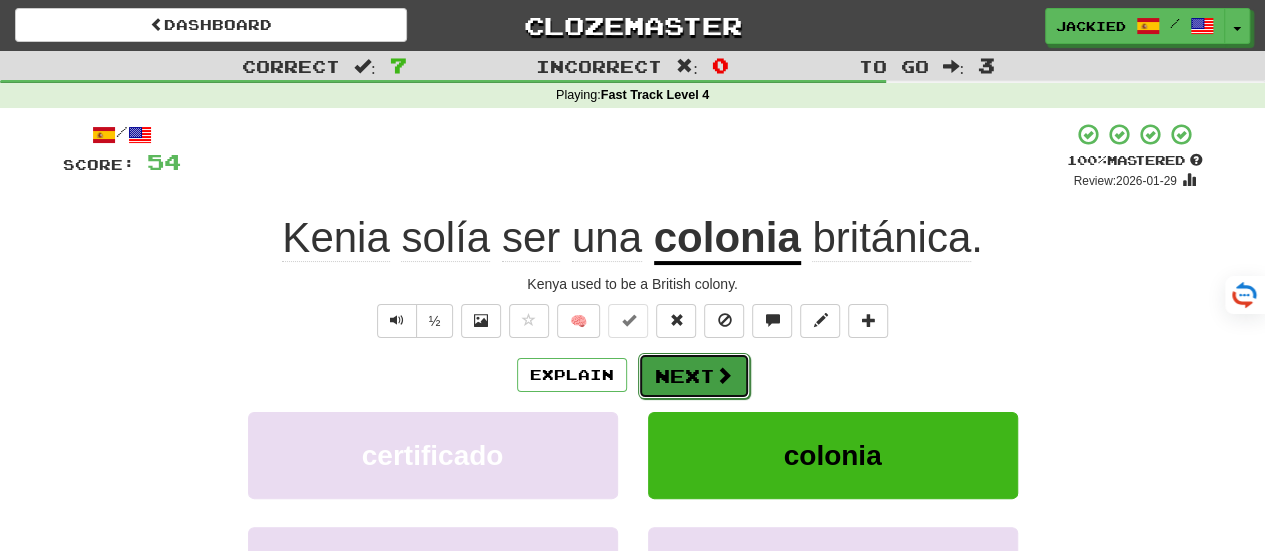 click on "Next" at bounding box center [694, 376] 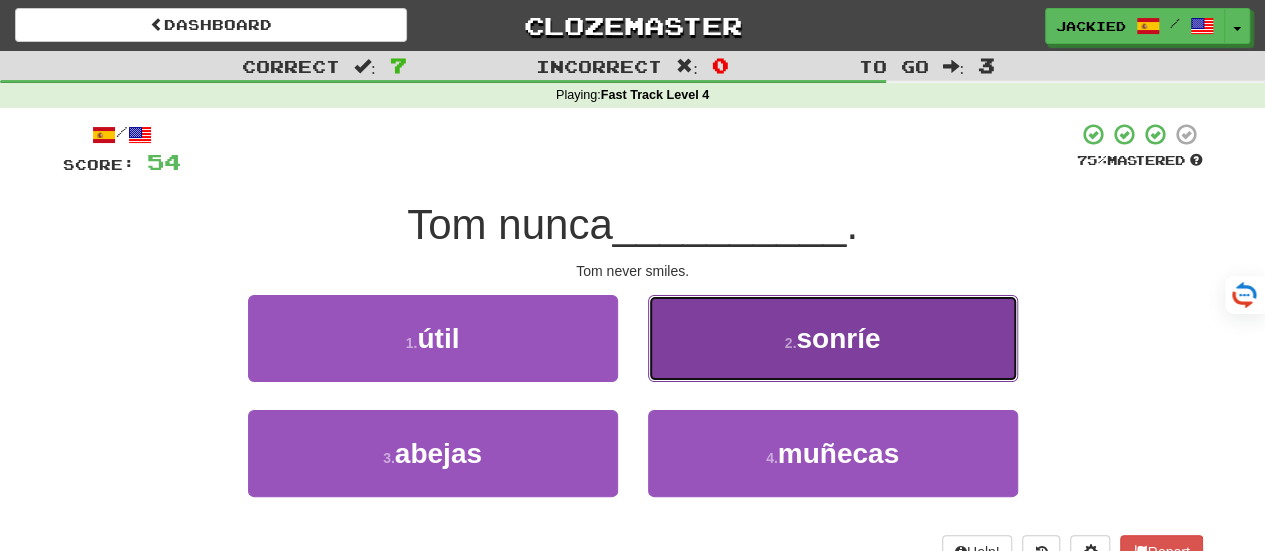 click on "2 .  sonríe" at bounding box center [833, 338] 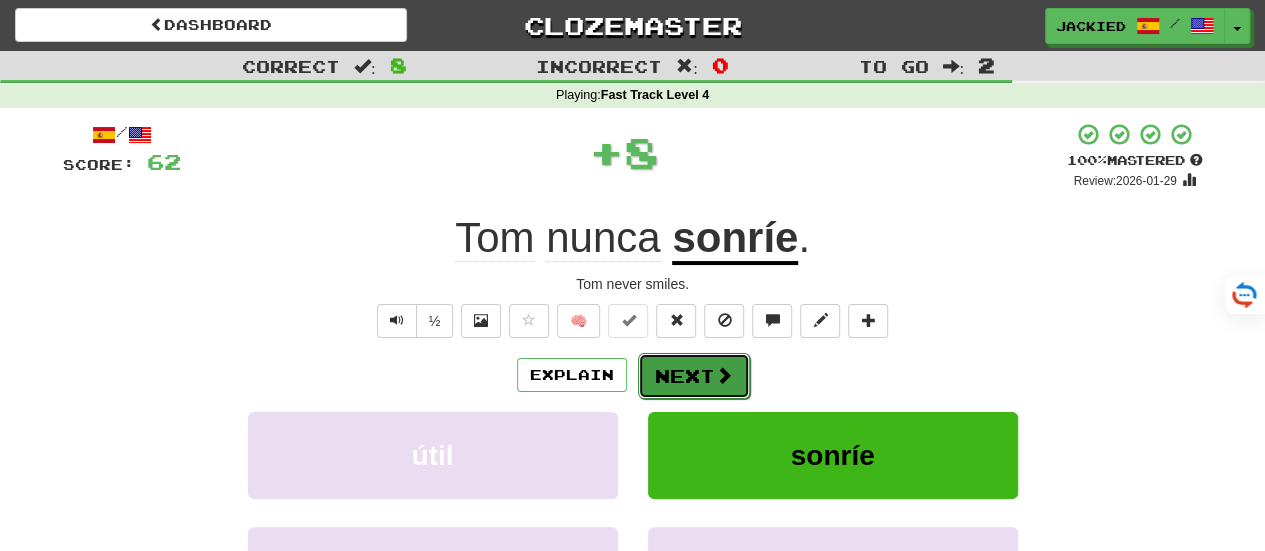 click on "Next" at bounding box center (694, 376) 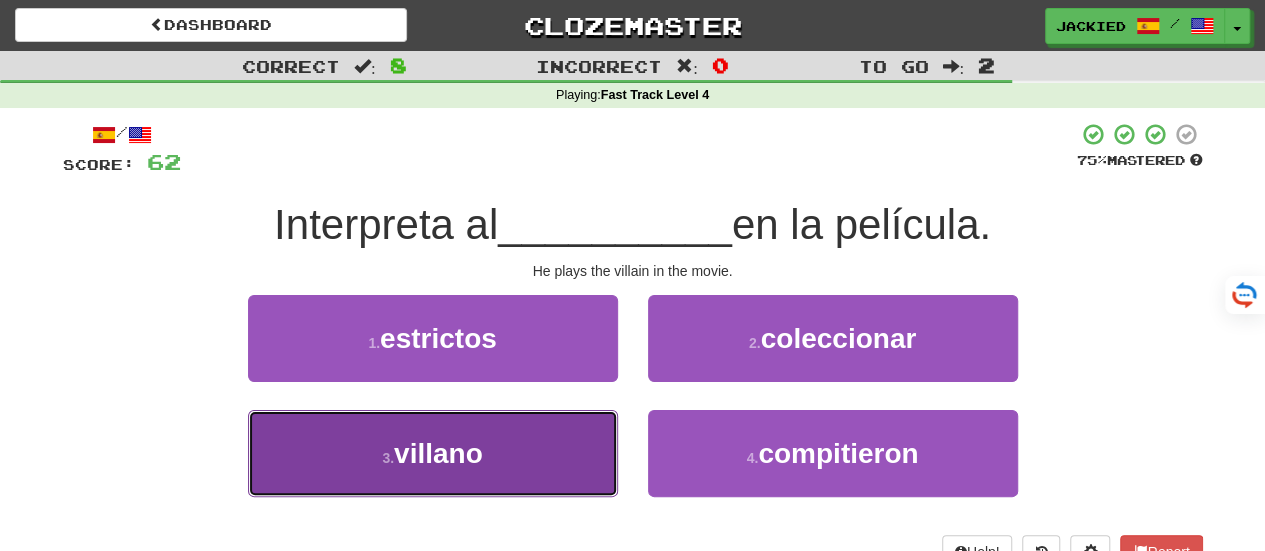 click on "3 .  villano" at bounding box center (433, 453) 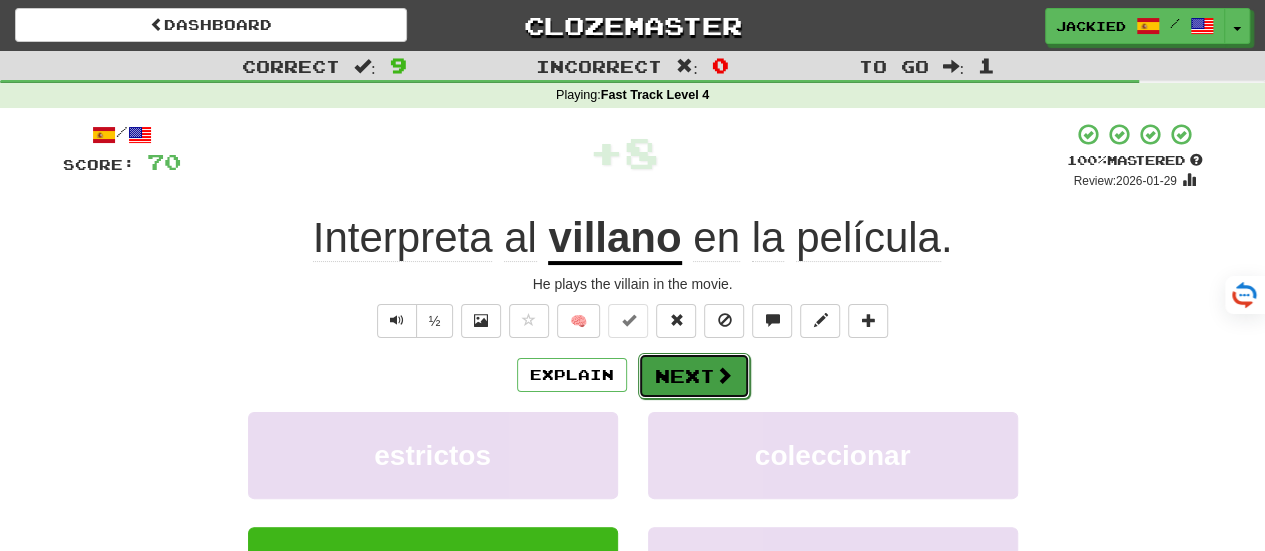 click on "Next" at bounding box center (694, 376) 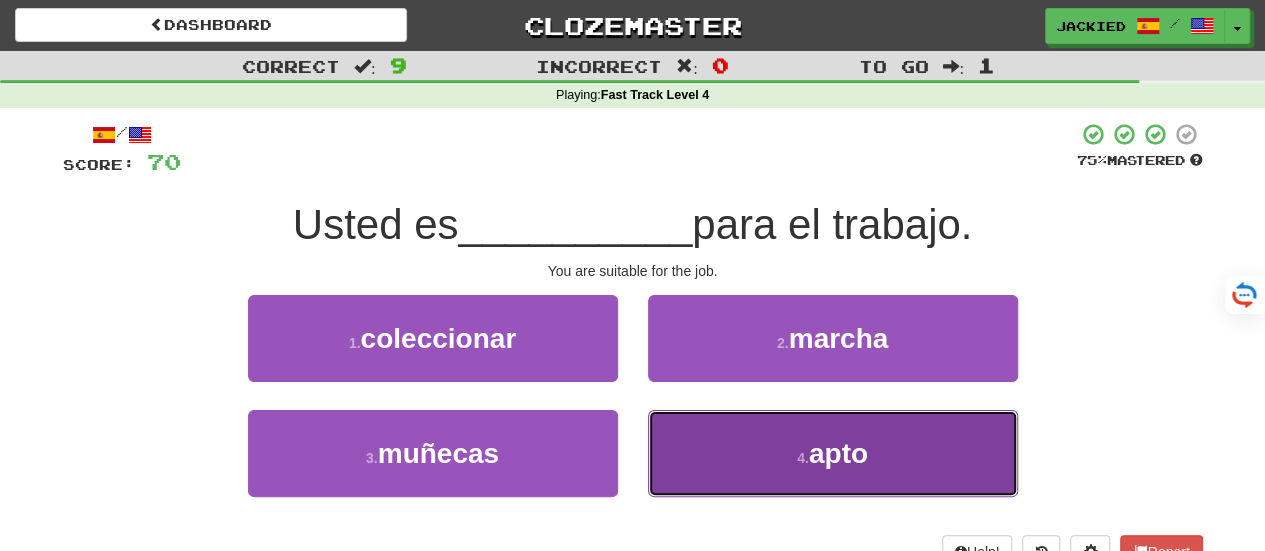 click on "4 .  apto" at bounding box center [833, 453] 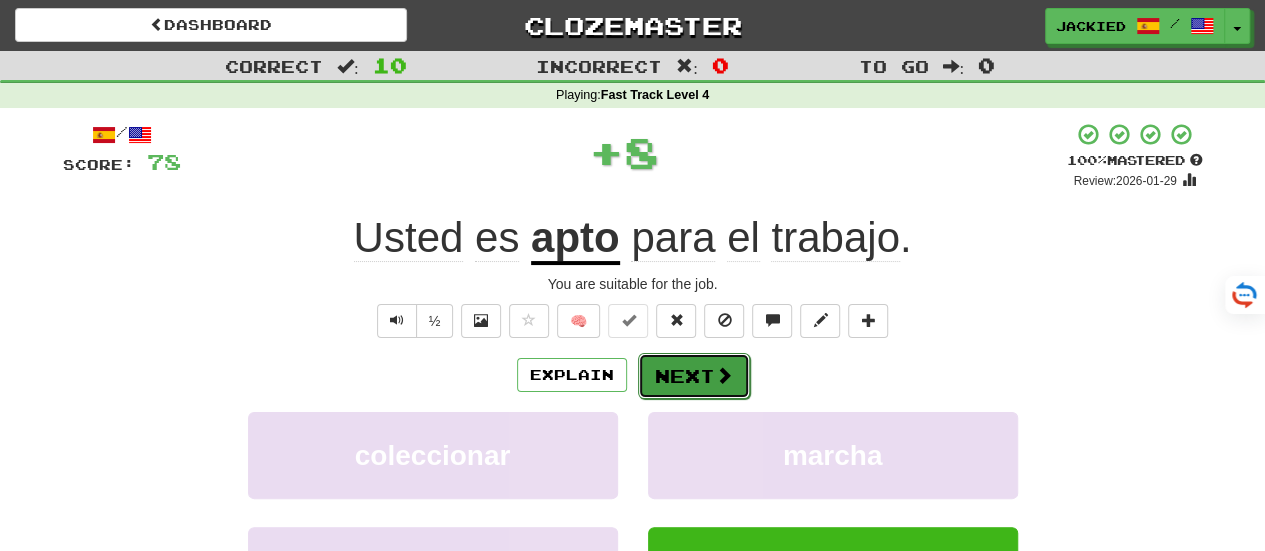 click on "Next" at bounding box center [694, 376] 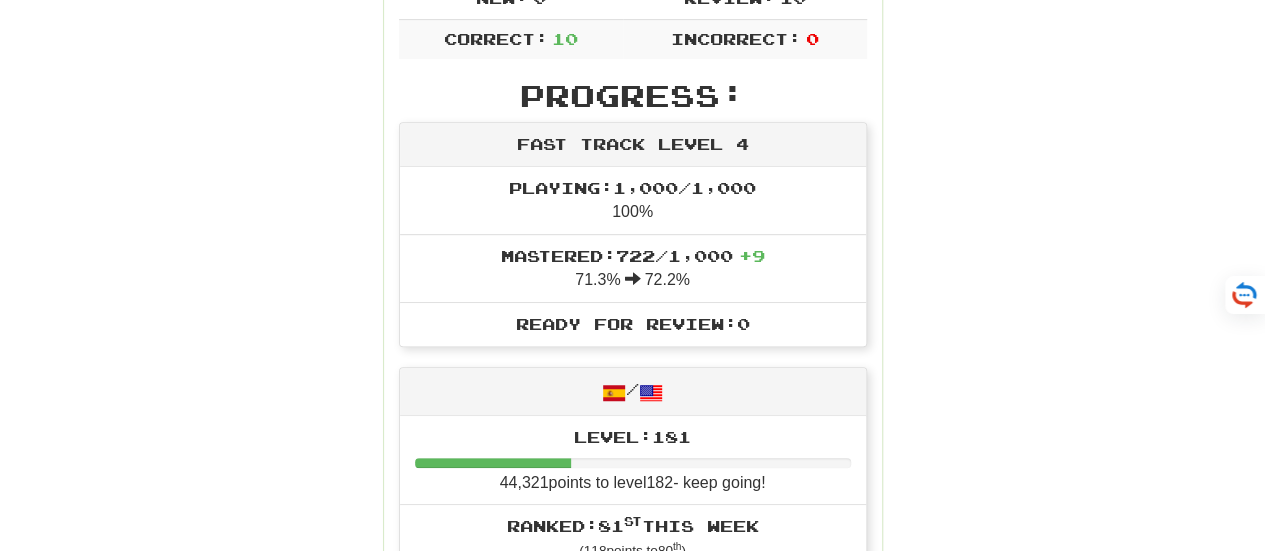 scroll, scrollTop: 442, scrollLeft: 0, axis: vertical 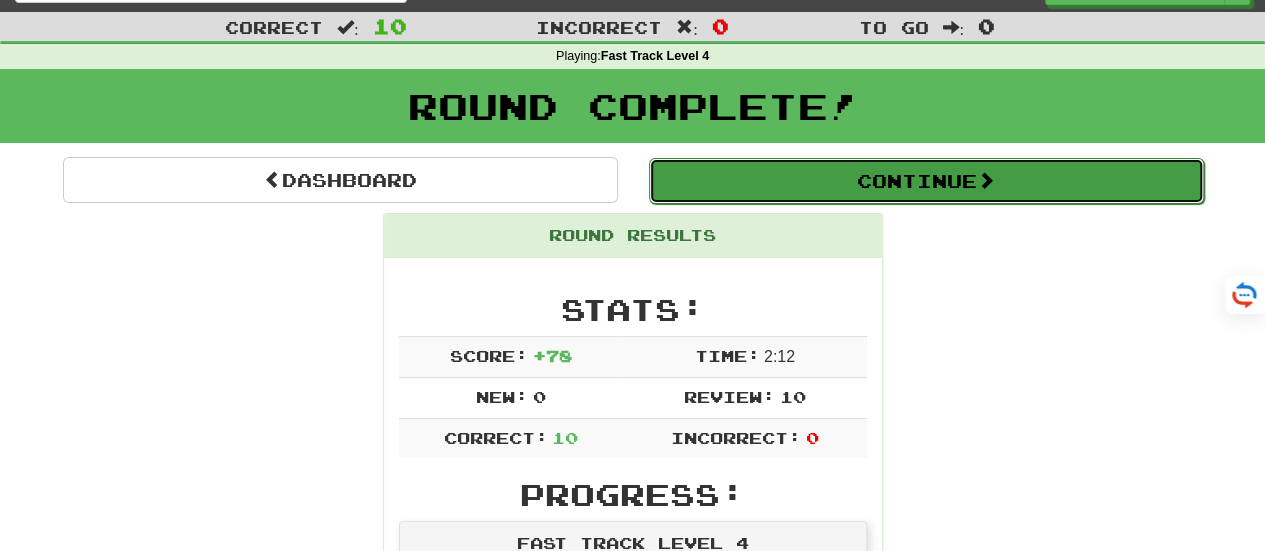 click on "Continue" at bounding box center [926, 181] 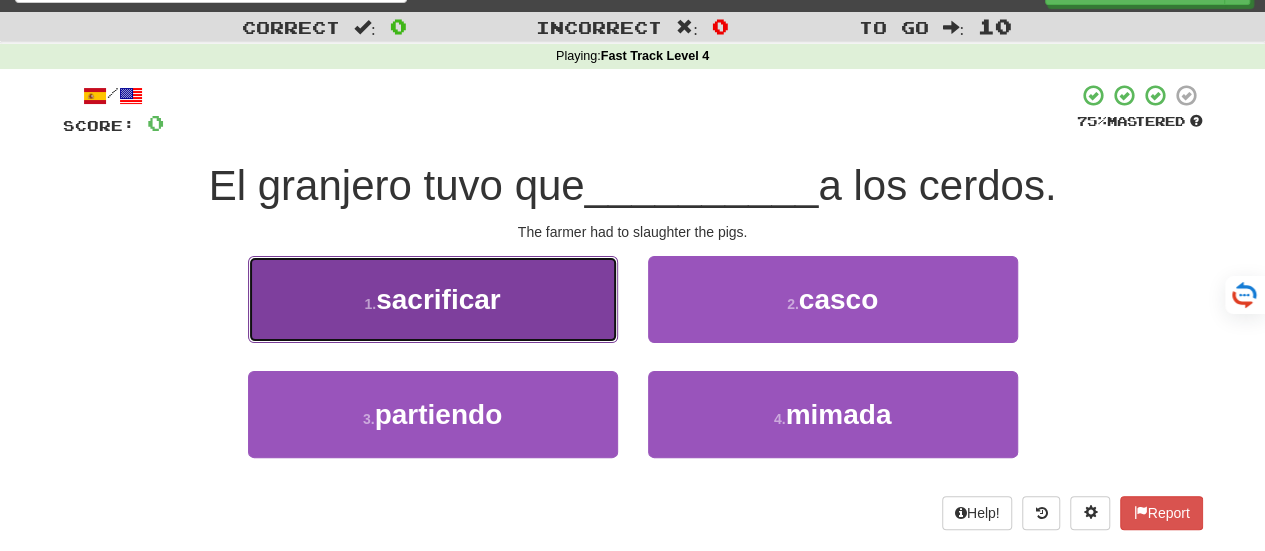 click on "1 .  sacrificar" at bounding box center (433, 299) 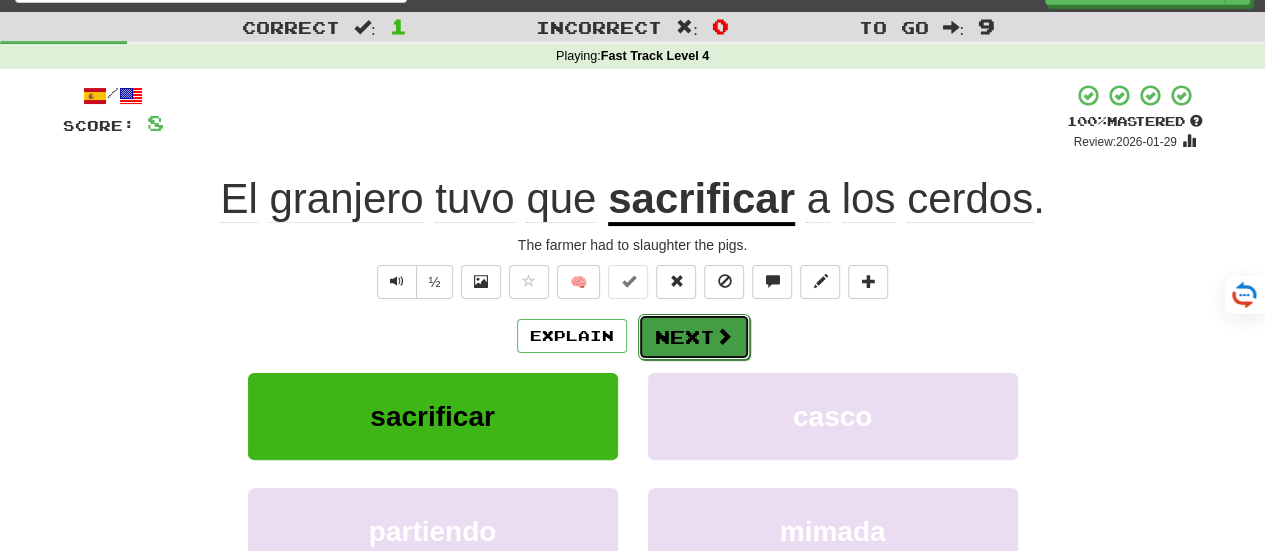 click on "Next" at bounding box center [694, 337] 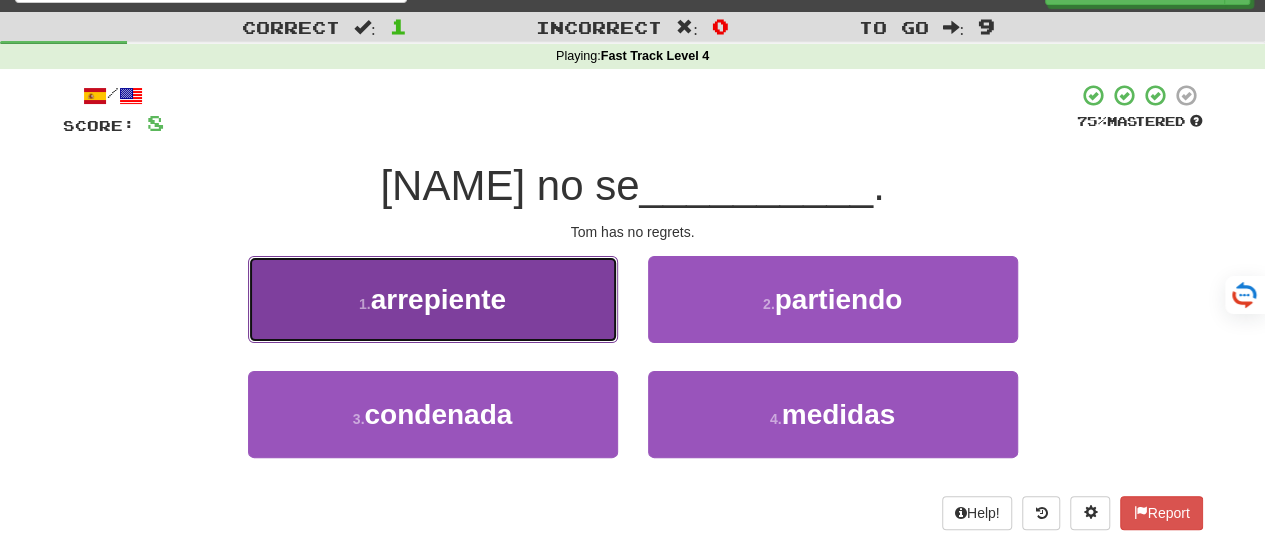 click on "1 .  arrepiente" at bounding box center (433, 299) 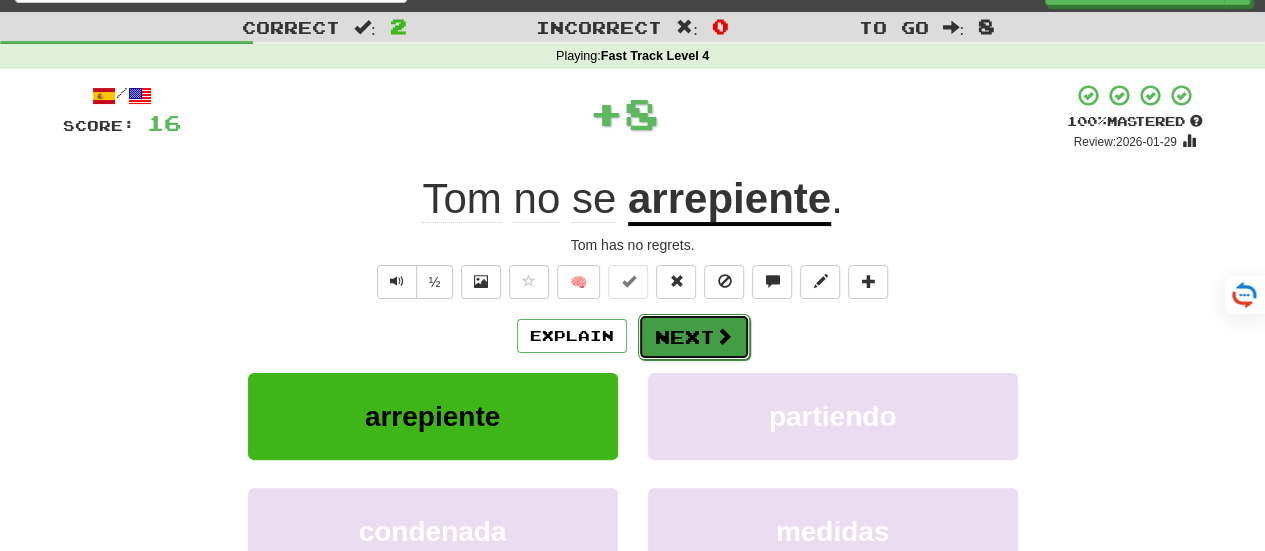 click on "Next" at bounding box center [694, 337] 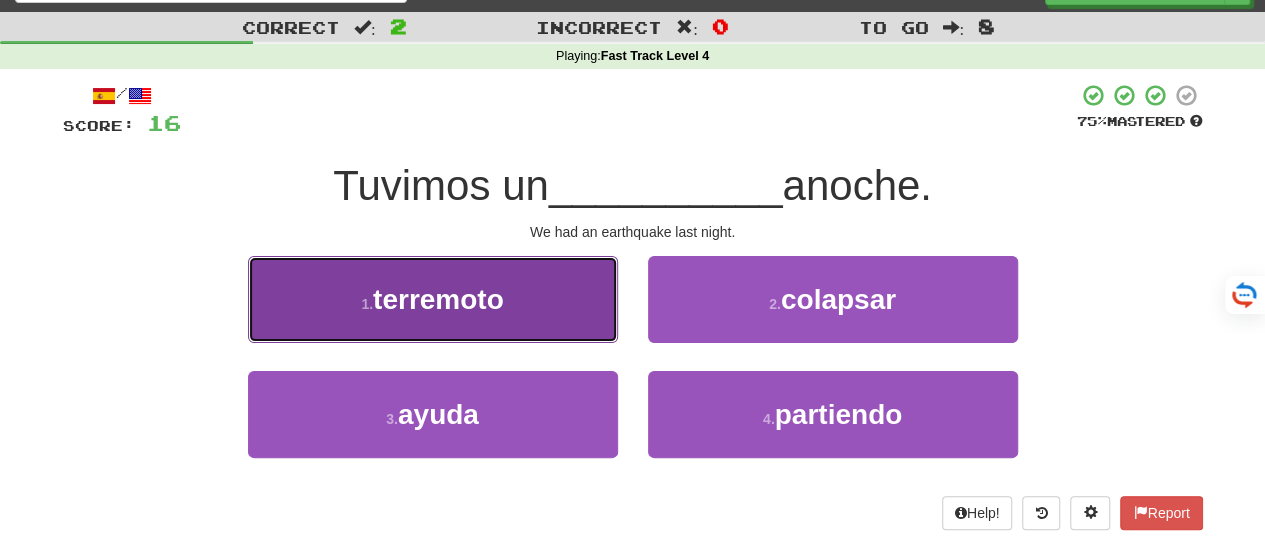 click on "1 .  terremoto" at bounding box center (433, 299) 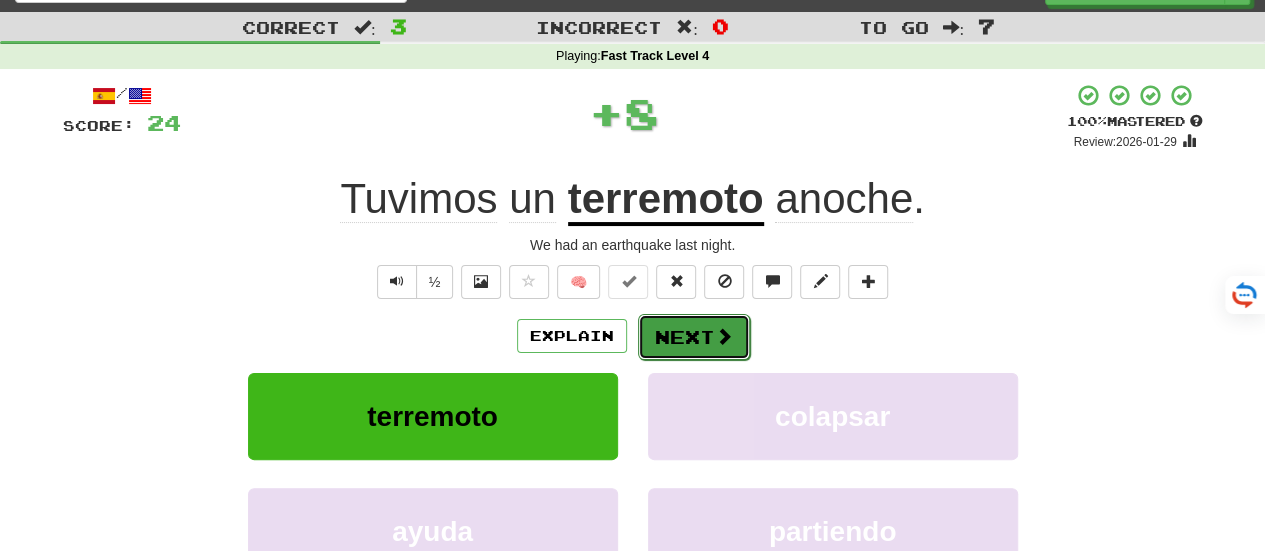 click on "Next" at bounding box center (694, 337) 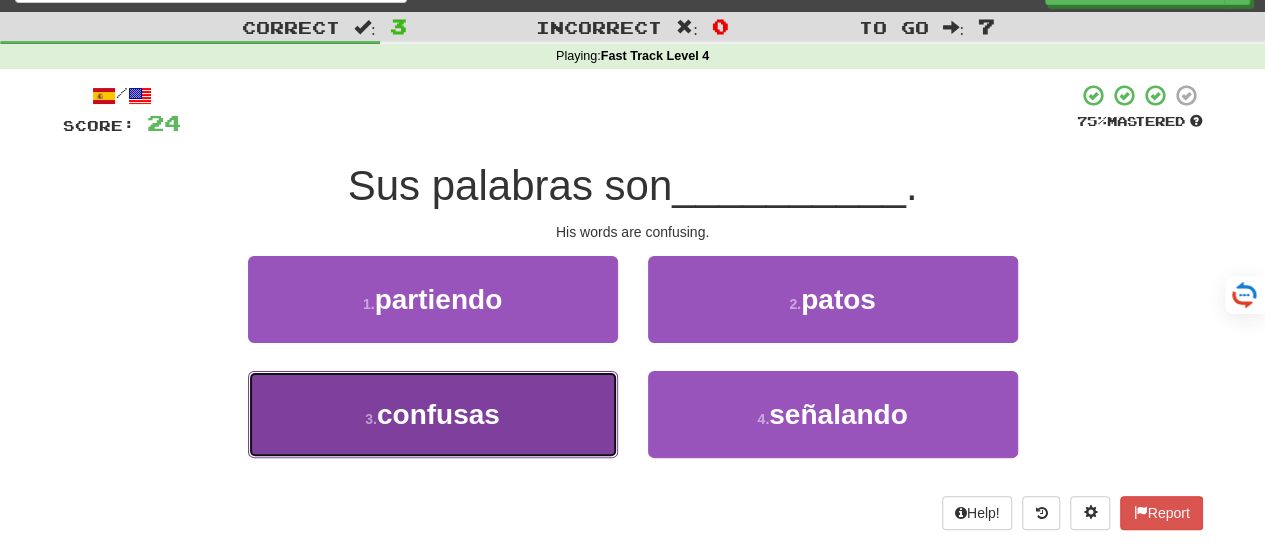 click on "3 .  confusas" at bounding box center (433, 414) 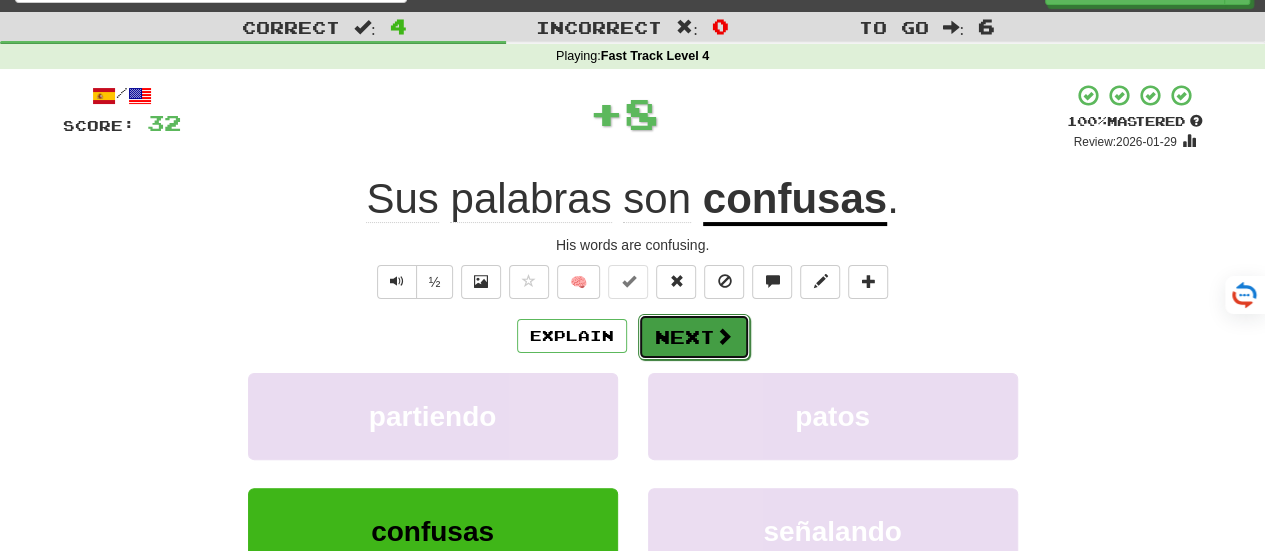 click on "Next" at bounding box center [694, 337] 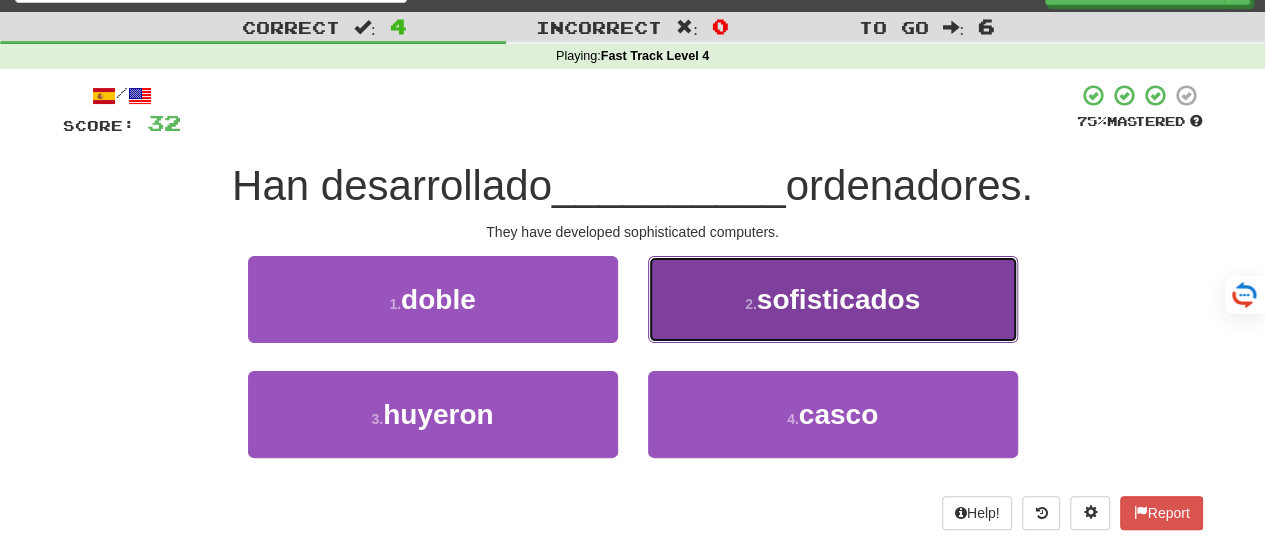 click on "2 .  sofisticados" at bounding box center (833, 299) 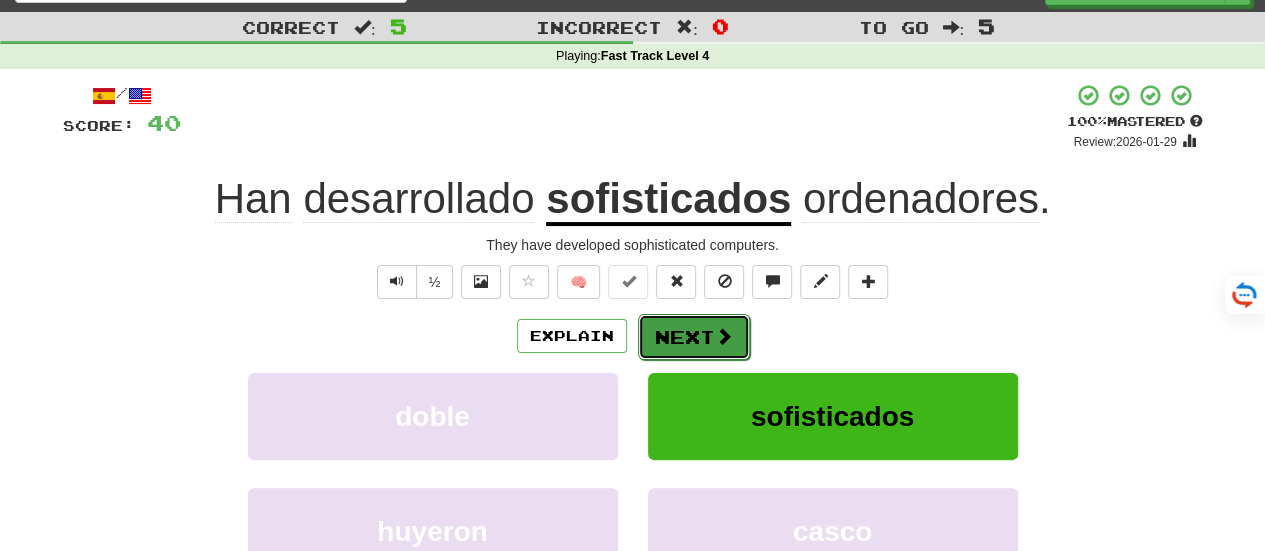 click on "Next" at bounding box center [694, 337] 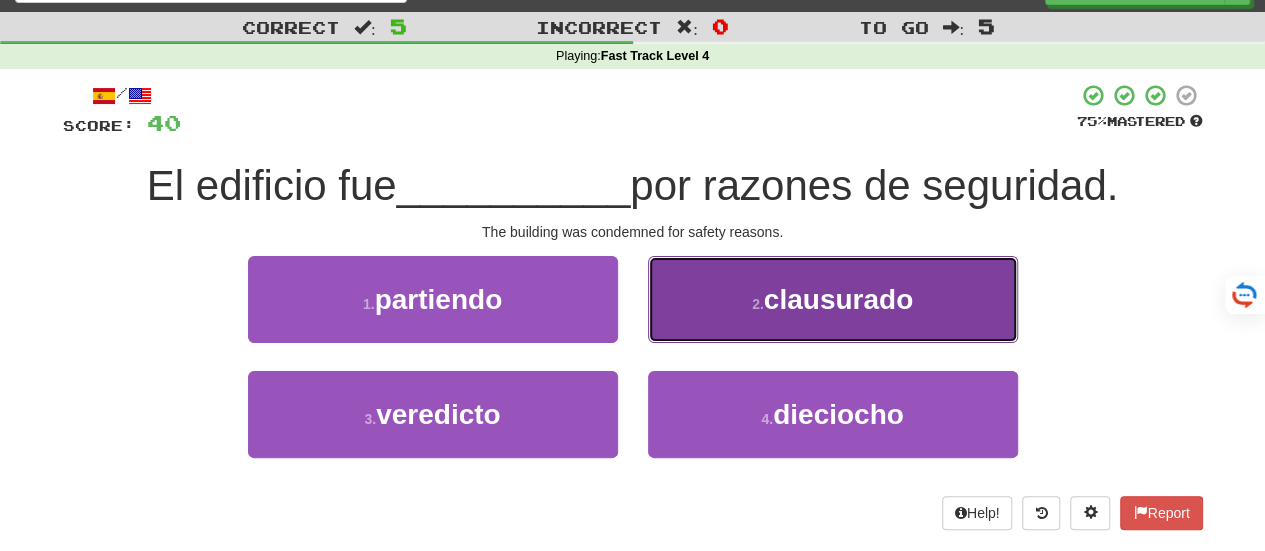 click on "clausurado" at bounding box center (838, 299) 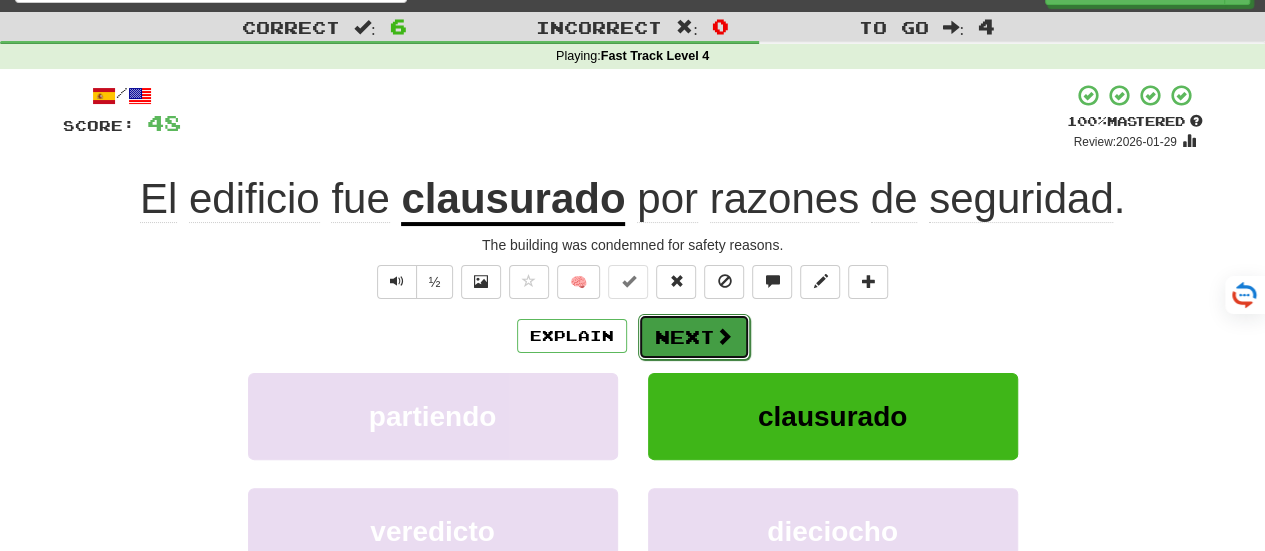 click on "Next" at bounding box center [694, 337] 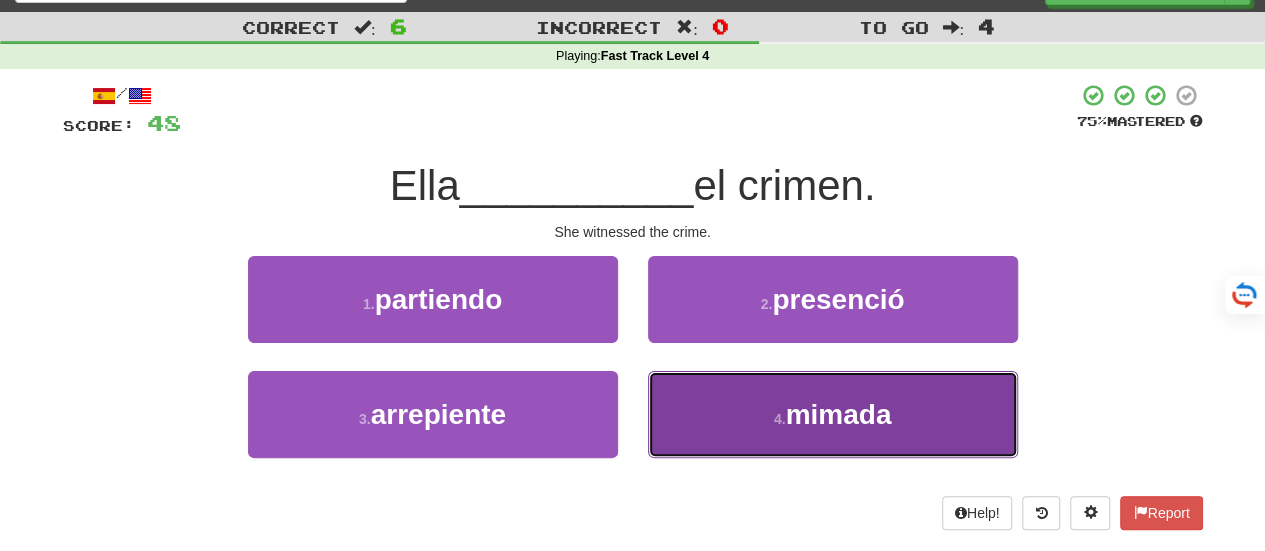 click on "4 .  mimada" at bounding box center (833, 414) 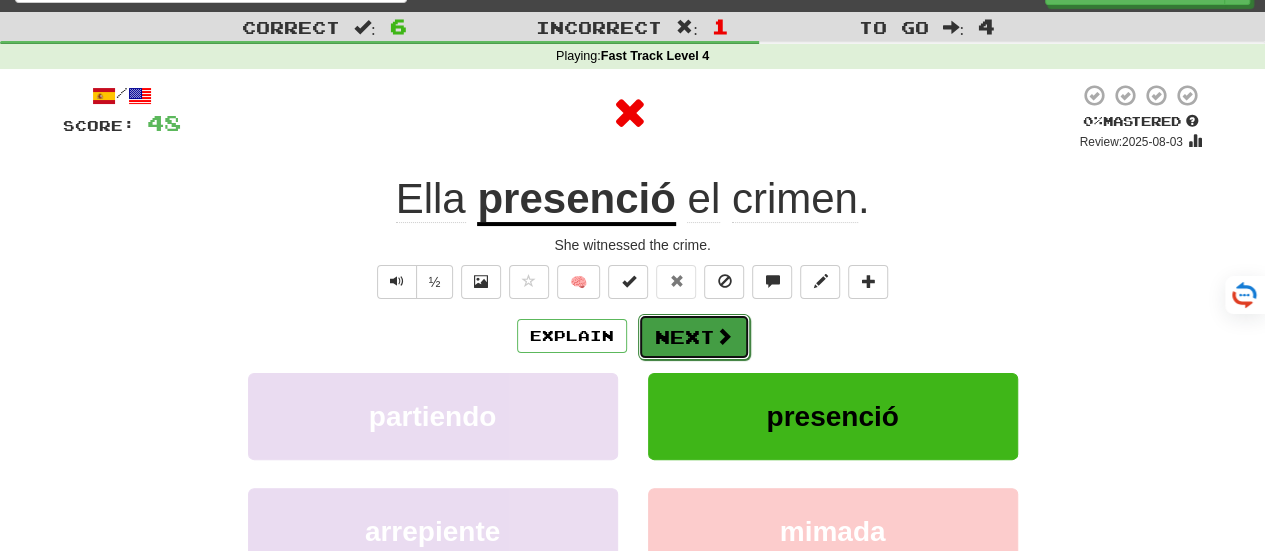 click on "Next" at bounding box center (694, 337) 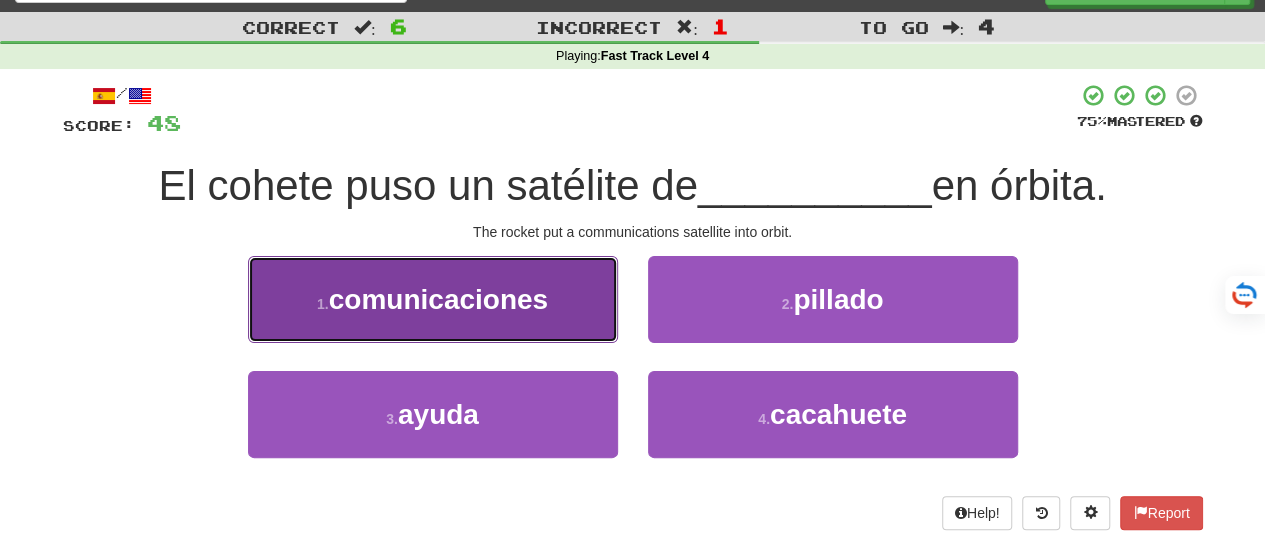 click on "1 .  comunicaciones" at bounding box center [433, 299] 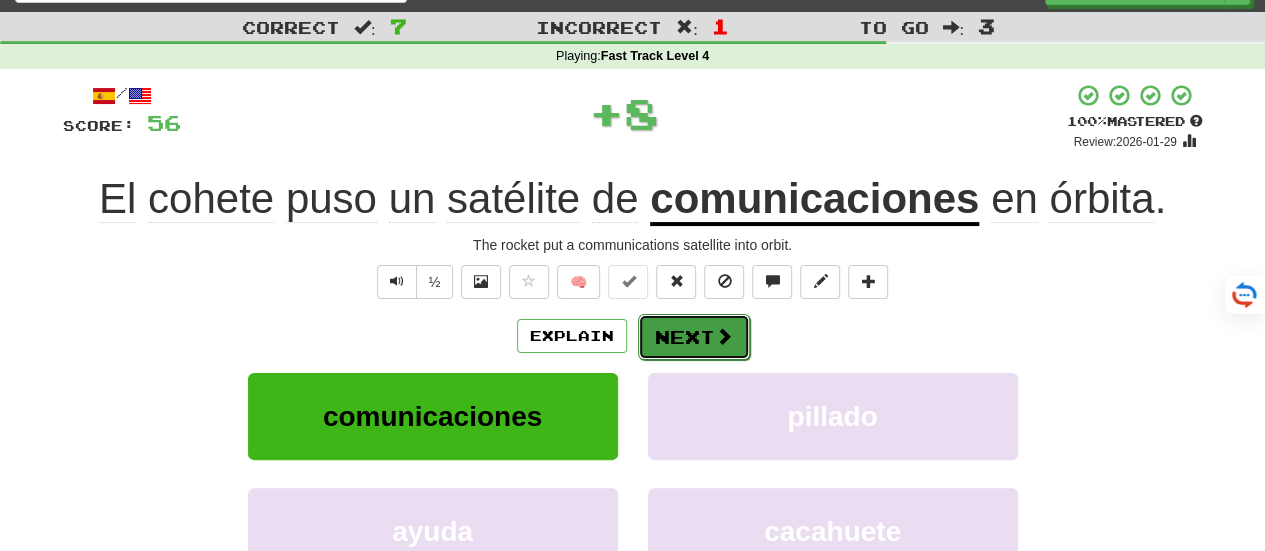 click on "Next" at bounding box center [694, 337] 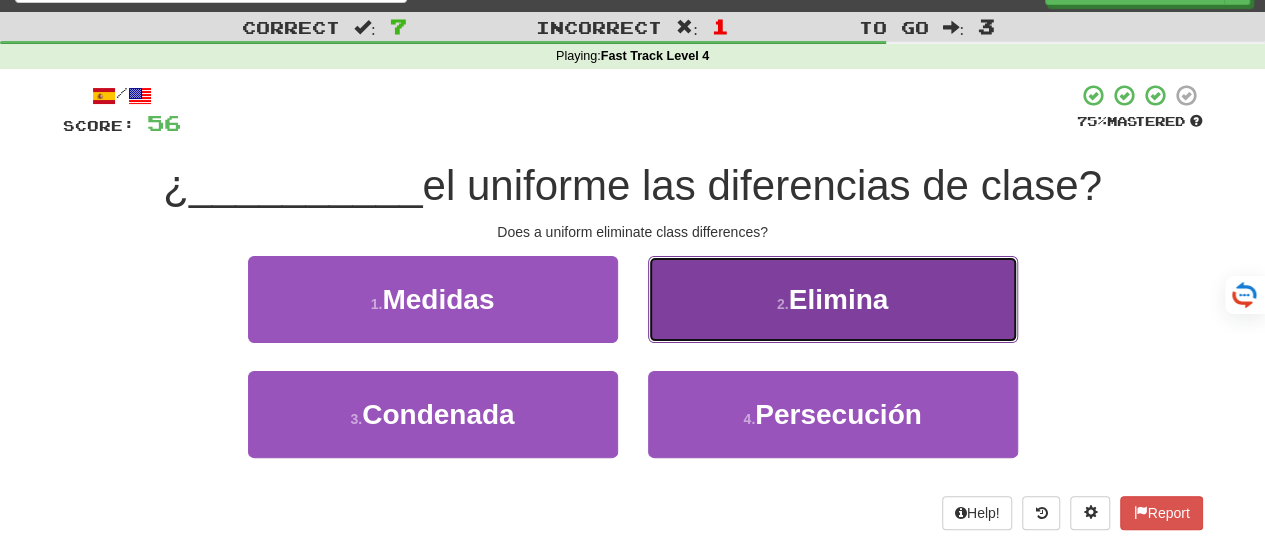 click on "2 .  Elimina" at bounding box center [833, 299] 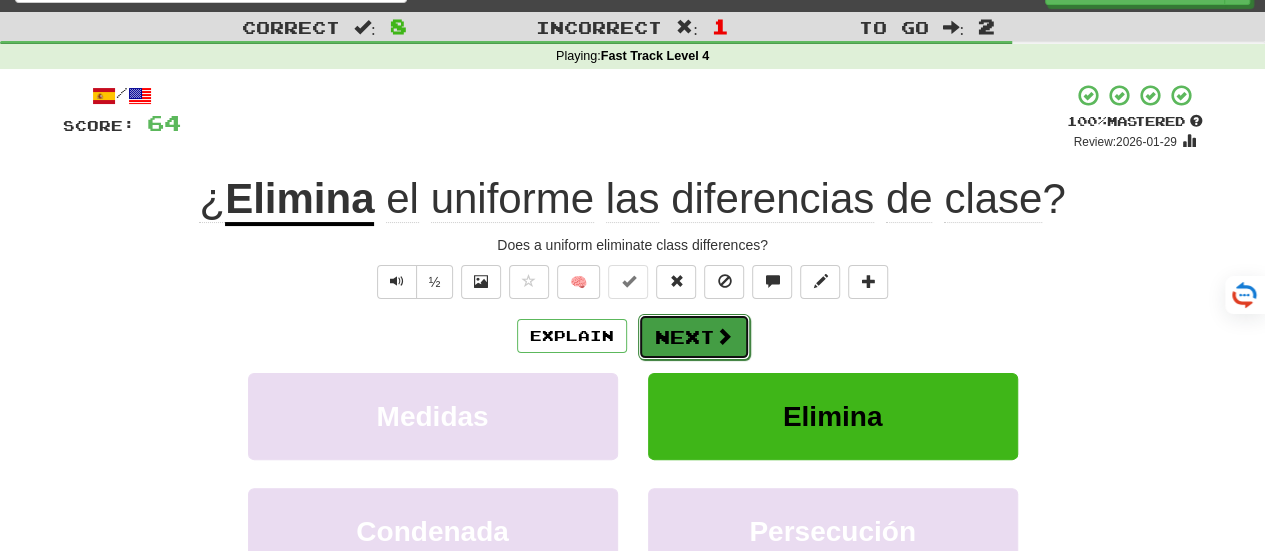 click on "Next" at bounding box center (694, 337) 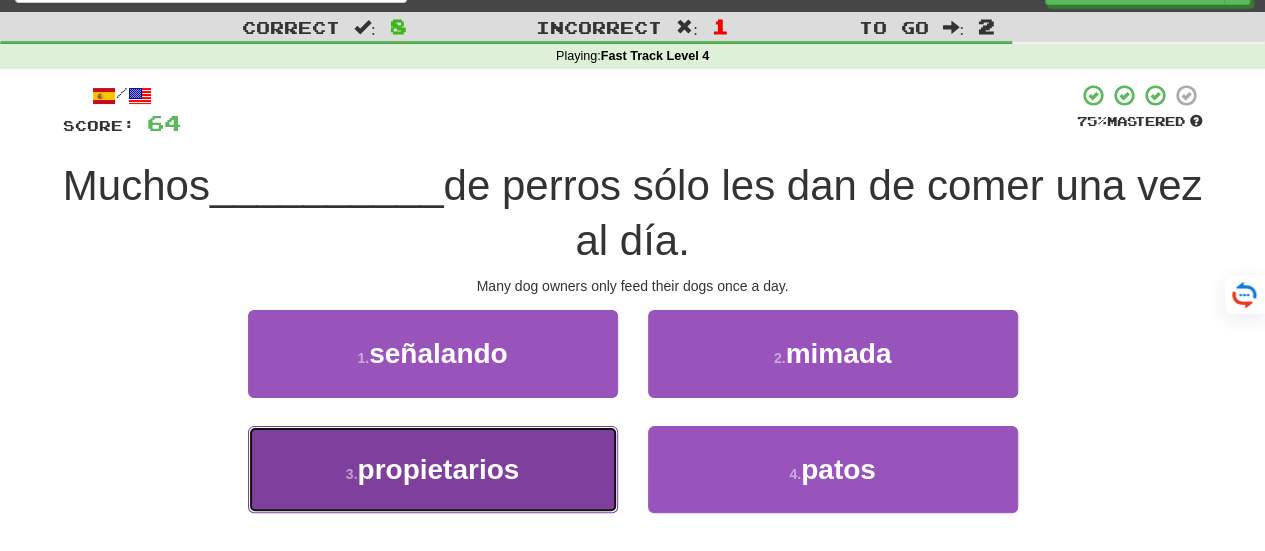 click on "3 .  propietarios" at bounding box center (433, 469) 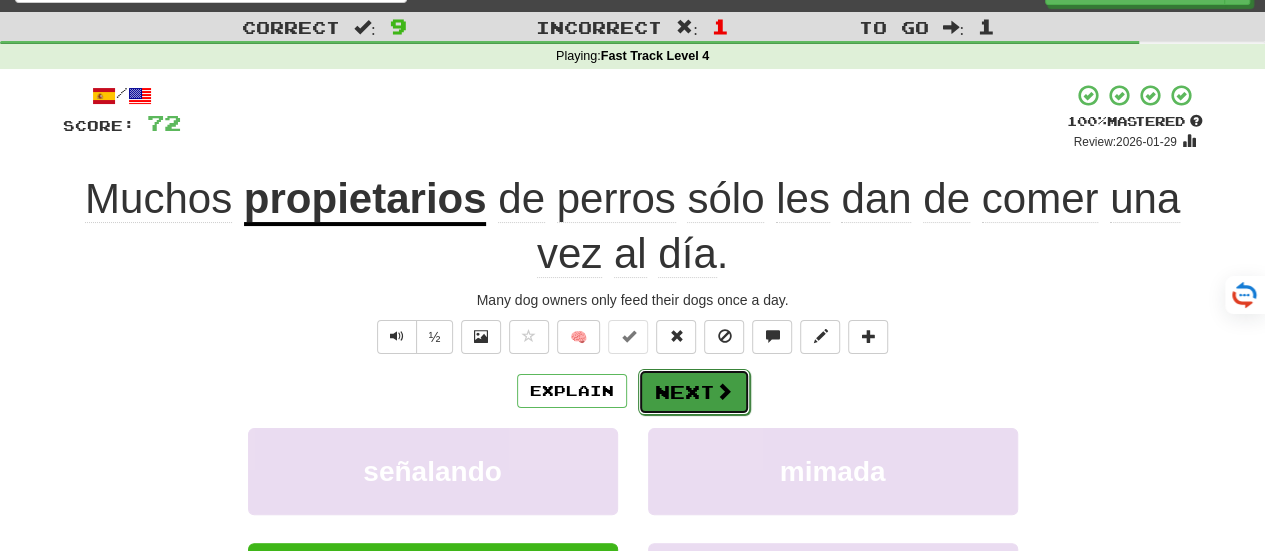 click on "Next" at bounding box center [694, 392] 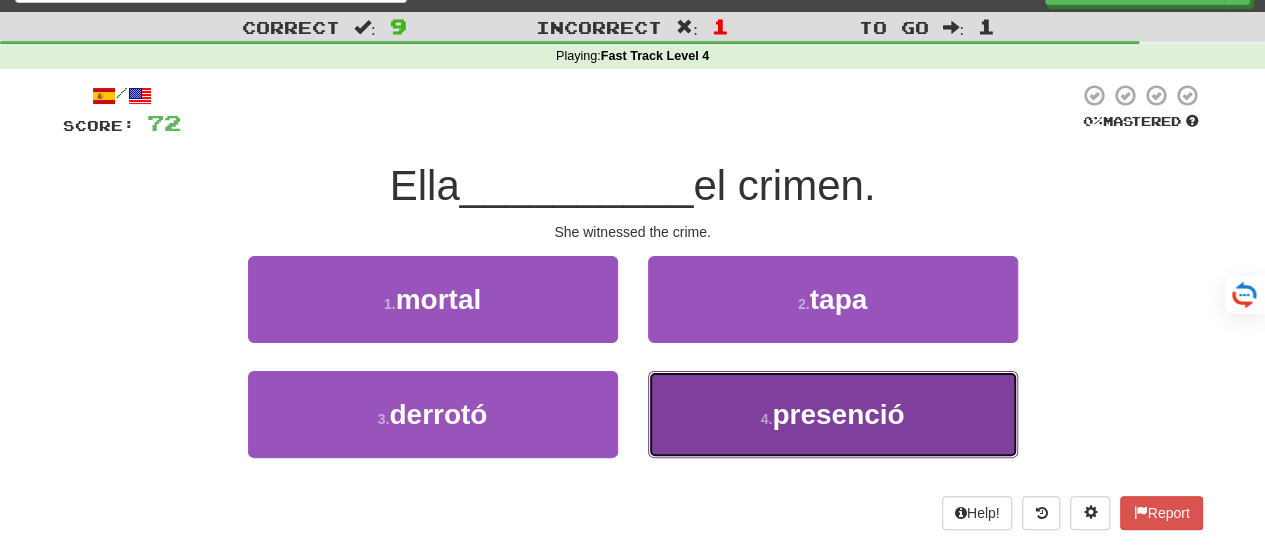 click on "4 .  presenció" at bounding box center (833, 414) 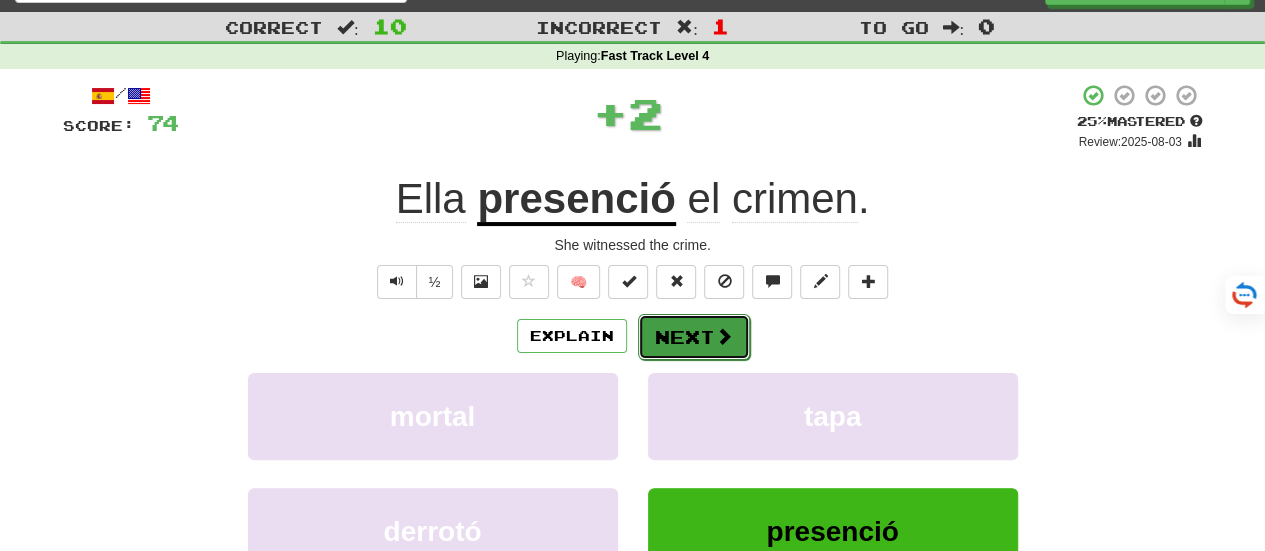 click on "Next" at bounding box center [694, 337] 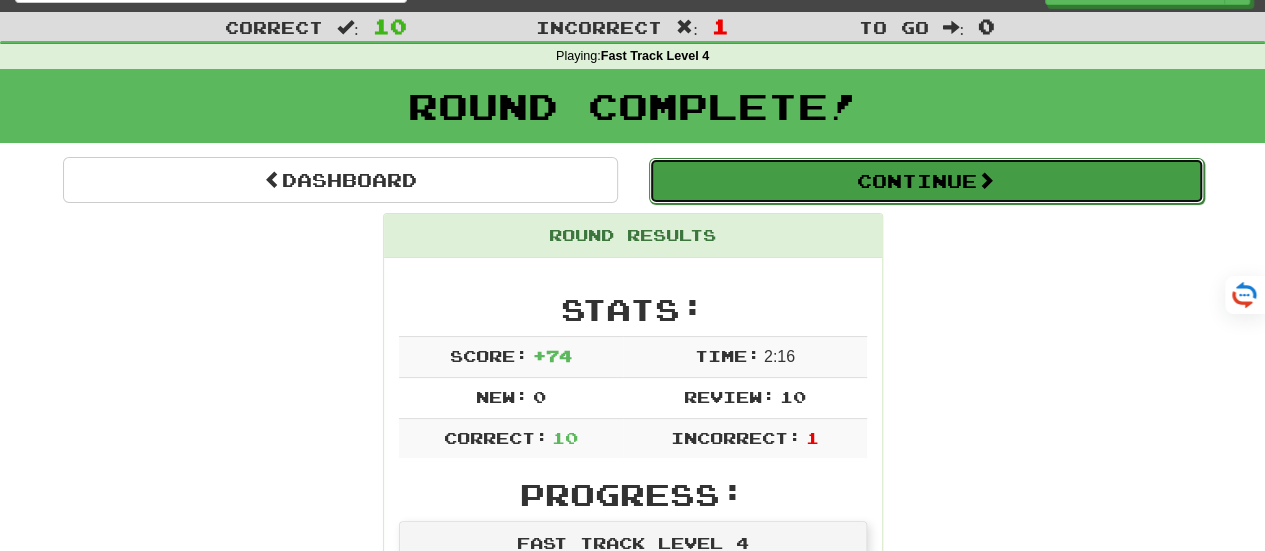 click on "Continue" at bounding box center [926, 181] 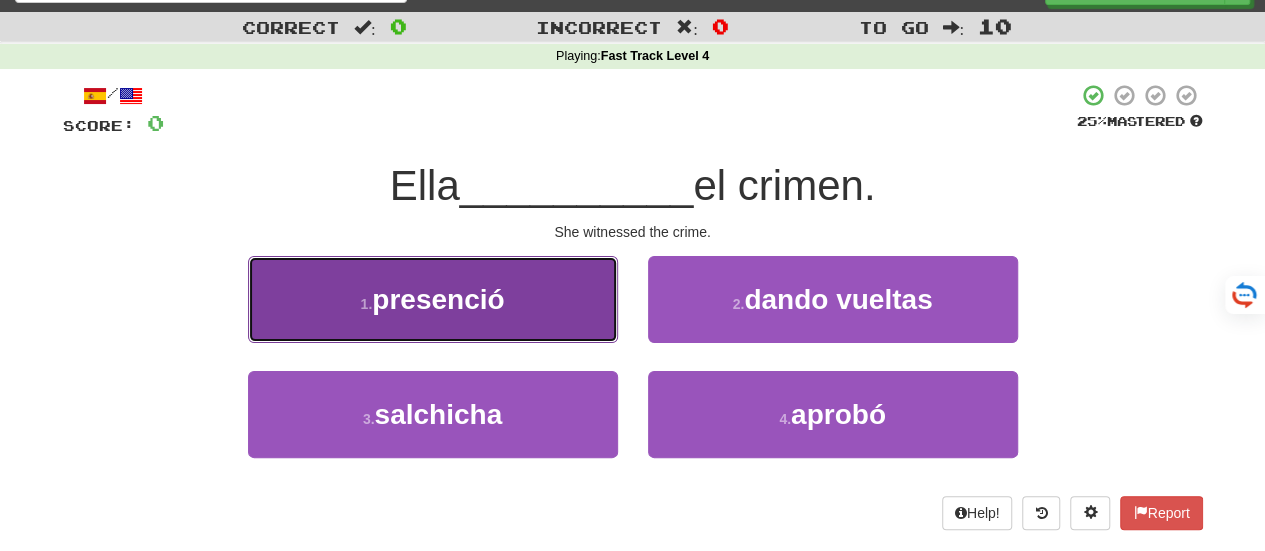 click on "presenció" at bounding box center (438, 299) 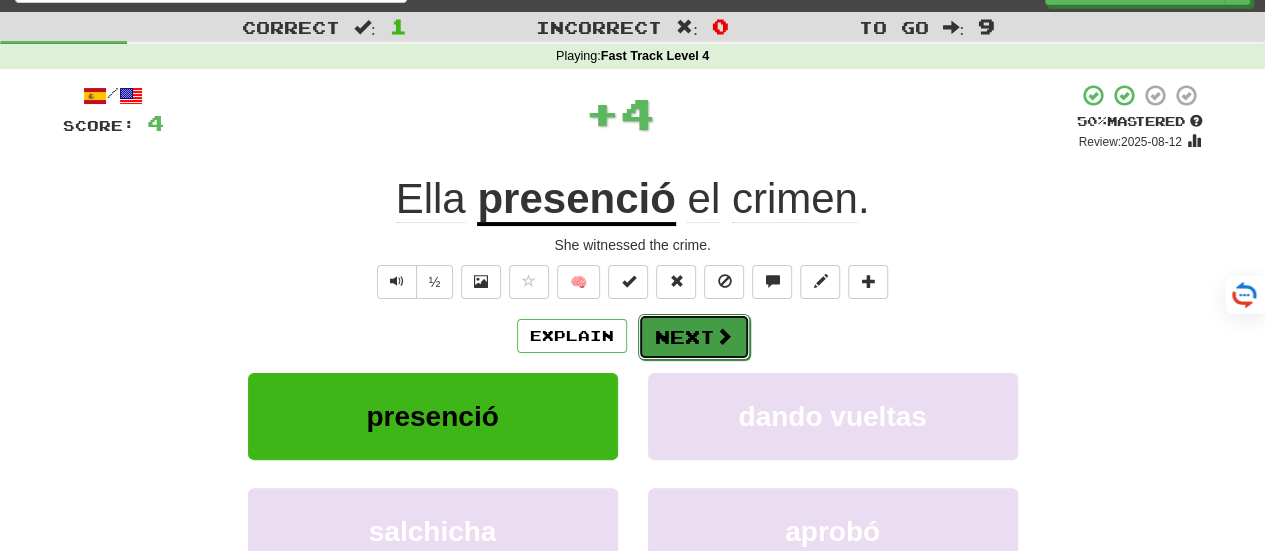 click on "Next" at bounding box center (694, 337) 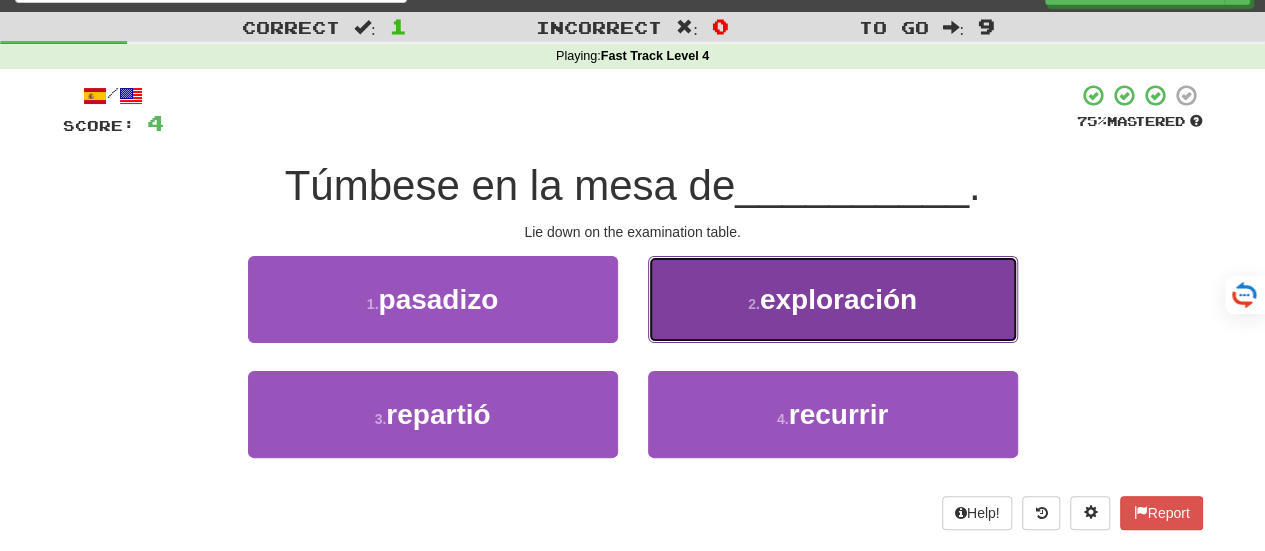 click on "2 .  exploración" at bounding box center [833, 299] 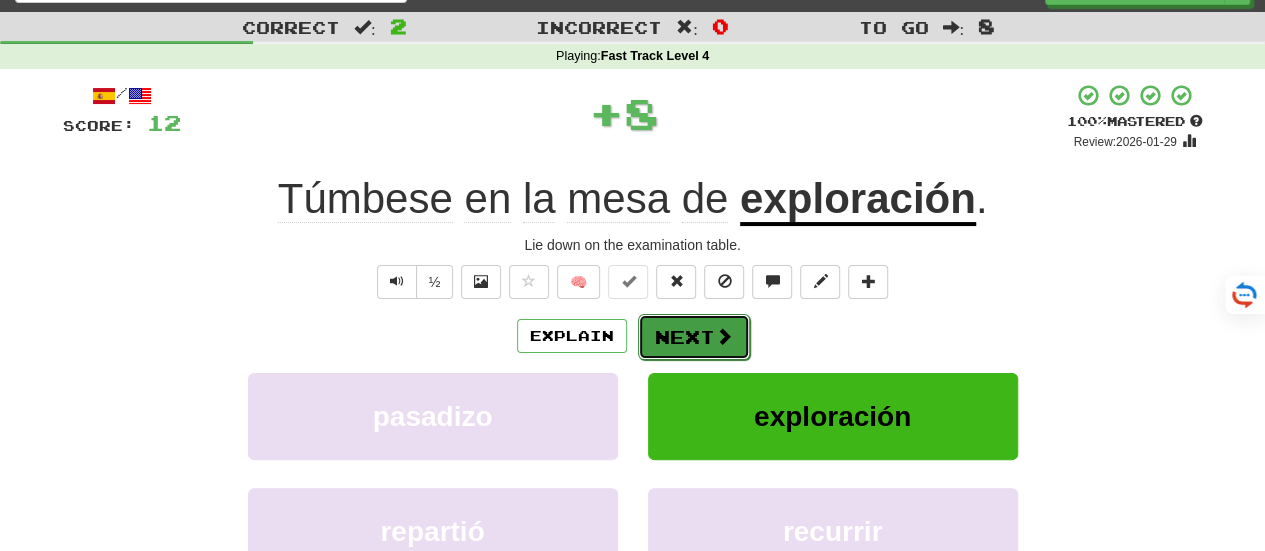 click on "Next" at bounding box center [694, 337] 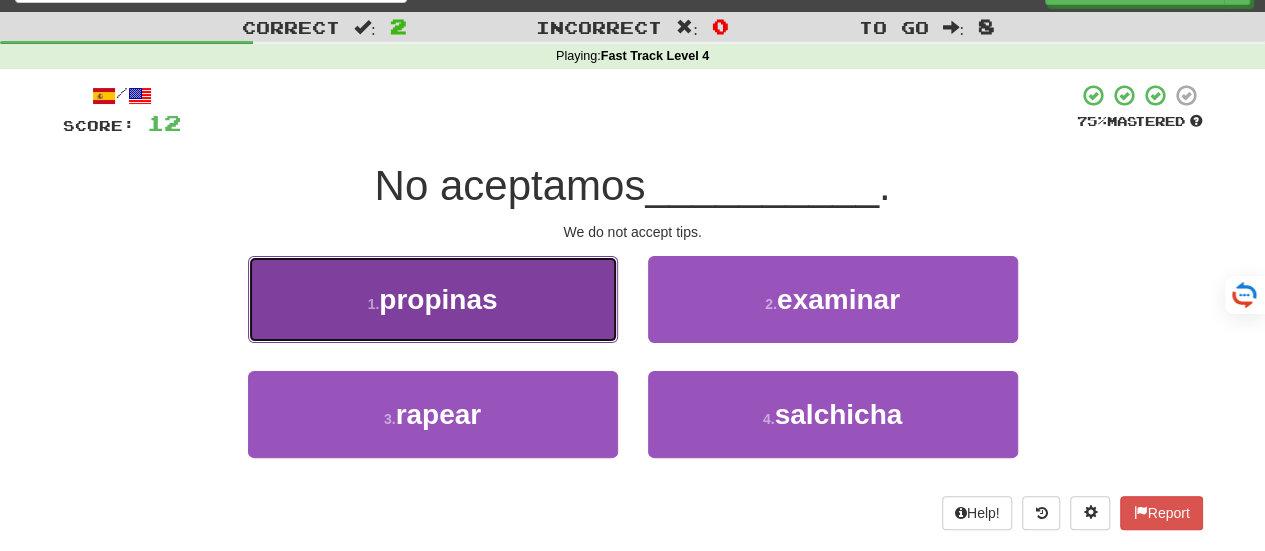 click on "1 .  propinas" at bounding box center [433, 299] 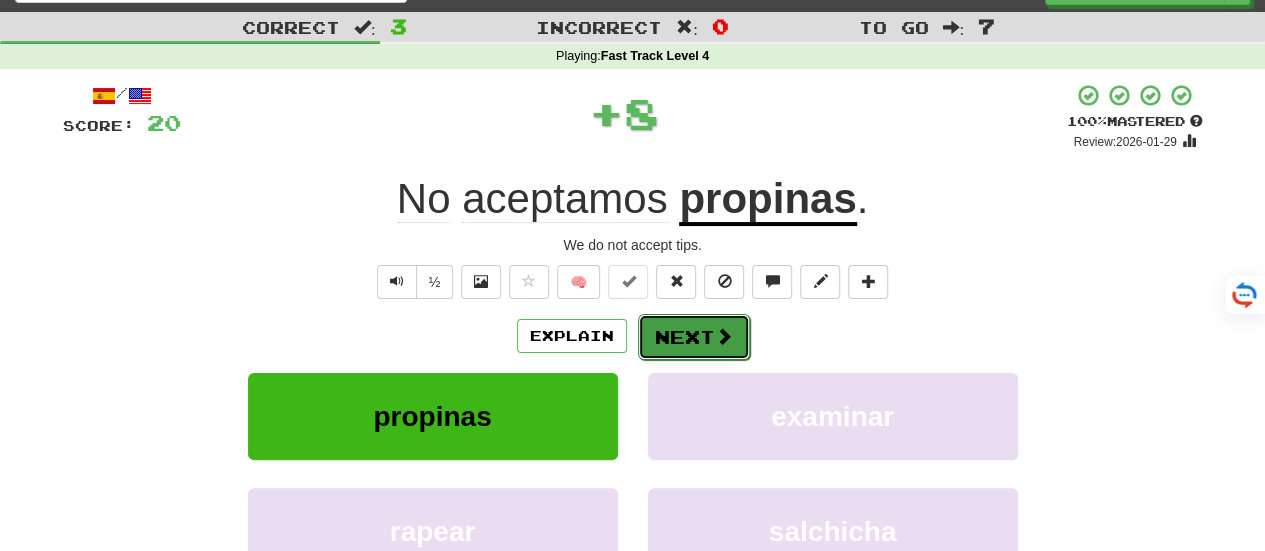 click on "Next" at bounding box center [694, 337] 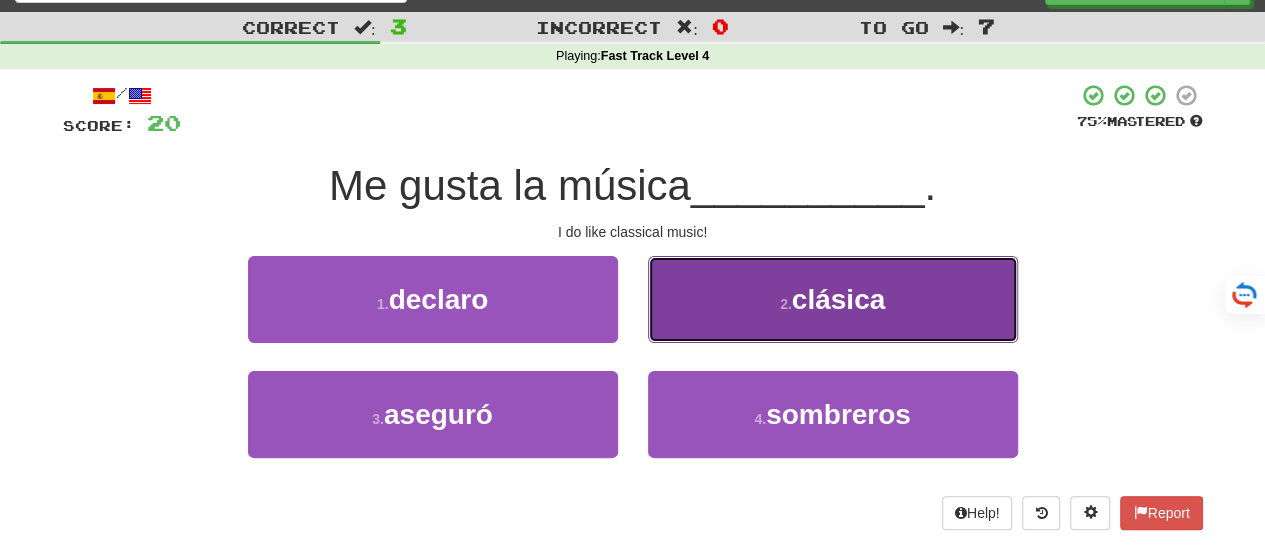 click on "2 .  clásica" at bounding box center (833, 299) 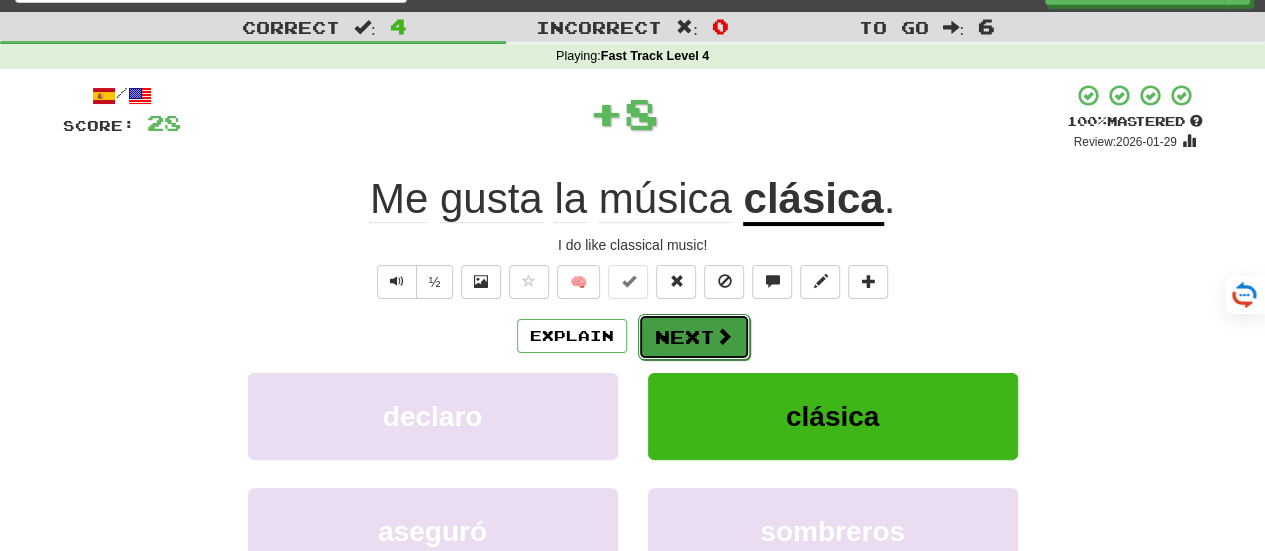 click on "Next" at bounding box center (694, 337) 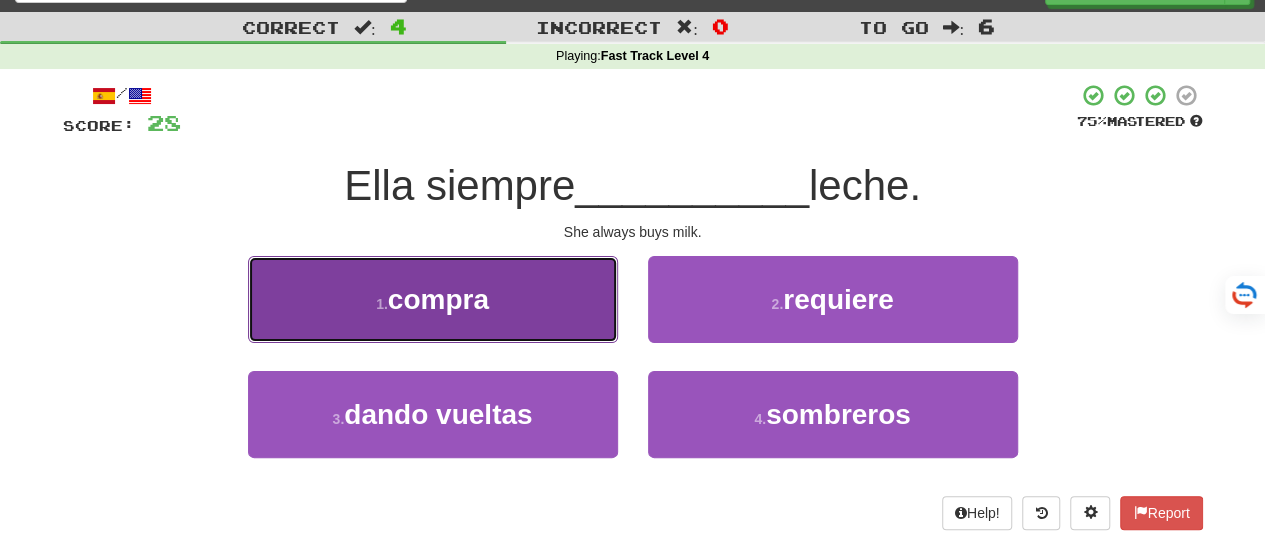 click on "1 .  compra" at bounding box center [433, 299] 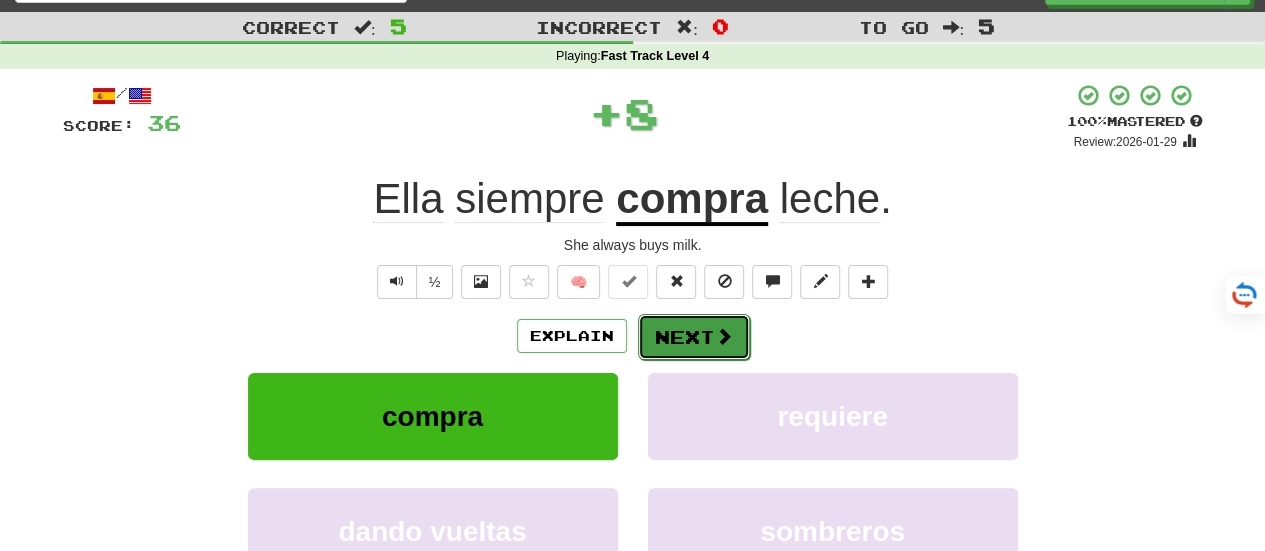 click on "Next" at bounding box center [694, 337] 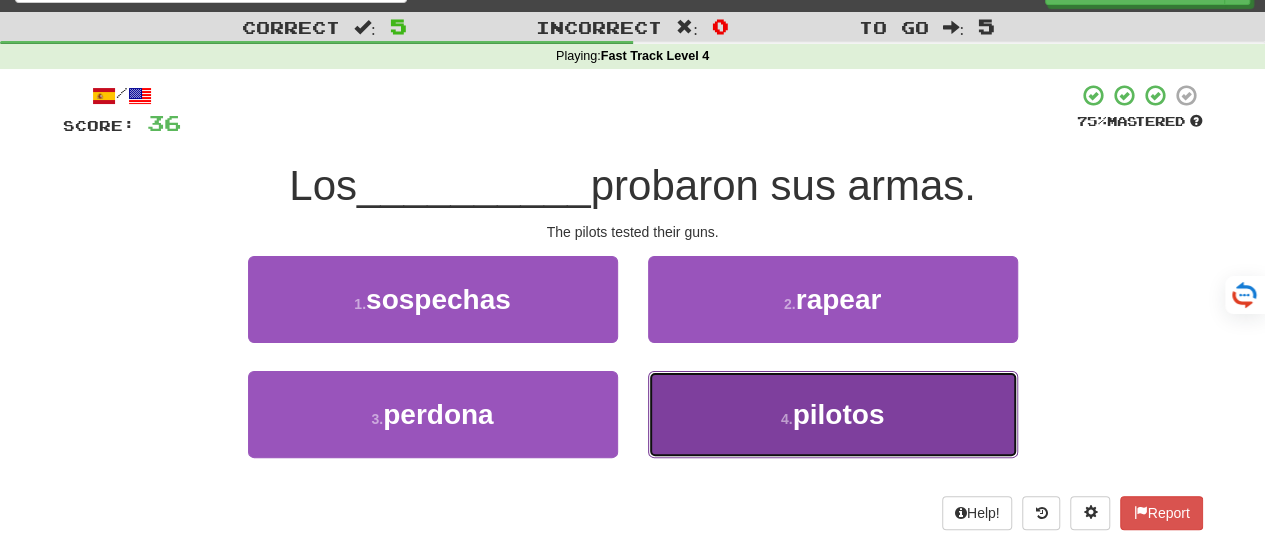 click on "4 .  pilotos" at bounding box center [833, 414] 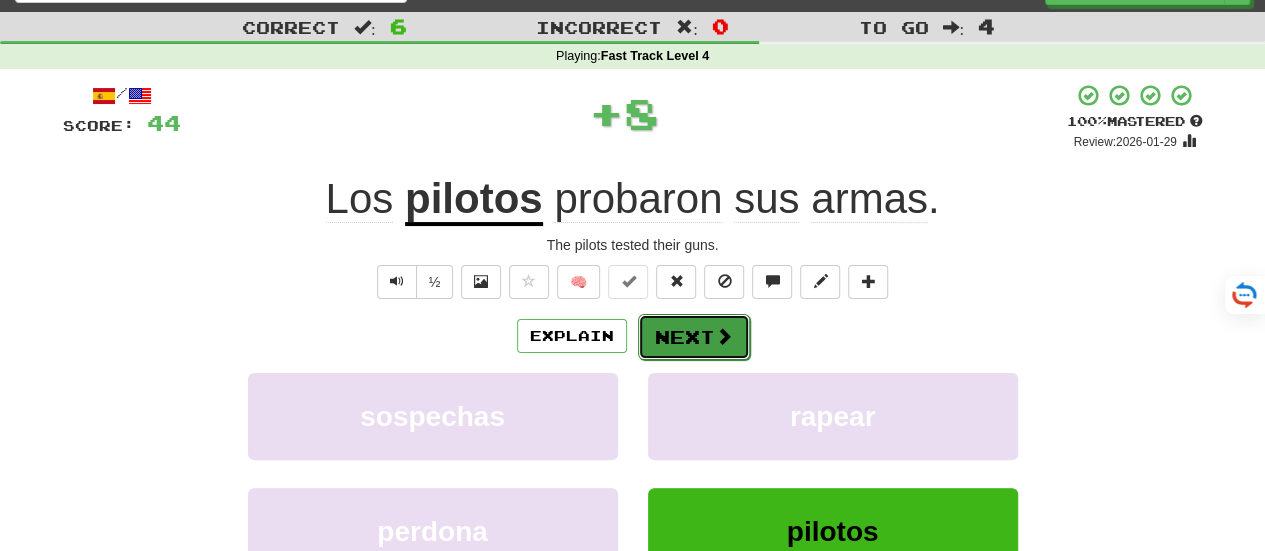 click on "Next" at bounding box center (694, 337) 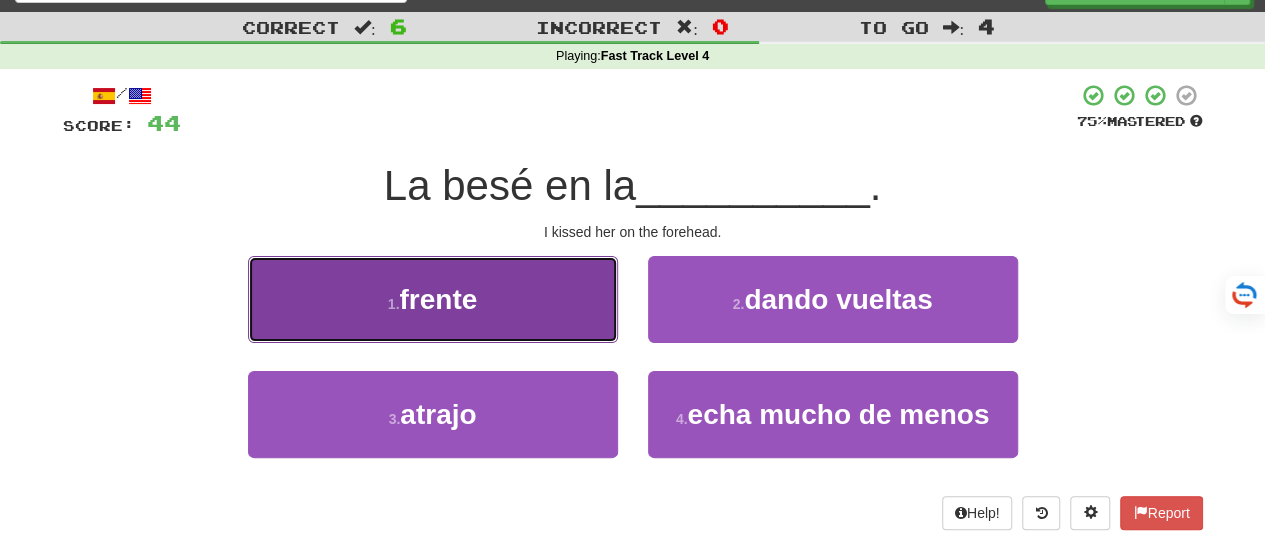 click on "1 .  frente" at bounding box center (433, 299) 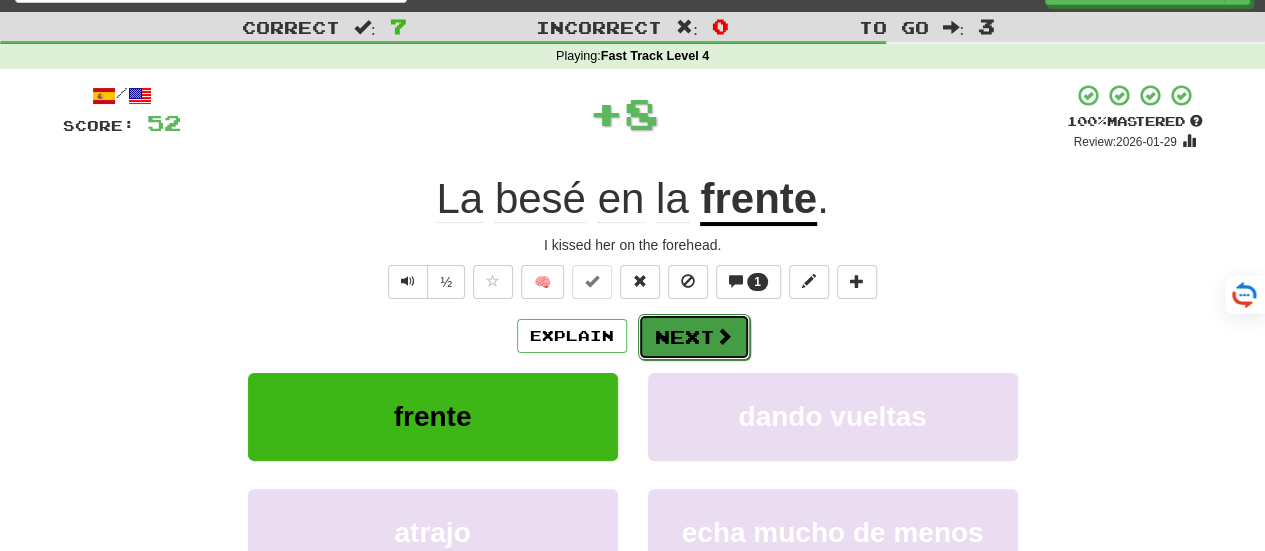click on "Next" at bounding box center [694, 337] 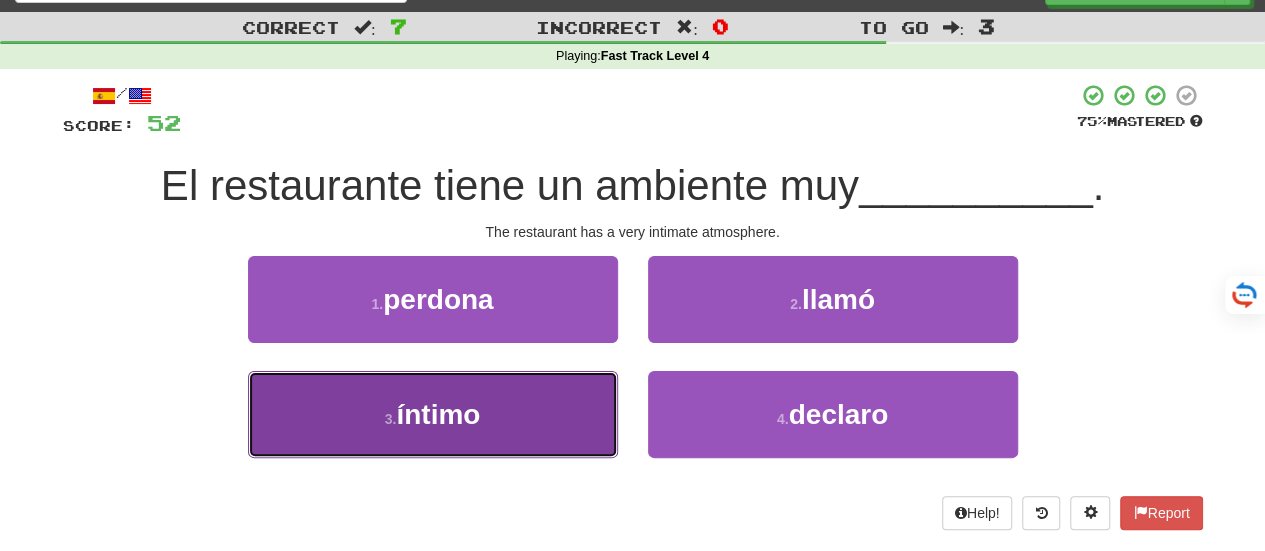 click on "3 .  íntimo" at bounding box center (433, 414) 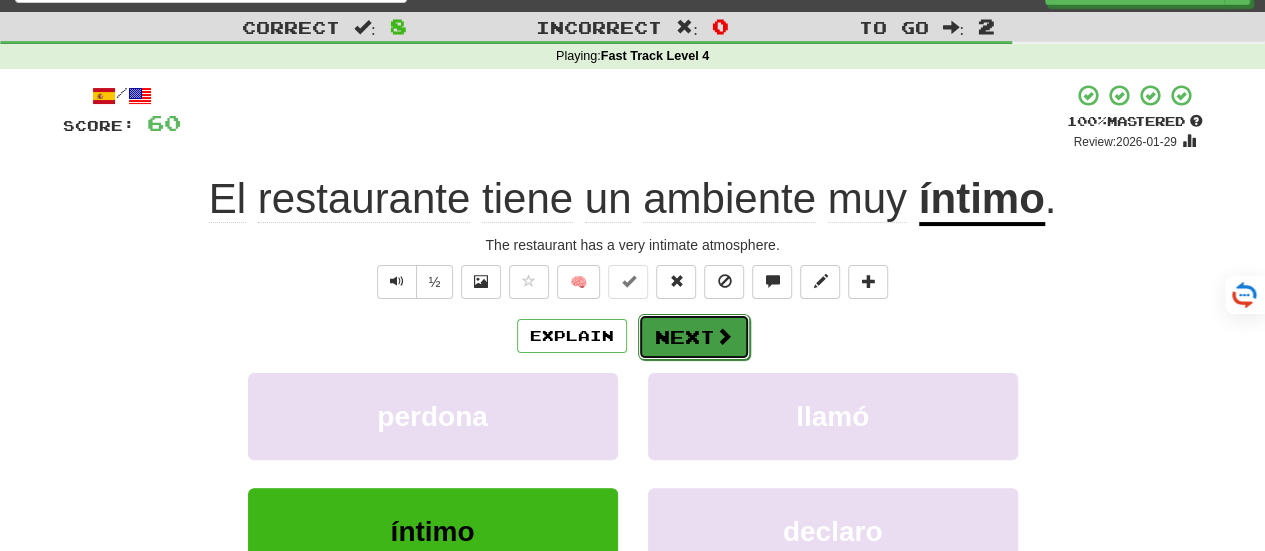 click on "Next" at bounding box center (694, 337) 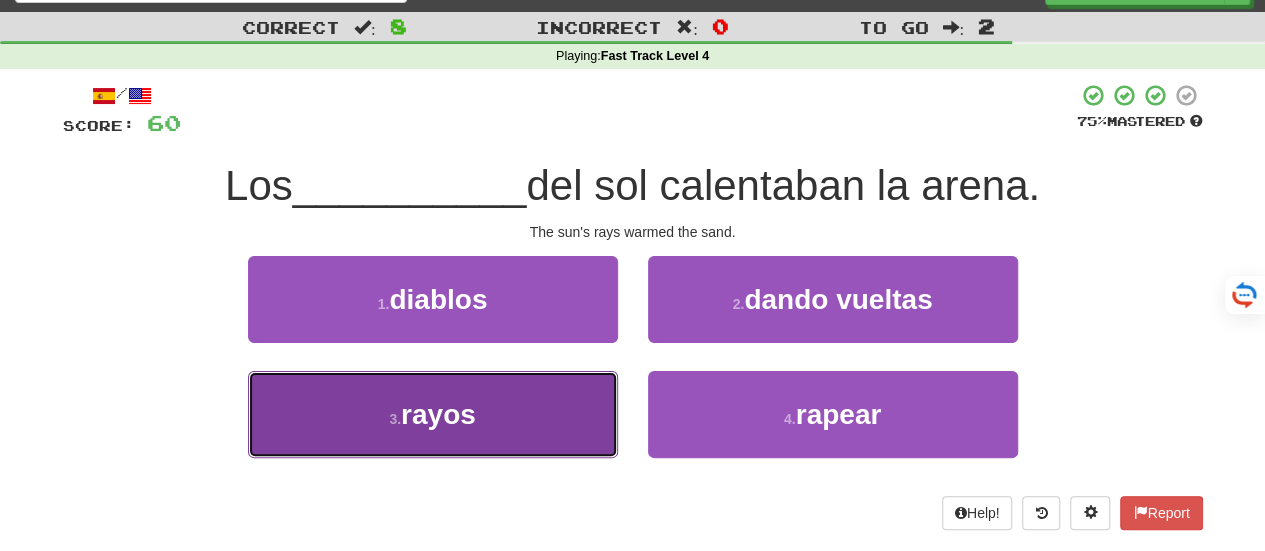 click on "3 .  rayos" at bounding box center [433, 414] 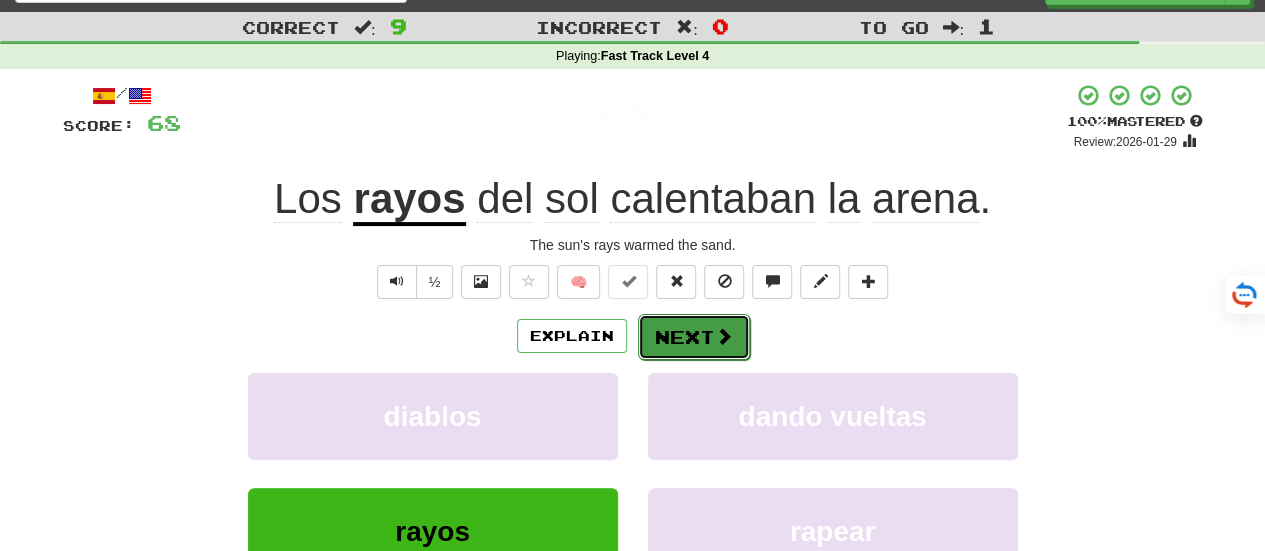 click on "Next" at bounding box center (694, 337) 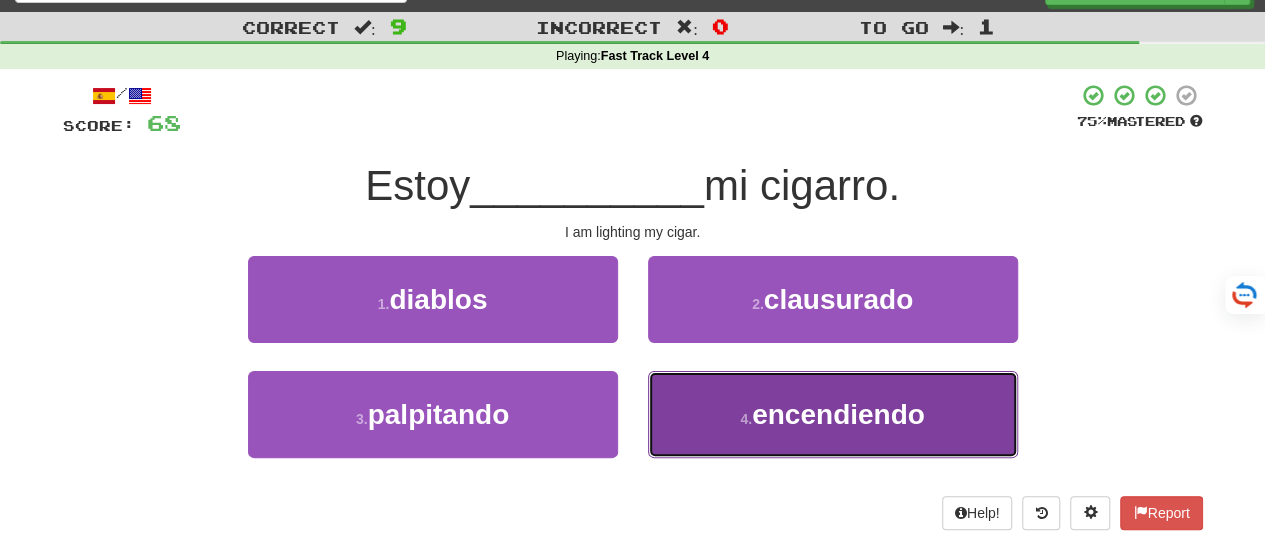 click on "encendiendo" at bounding box center (838, 414) 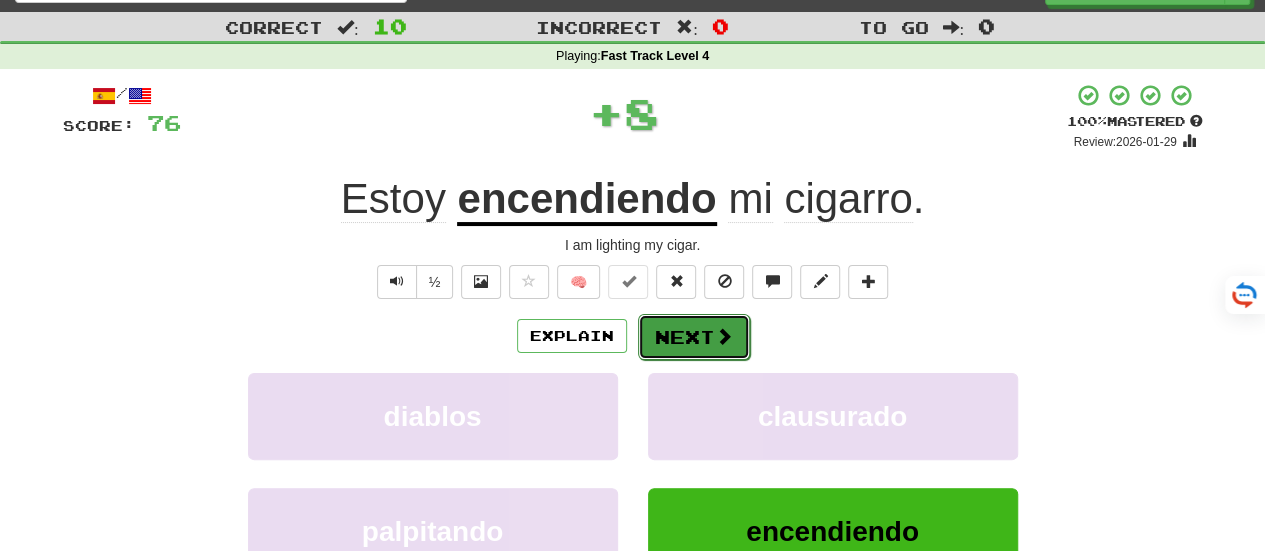 click on "Next" at bounding box center [694, 337] 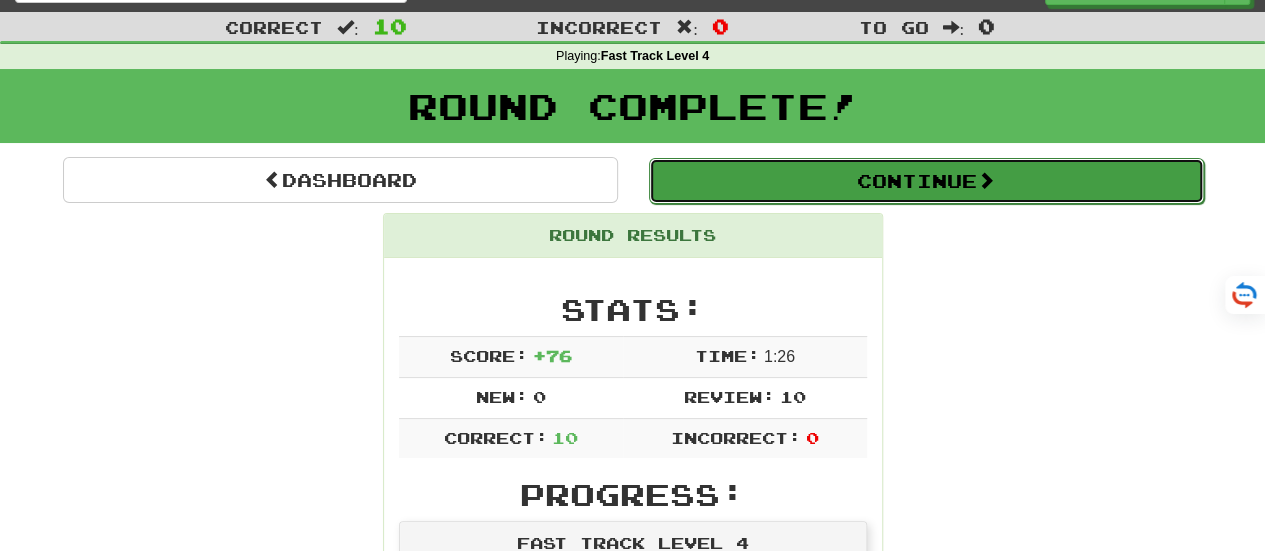 click on "Continue" at bounding box center [926, 181] 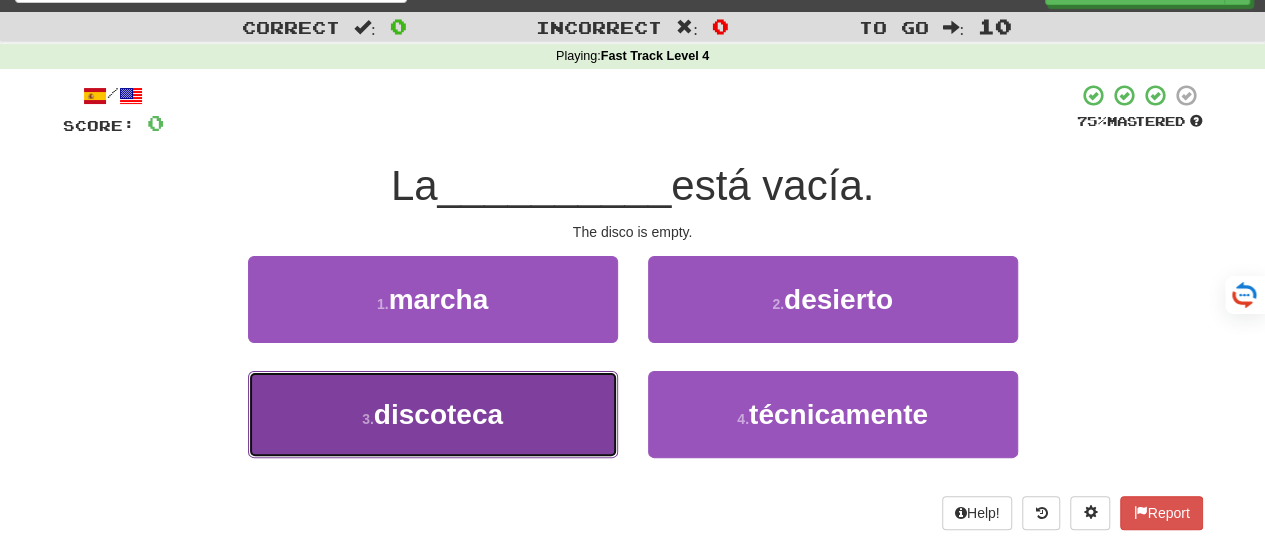 click on "discoteca" at bounding box center (438, 414) 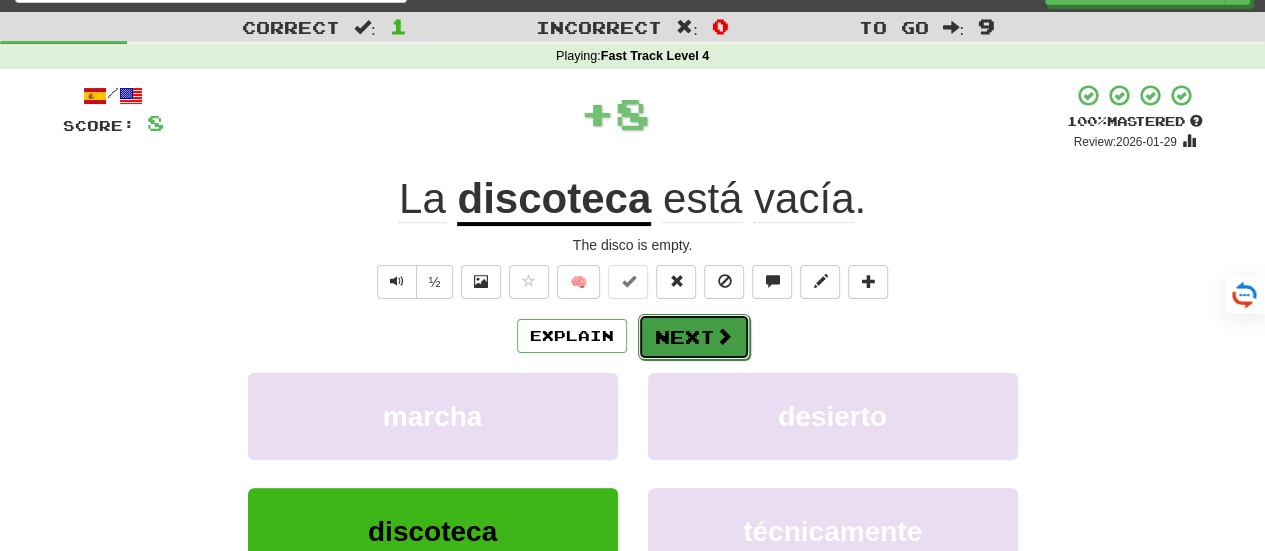 click on "Next" at bounding box center (694, 337) 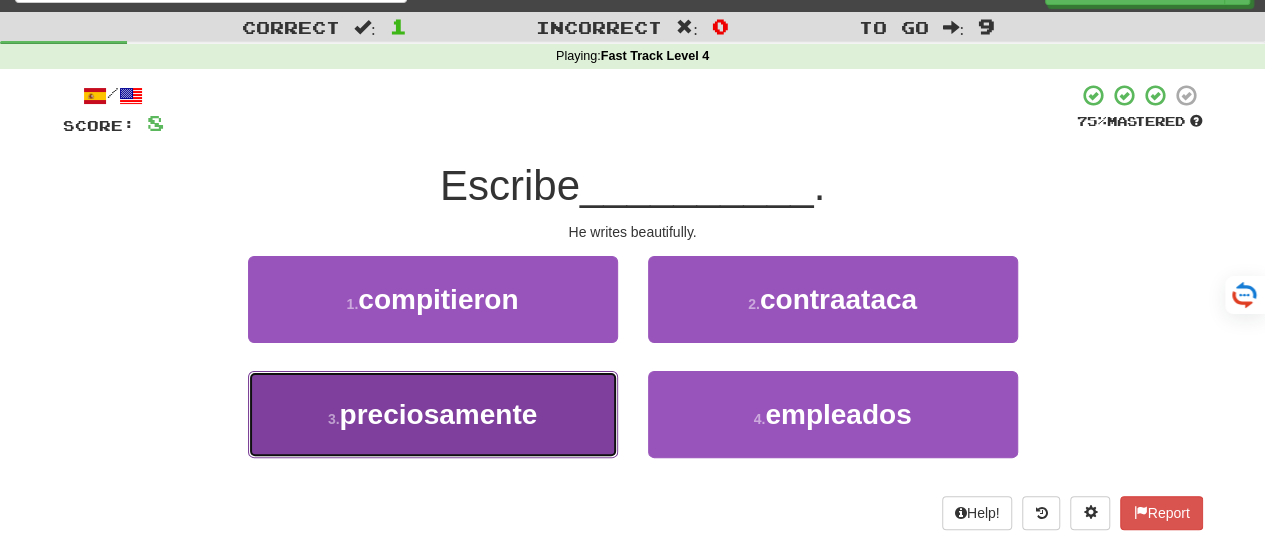 click on "preciosamente" at bounding box center [439, 414] 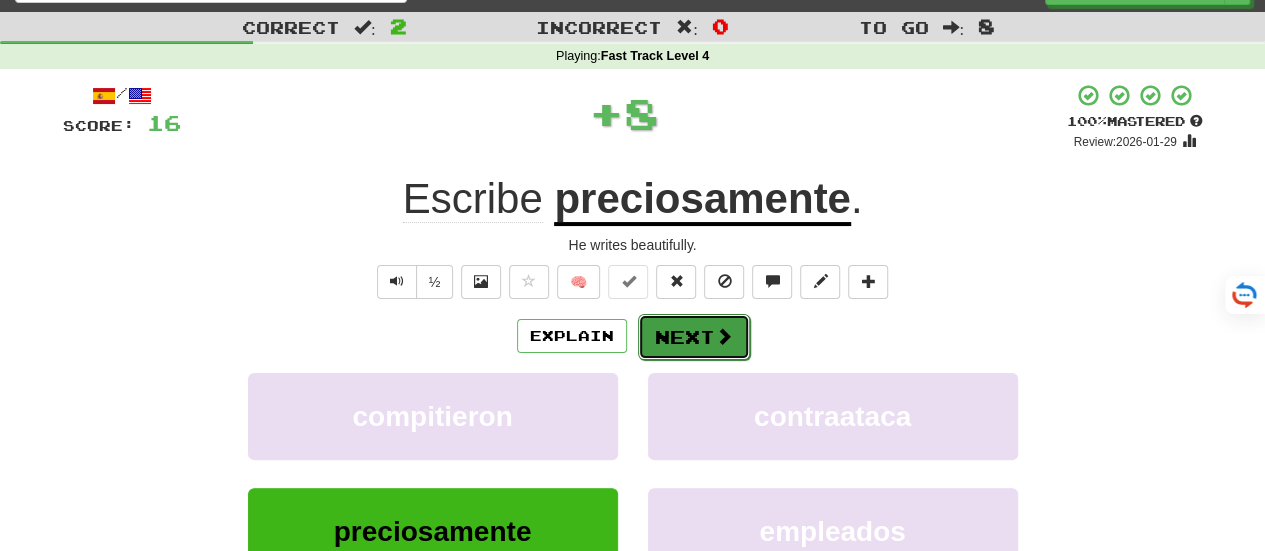 click on "Next" at bounding box center [694, 337] 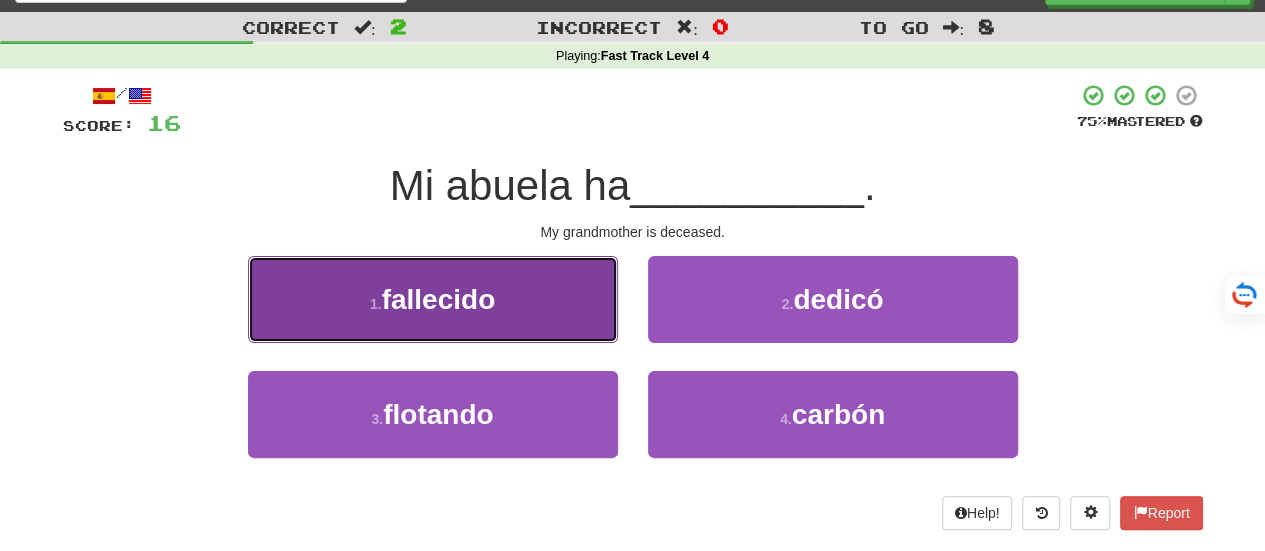 click on "1 .  fallecido" at bounding box center (433, 299) 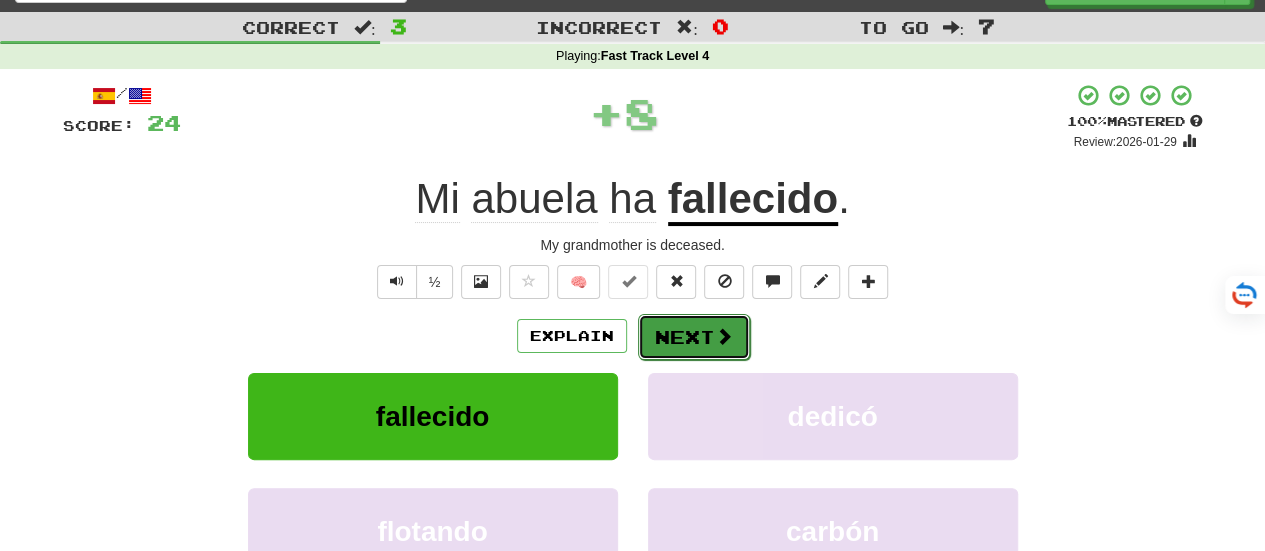 click on "Next" at bounding box center [694, 337] 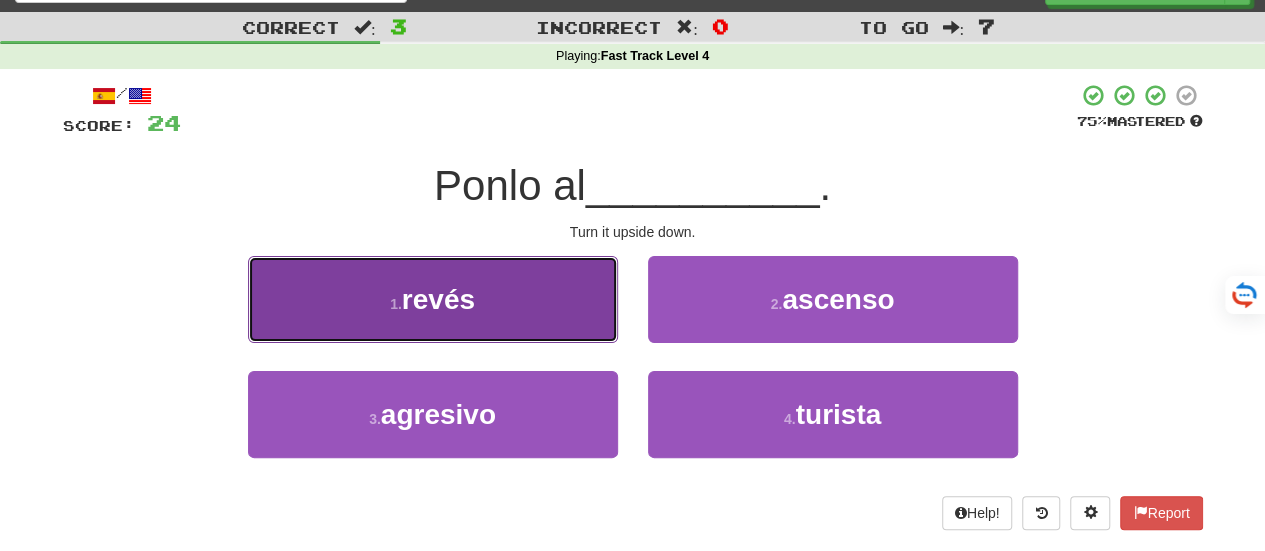 click on "1 .  revés" at bounding box center [433, 299] 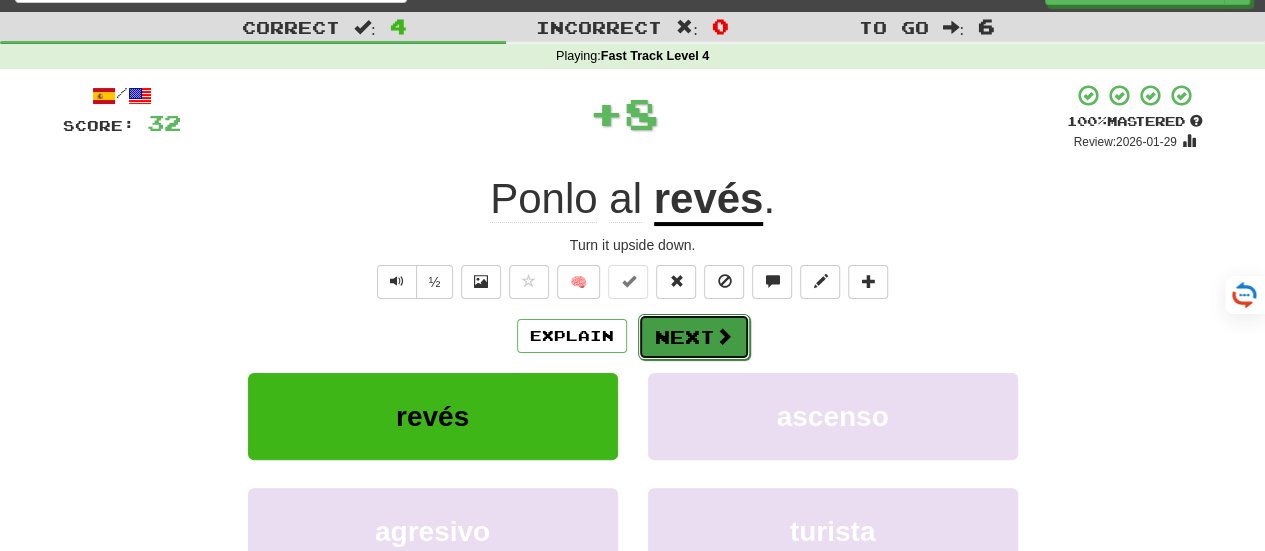 click on "Next" at bounding box center (694, 337) 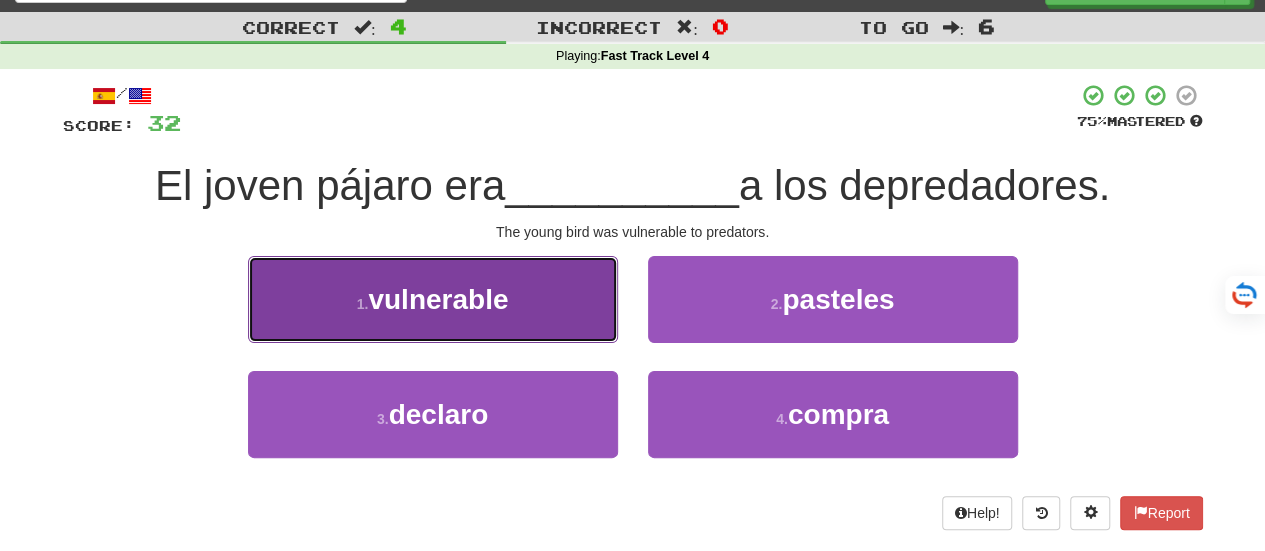 click on "1 .  vulnerable" at bounding box center [433, 299] 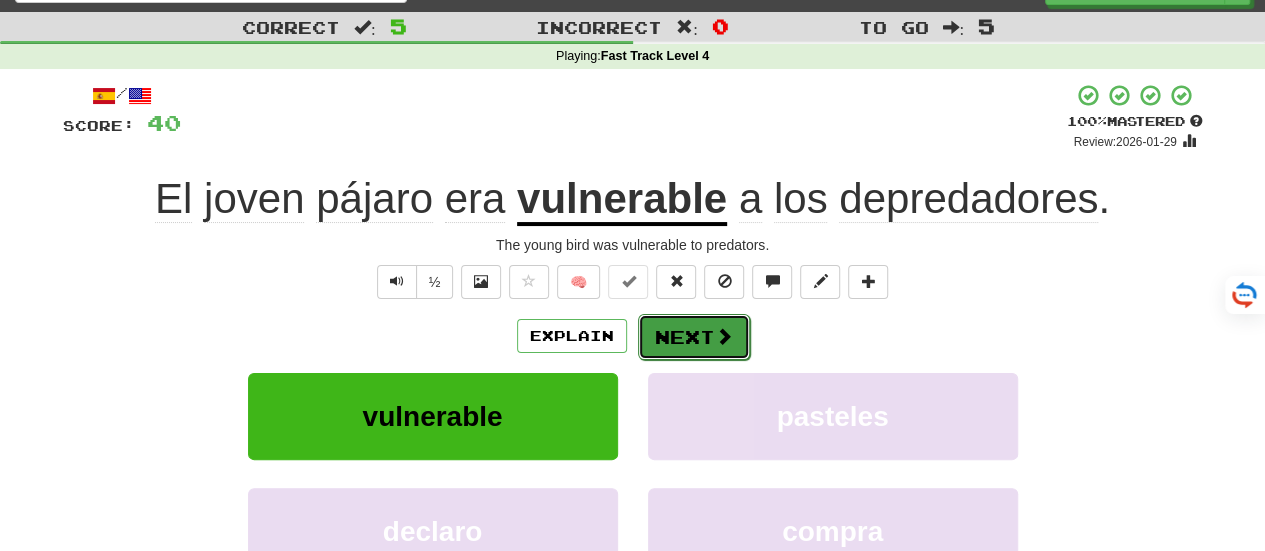 click on "Next" at bounding box center (694, 337) 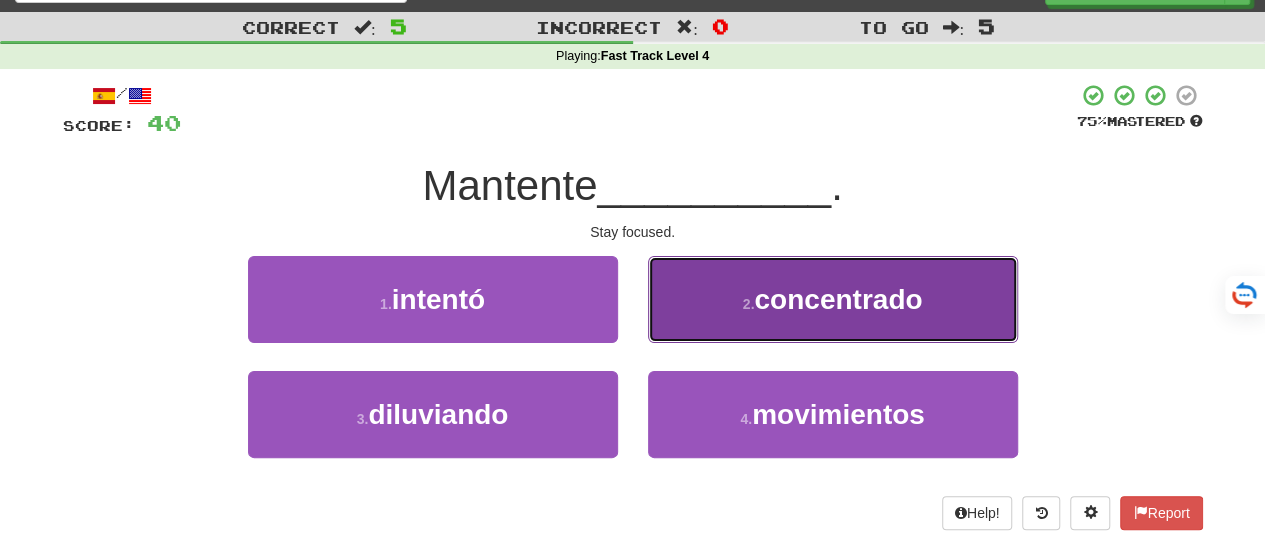 click on "concentrado" at bounding box center [838, 299] 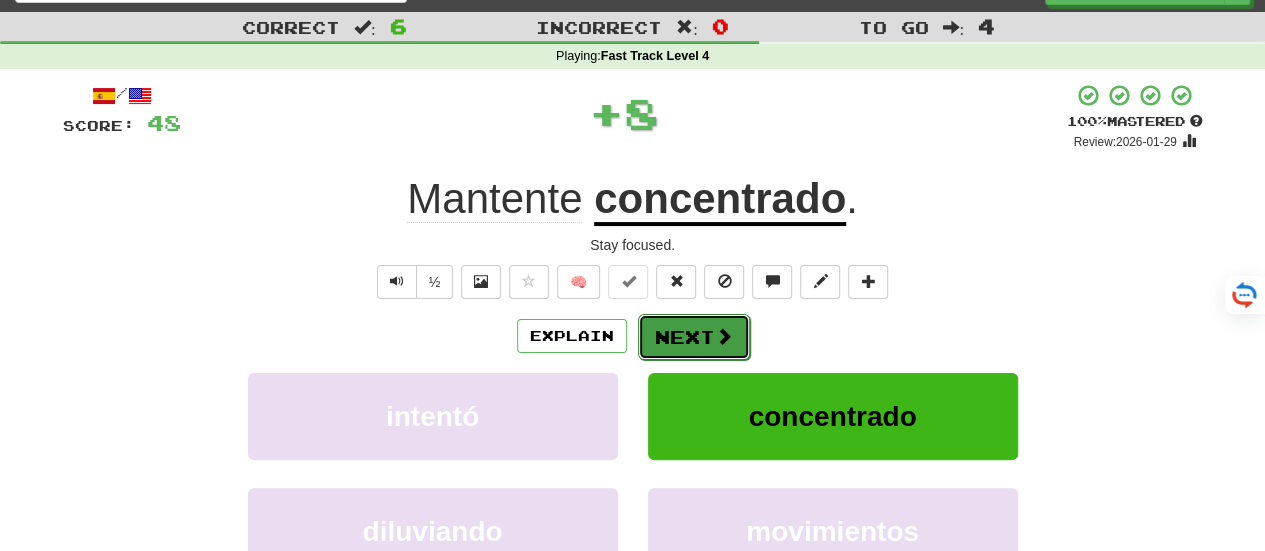 click on "Next" at bounding box center [694, 337] 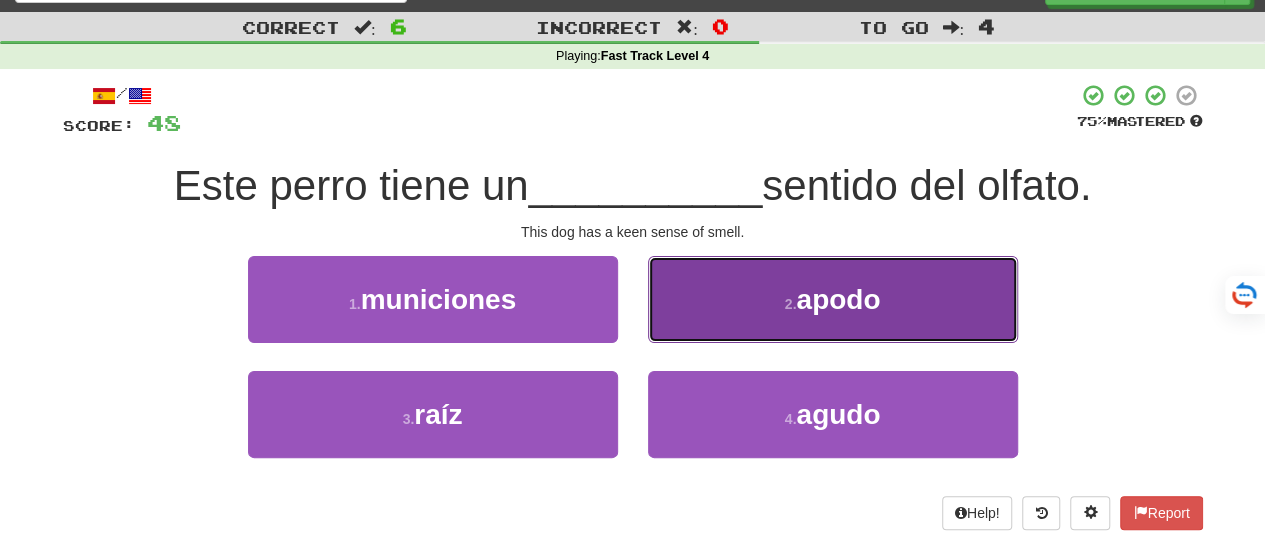 click on "2 .  apodo" at bounding box center (833, 299) 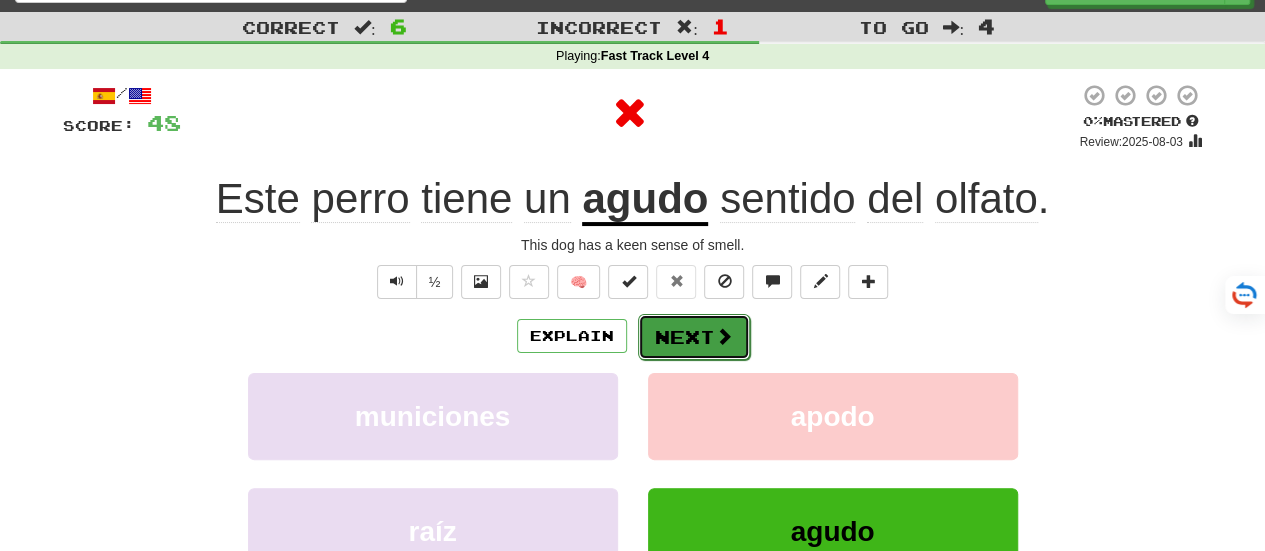 click on "Next" at bounding box center (694, 337) 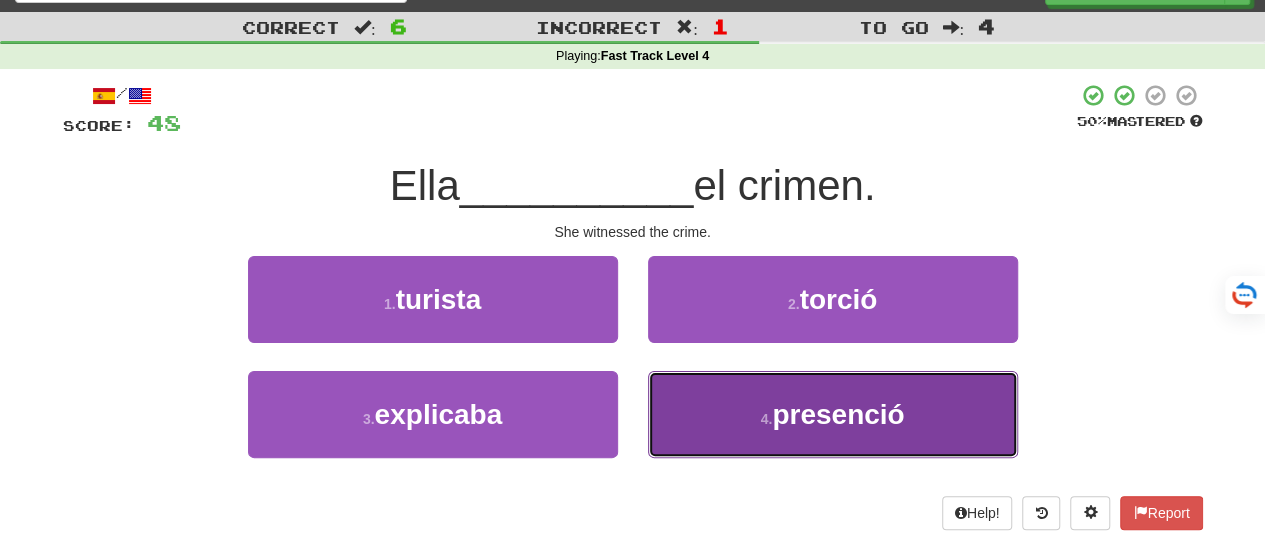 click on "presenció" at bounding box center [838, 414] 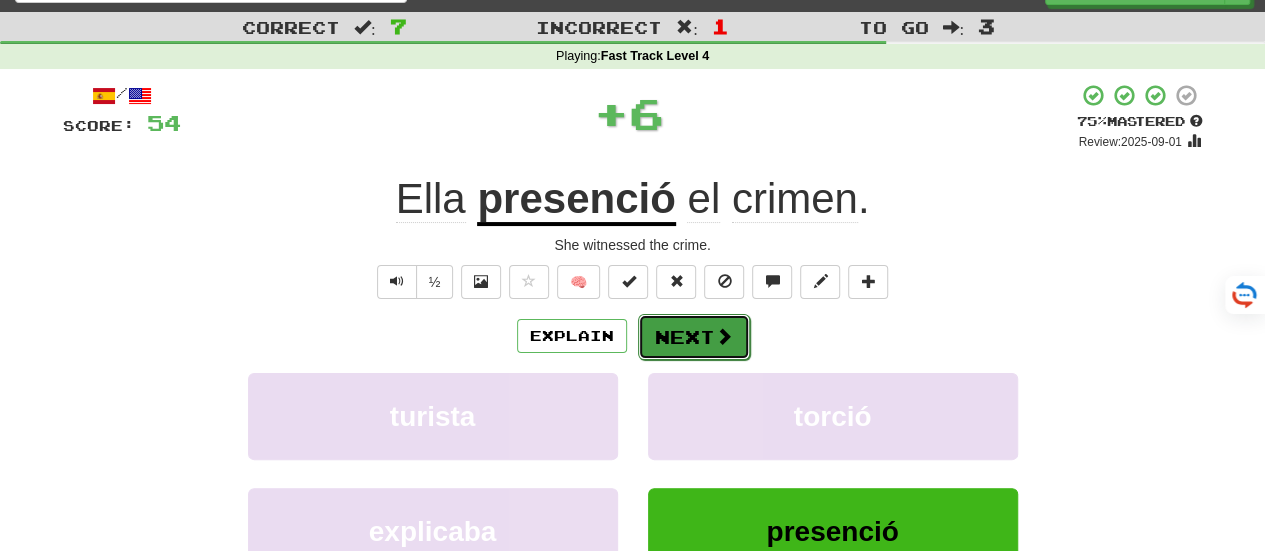 click on "Next" at bounding box center [694, 337] 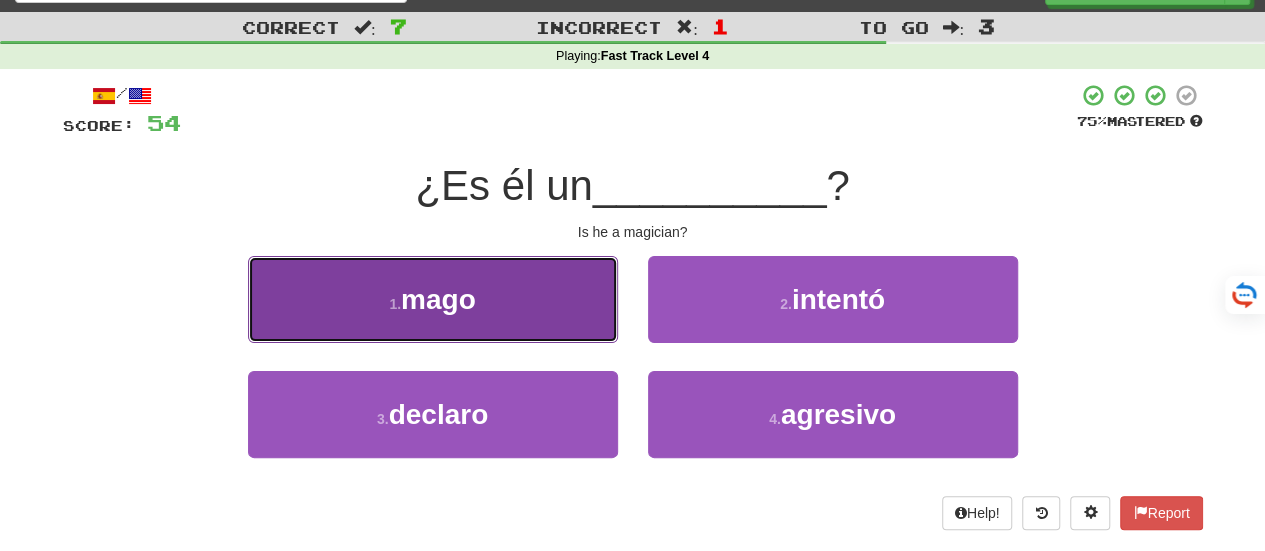 click on "1 .  mago" at bounding box center [433, 299] 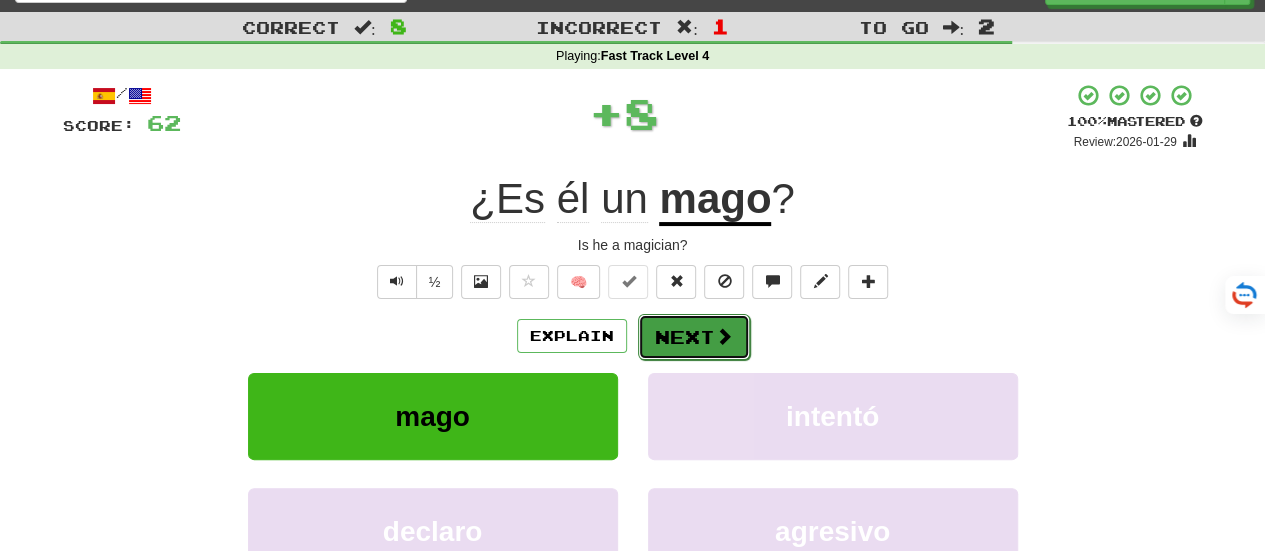 click on "Next" at bounding box center (694, 337) 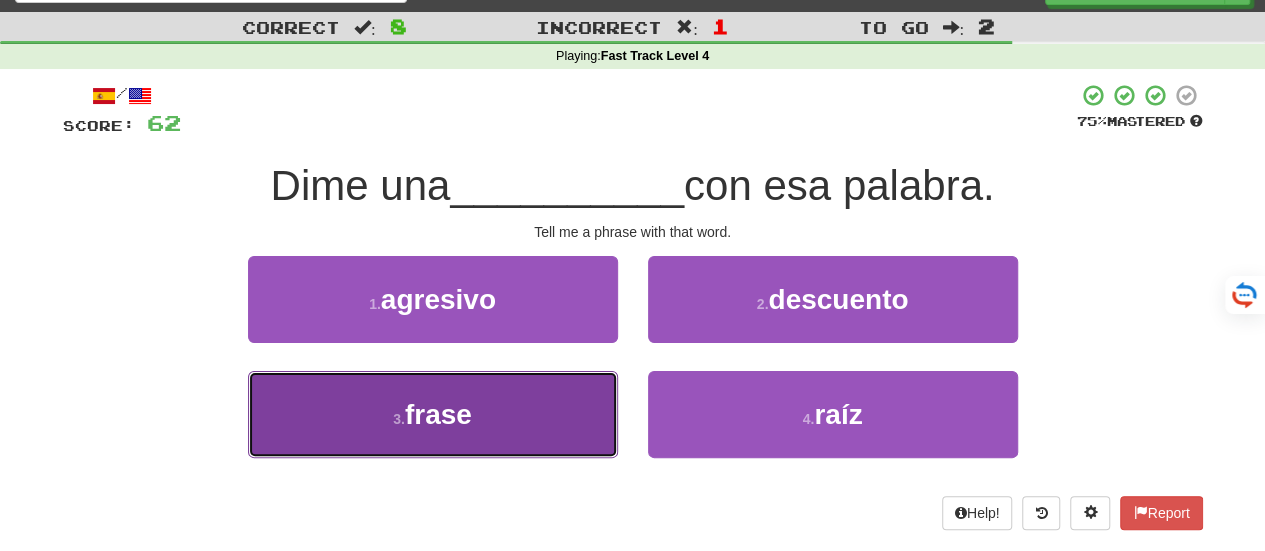 click on "frase" at bounding box center [438, 414] 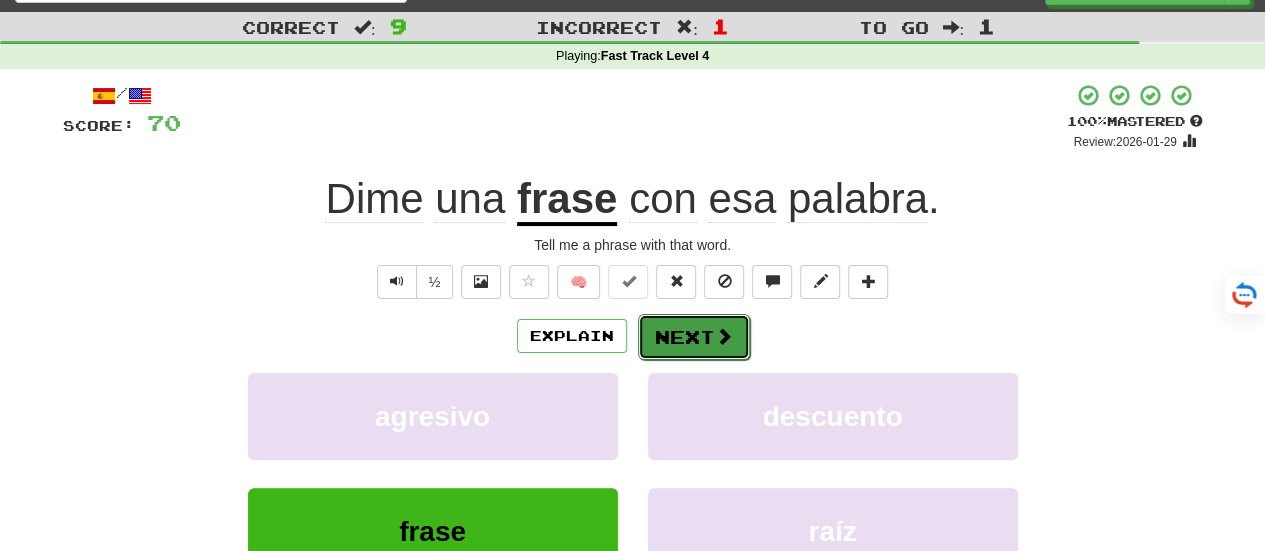 click on "Next" at bounding box center (694, 337) 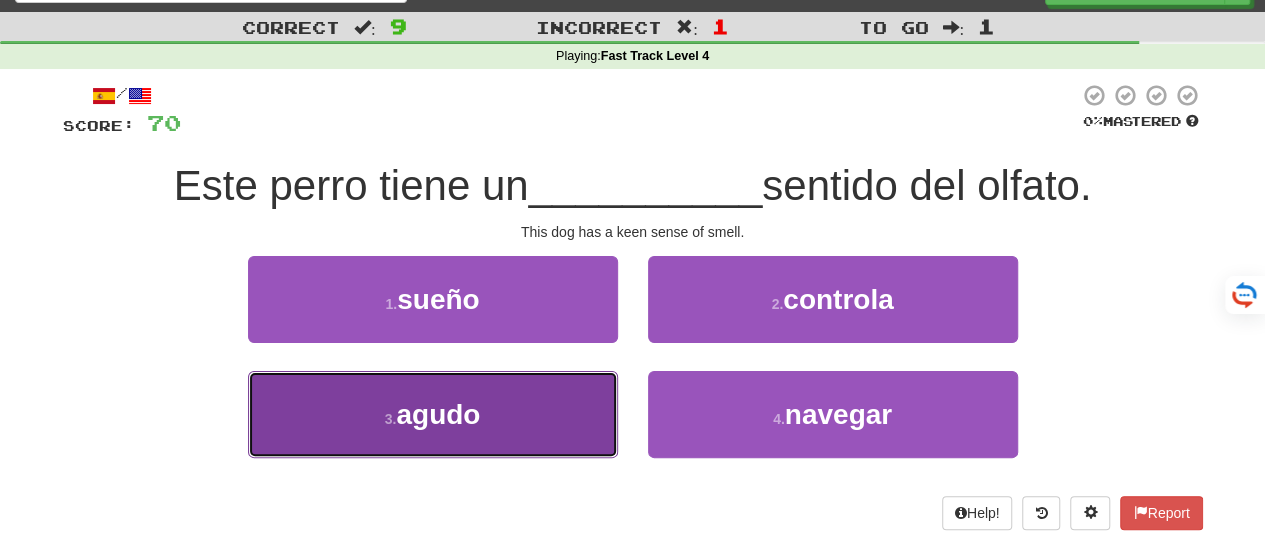 click on "3 .  agudo" at bounding box center [433, 414] 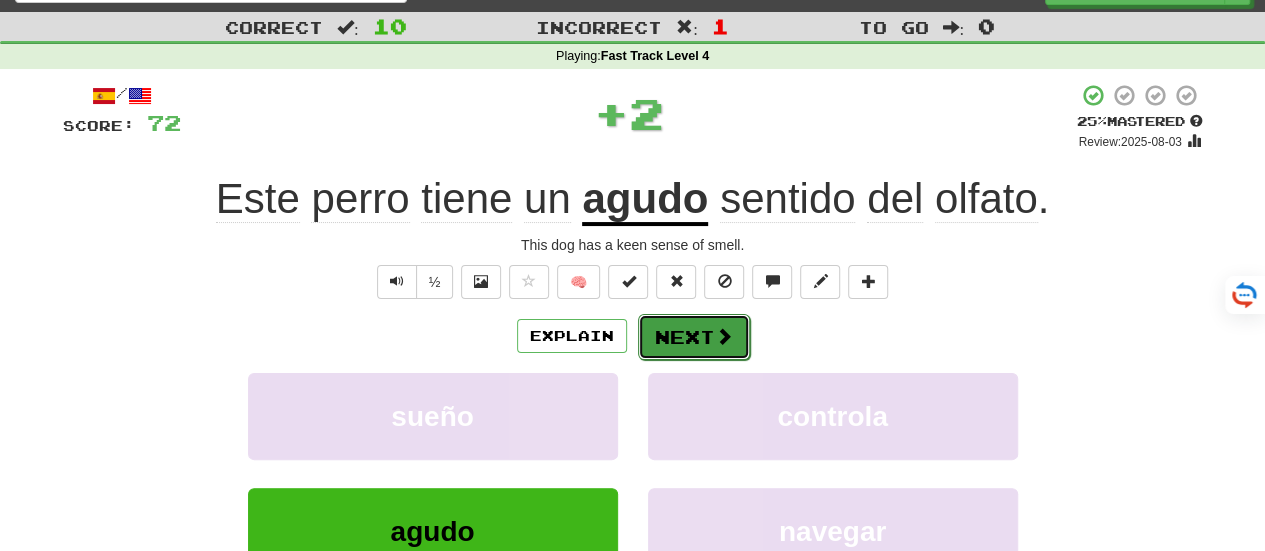 click on "Next" at bounding box center [694, 337] 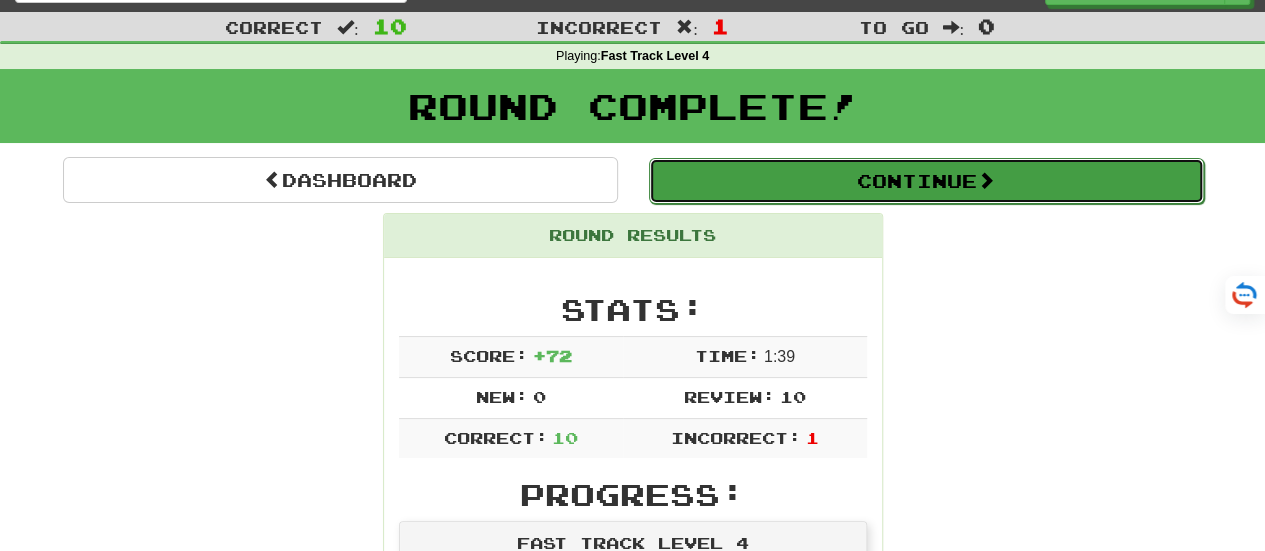 click on "Continue" at bounding box center [926, 181] 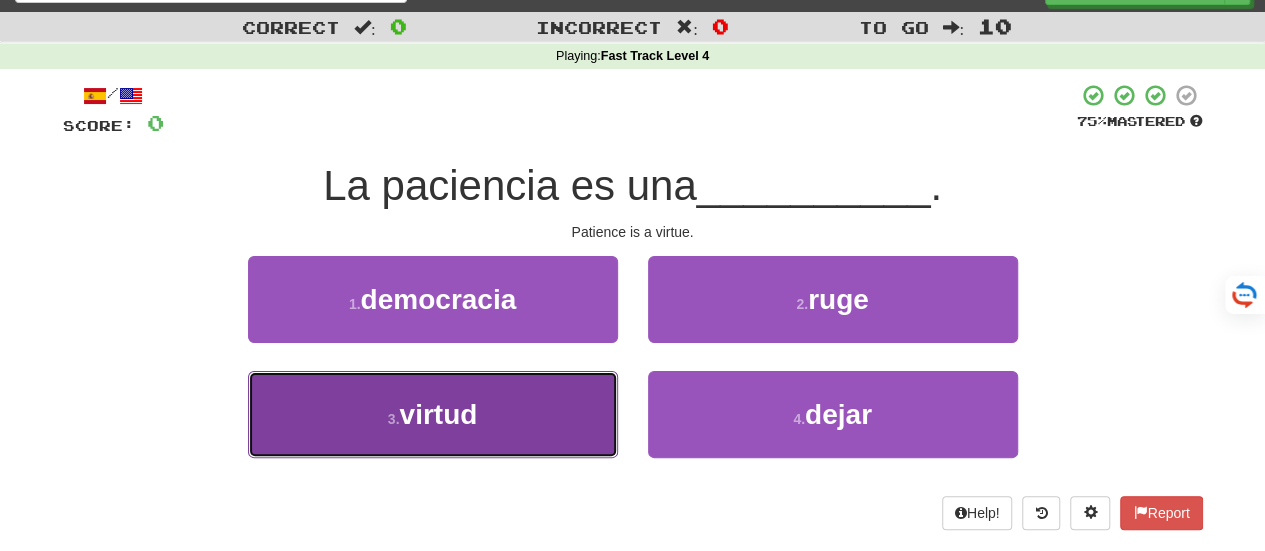 click on "3 .  virtud" at bounding box center (433, 414) 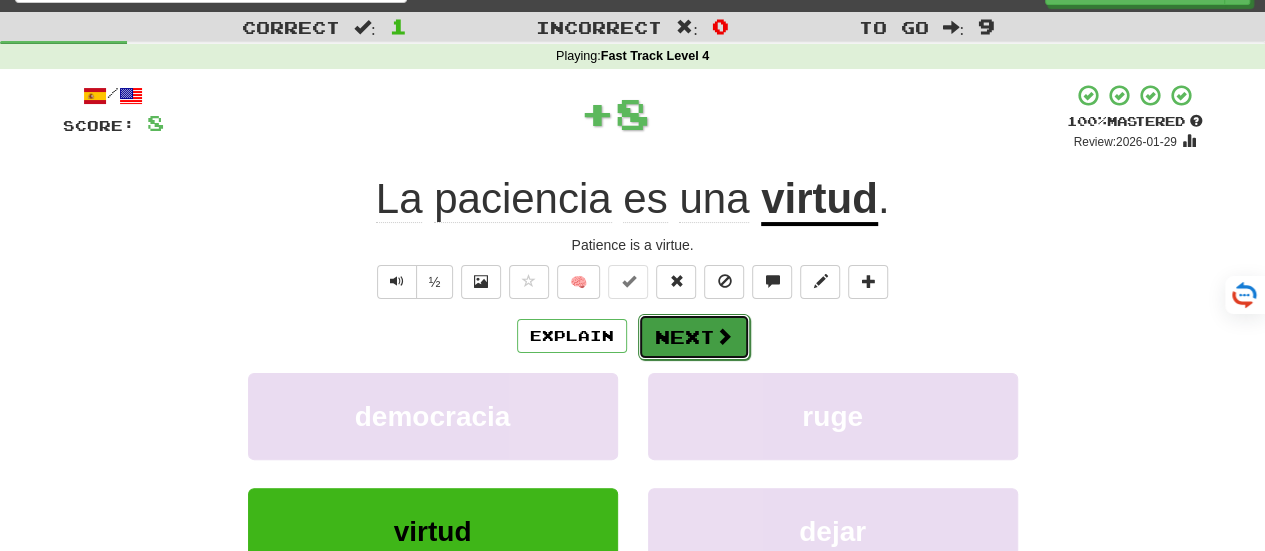 click on "Next" at bounding box center [694, 337] 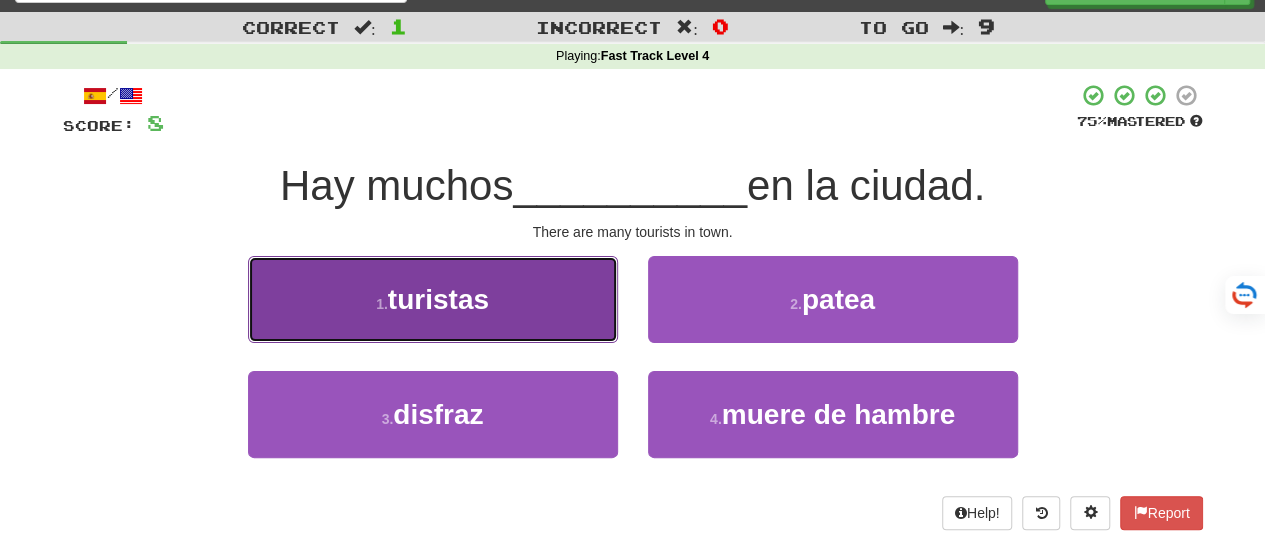 click on "1 .  turistas" at bounding box center [433, 299] 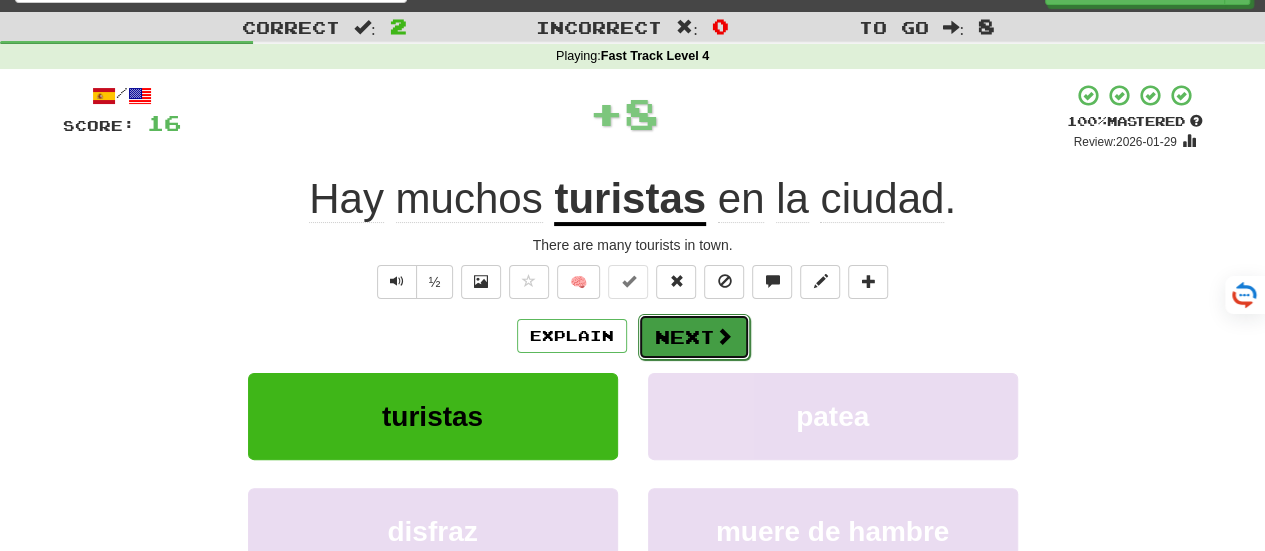 click on "Next" at bounding box center [694, 337] 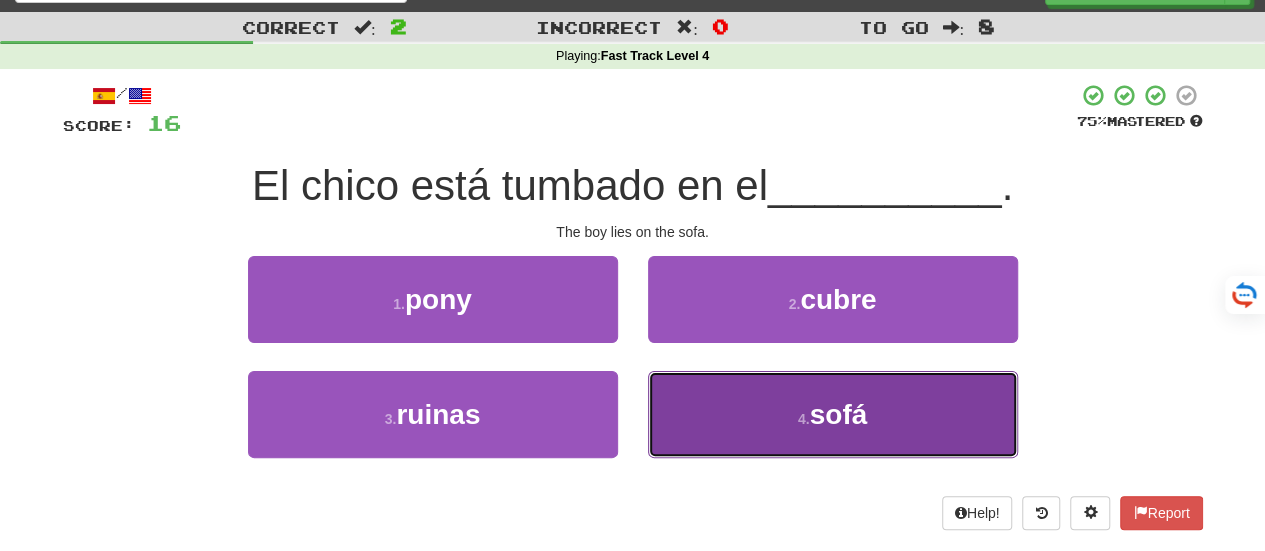 click on "4 .  sofá" at bounding box center (833, 414) 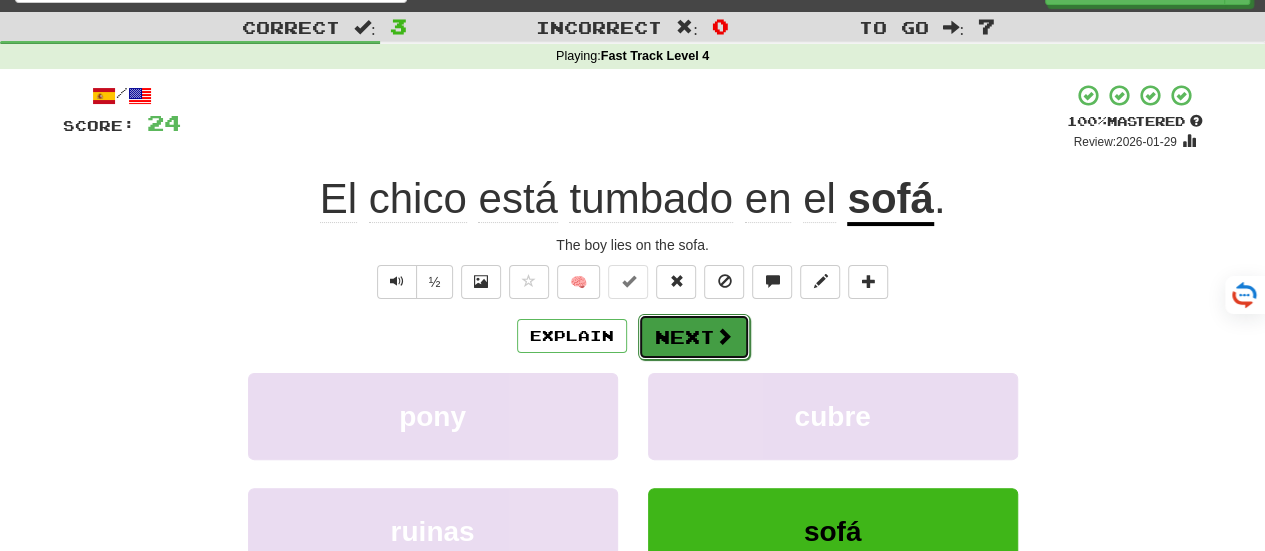 click on "Next" at bounding box center (694, 337) 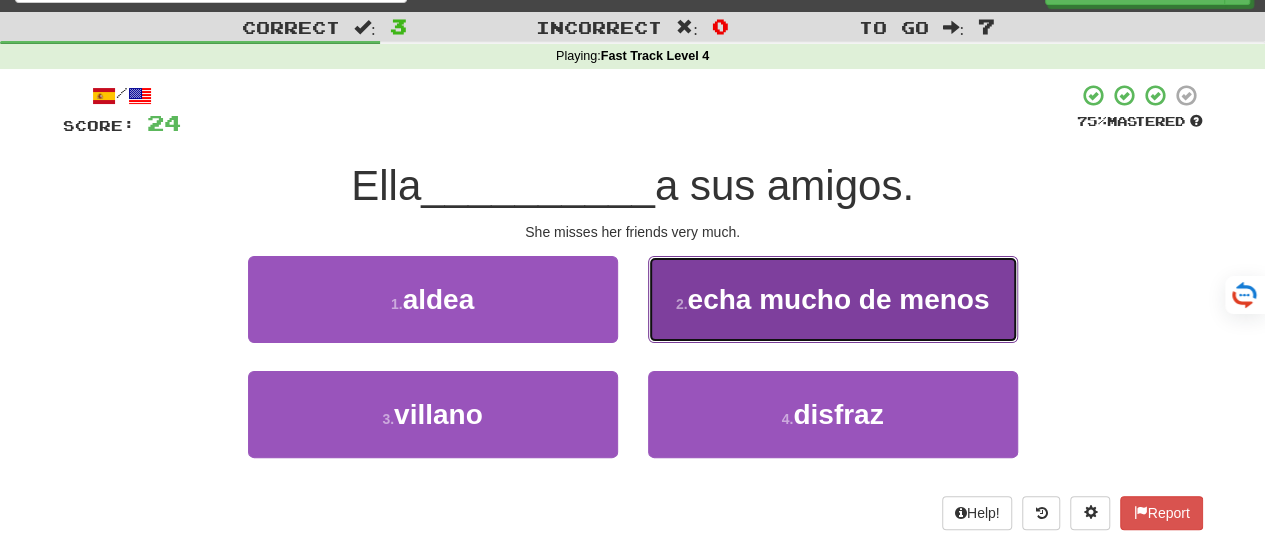 click on "2 .  echa mucho de menos" at bounding box center [833, 299] 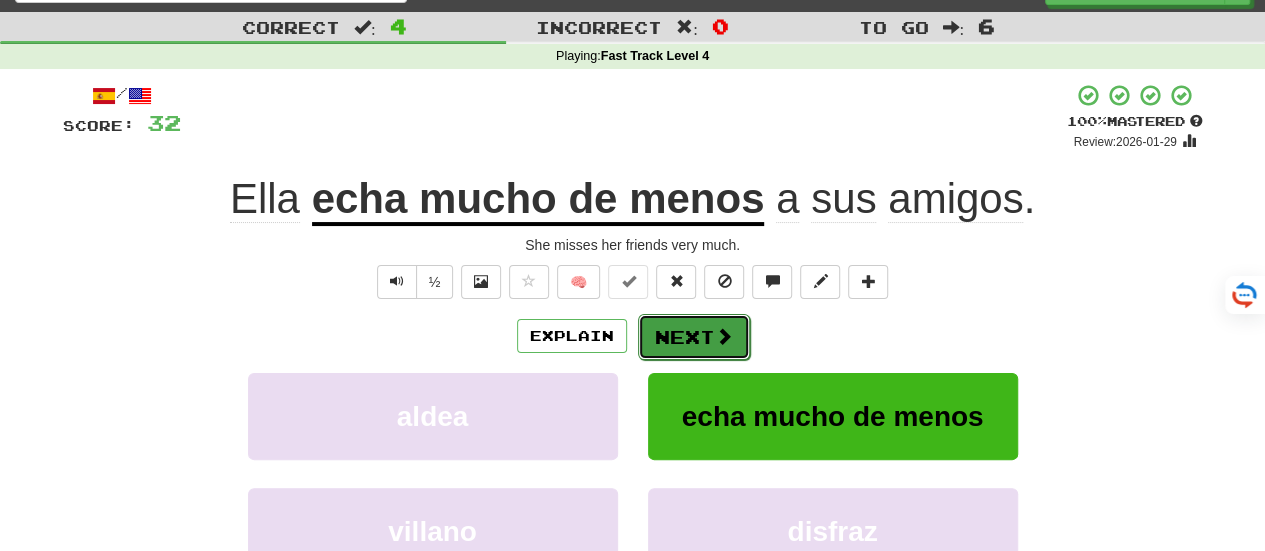 click on "Next" at bounding box center (694, 337) 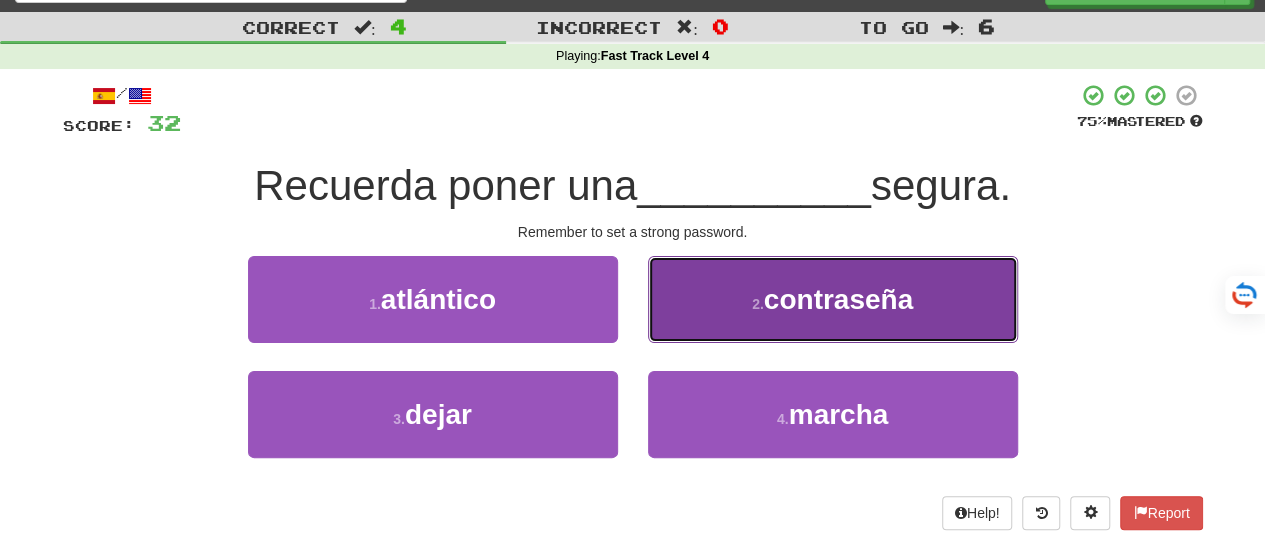 click on "contraseña" at bounding box center [838, 299] 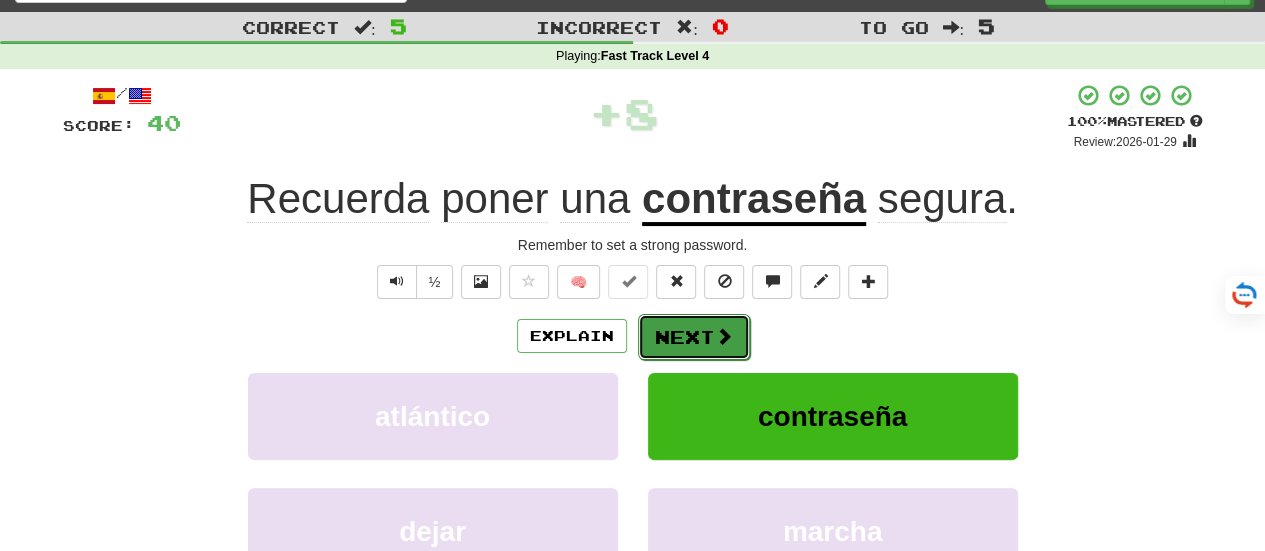 click on "Next" at bounding box center [694, 337] 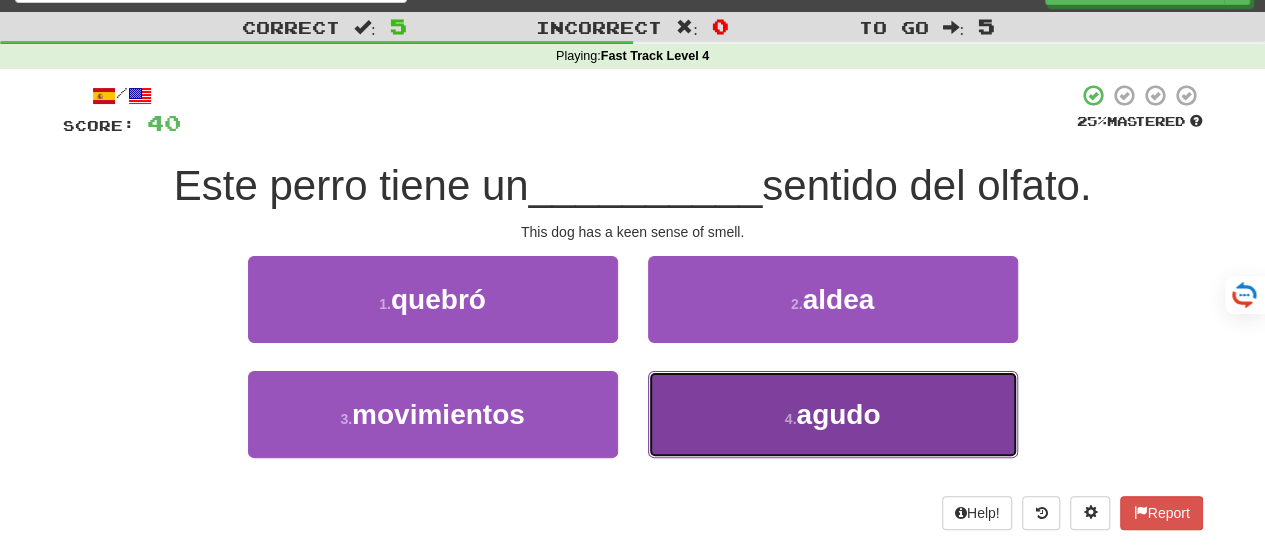click on "4 .  agudo" at bounding box center (833, 414) 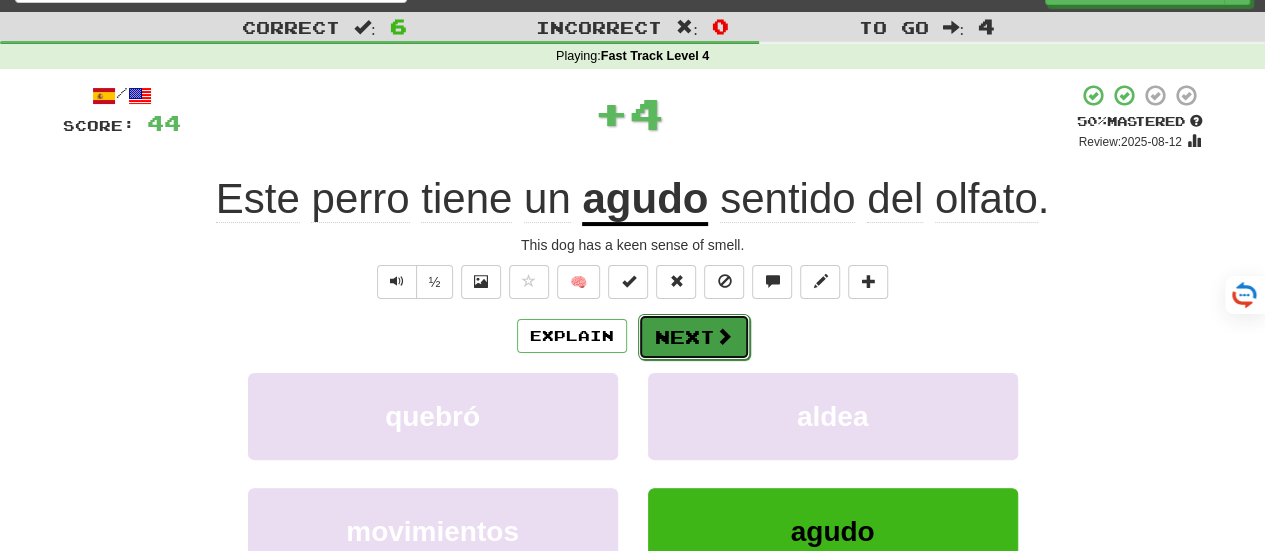 click on "Next" at bounding box center [694, 337] 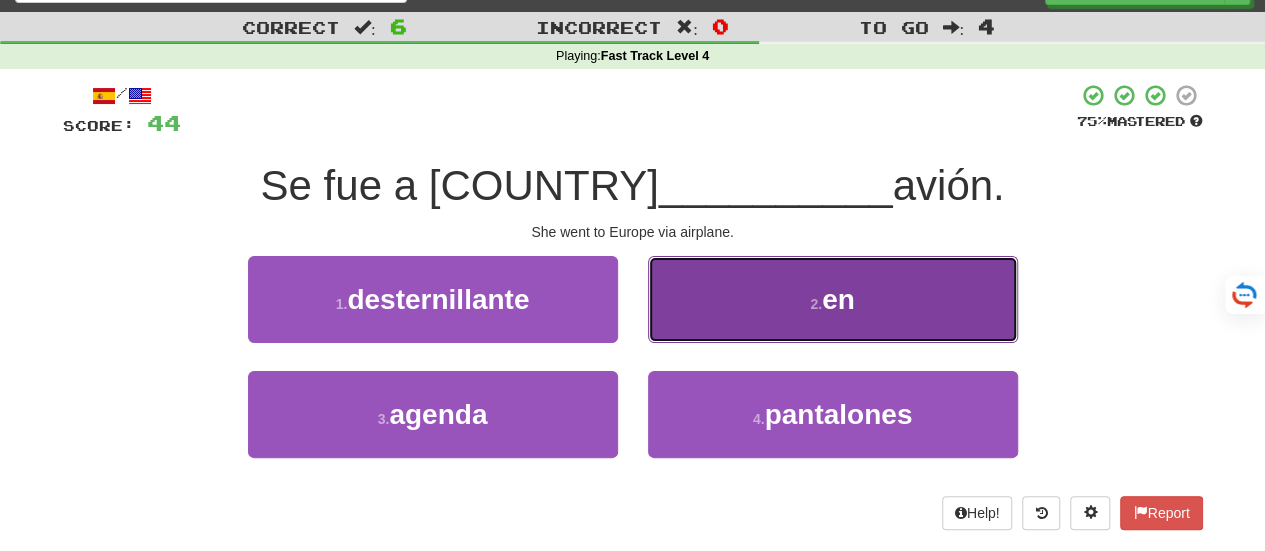 click on "2 .  en" at bounding box center (833, 299) 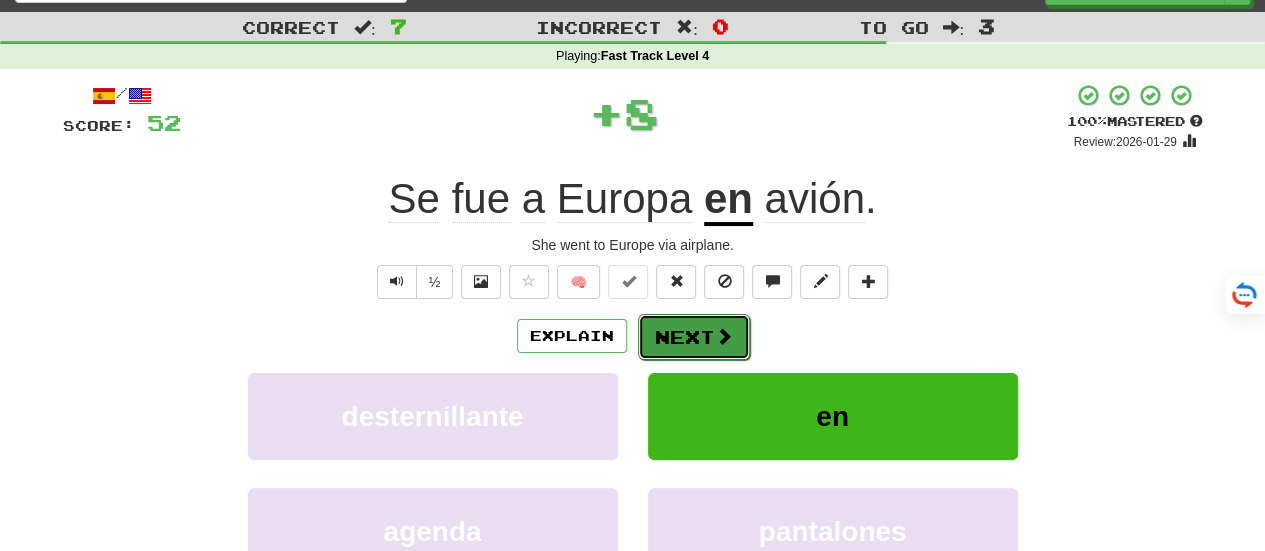 click on "Next" at bounding box center (694, 337) 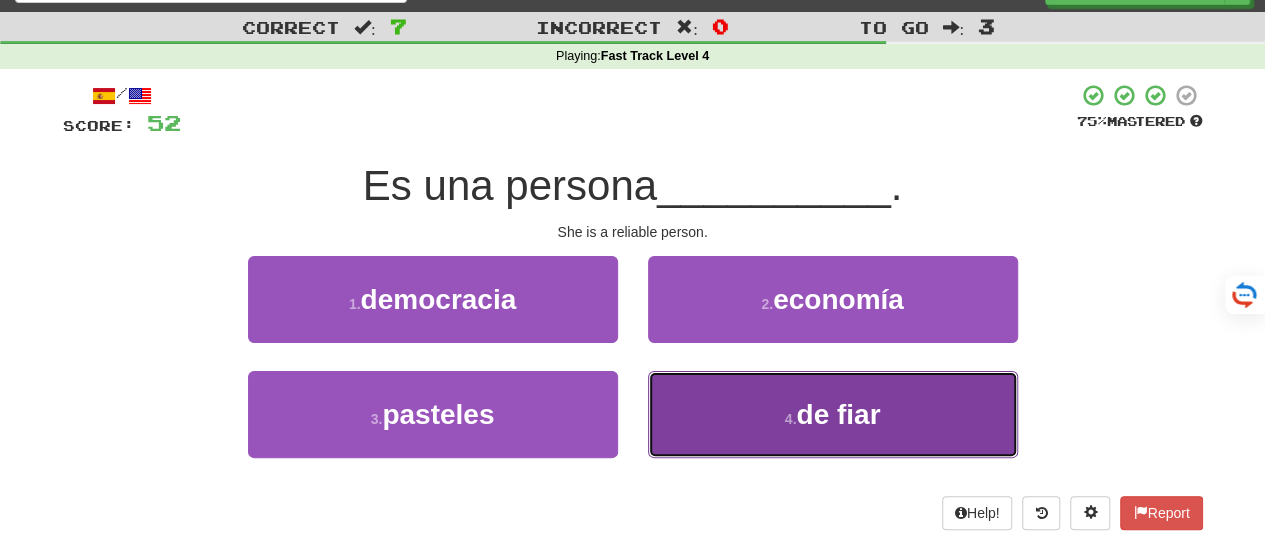 click on "4 .  de fiar" at bounding box center (833, 414) 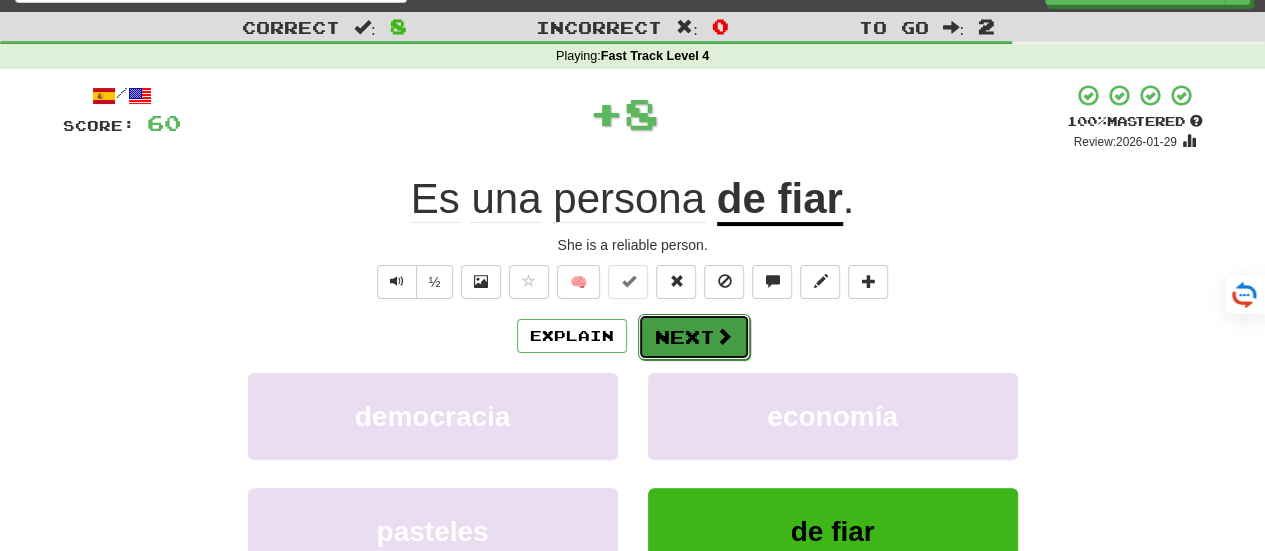 click on "Next" at bounding box center [694, 337] 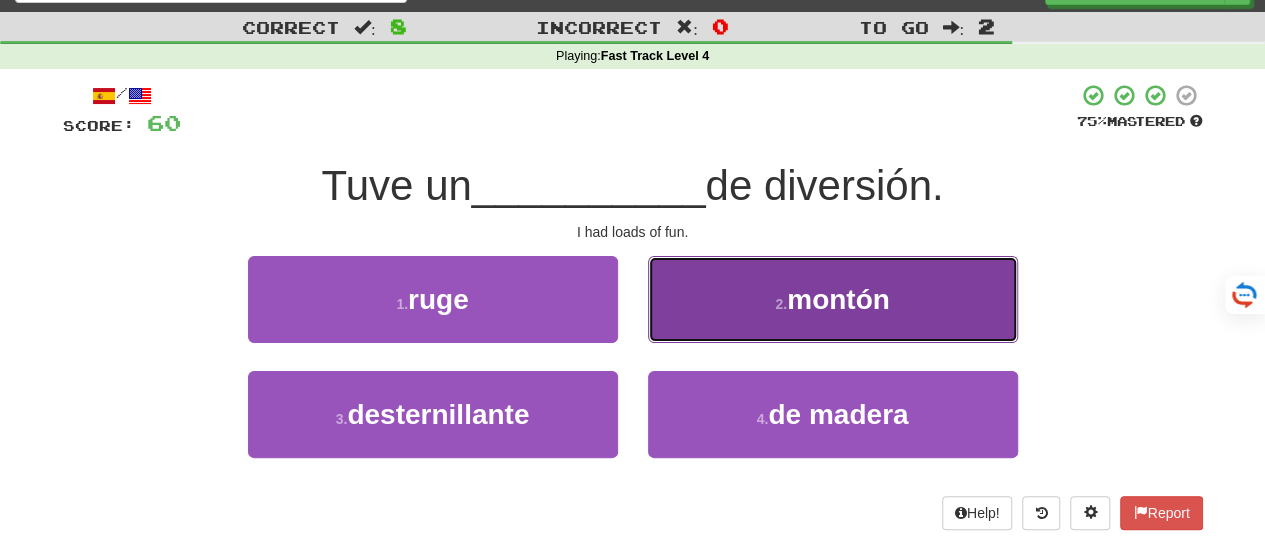 click on "2 .  montón" at bounding box center (833, 299) 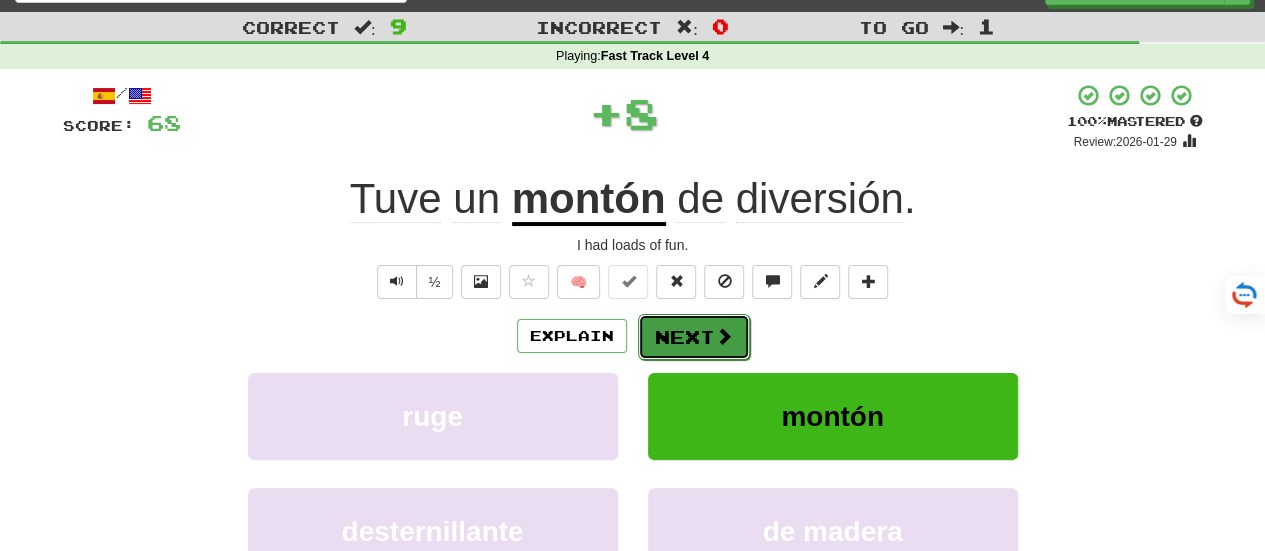 click on "Next" at bounding box center [694, 337] 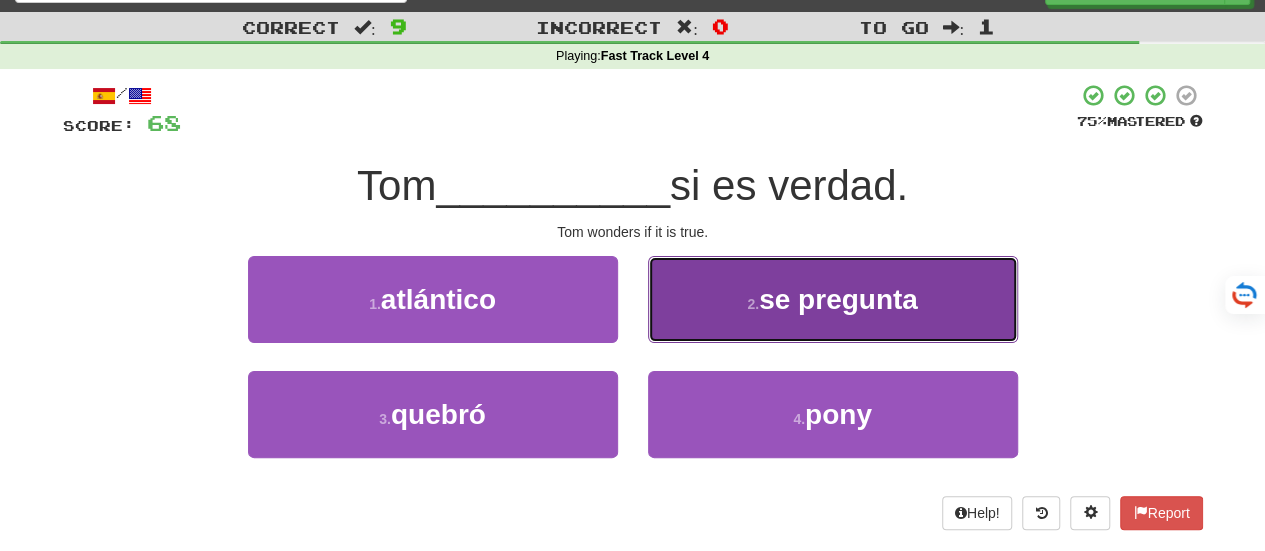 click on "2 .  se pregunta" at bounding box center [833, 299] 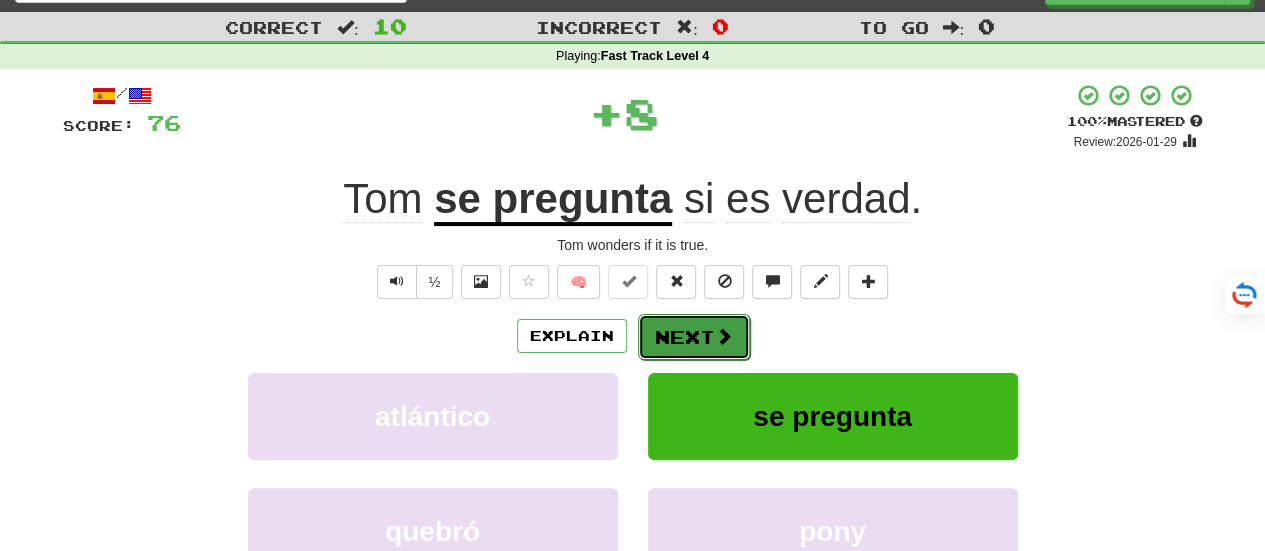 click on "Next" at bounding box center [694, 337] 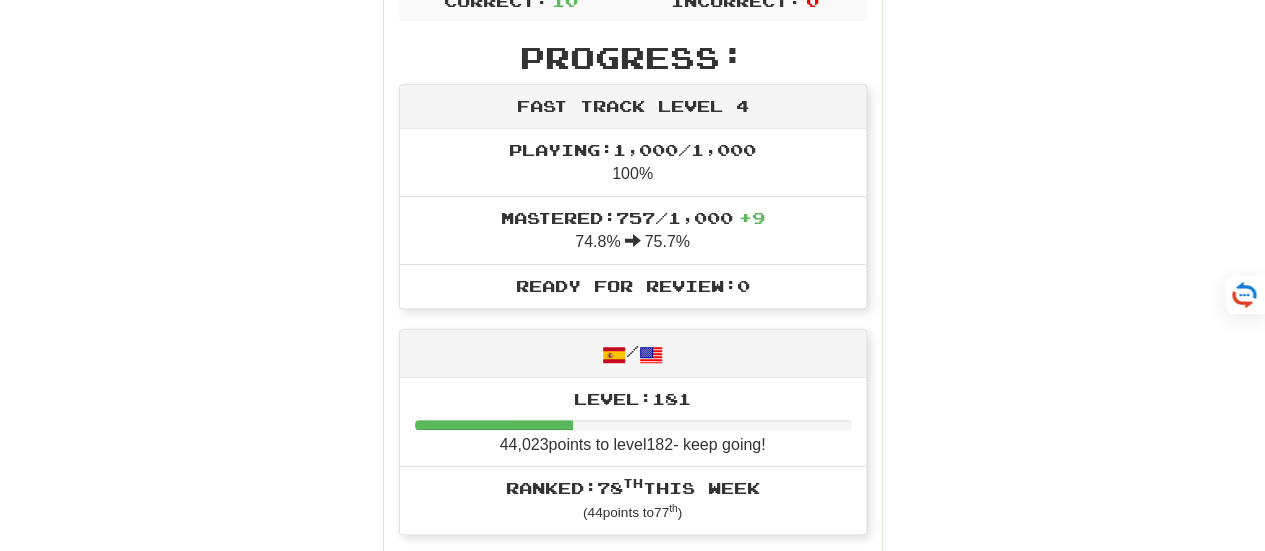 scroll, scrollTop: 505, scrollLeft: 0, axis: vertical 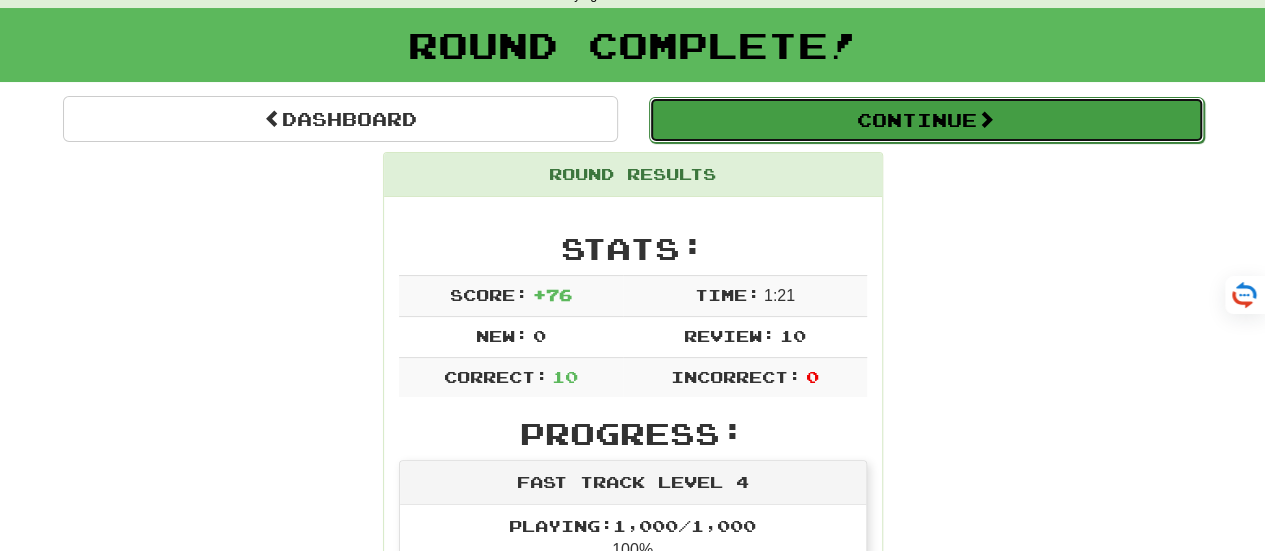 click on "Continue" at bounding box center (926, 120) 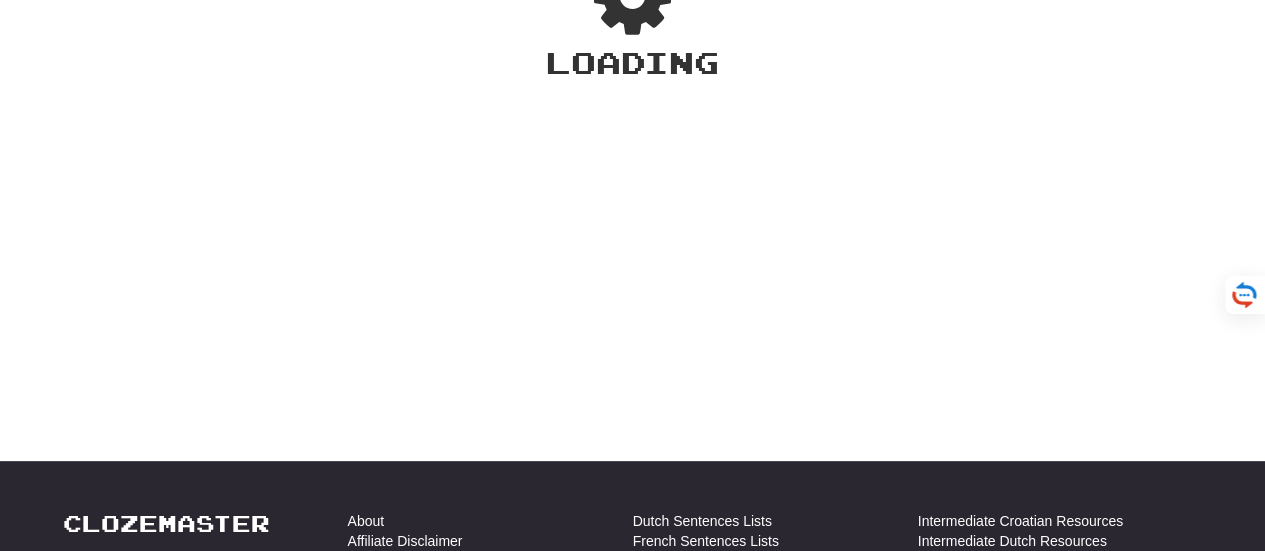 scroll, scrollTop: 100, scrollLeft: 0, axis: vertical 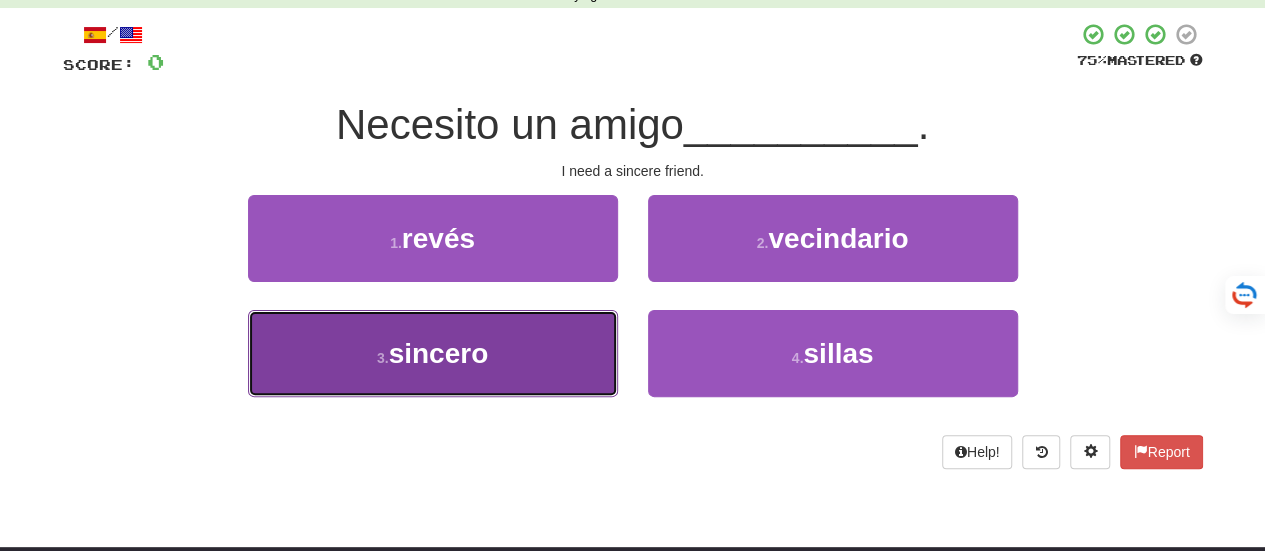 click on "3 .  sincero" at bounding box center [433, 353] 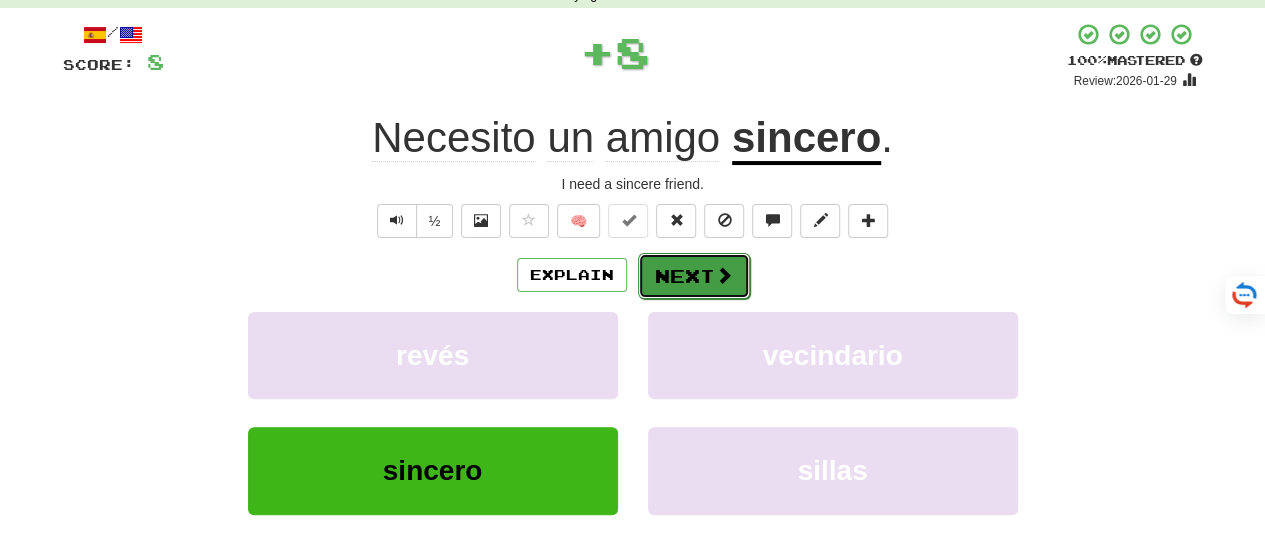 click on "Next" at bounding box center [694, 276] 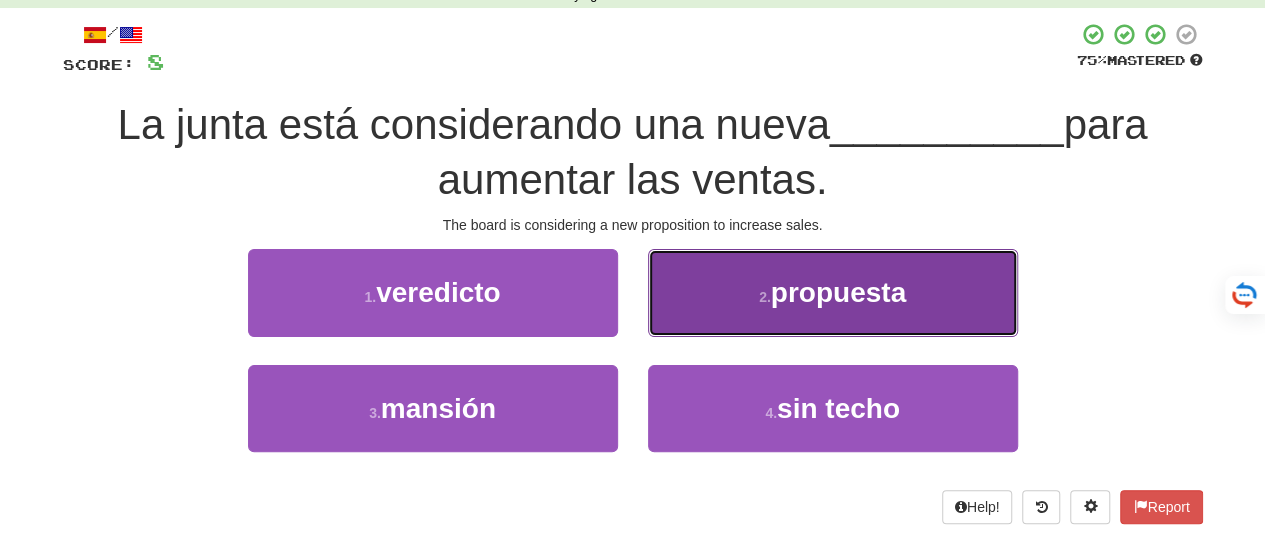 click on "2 .  propuesta" at bounding box center [833, 292] 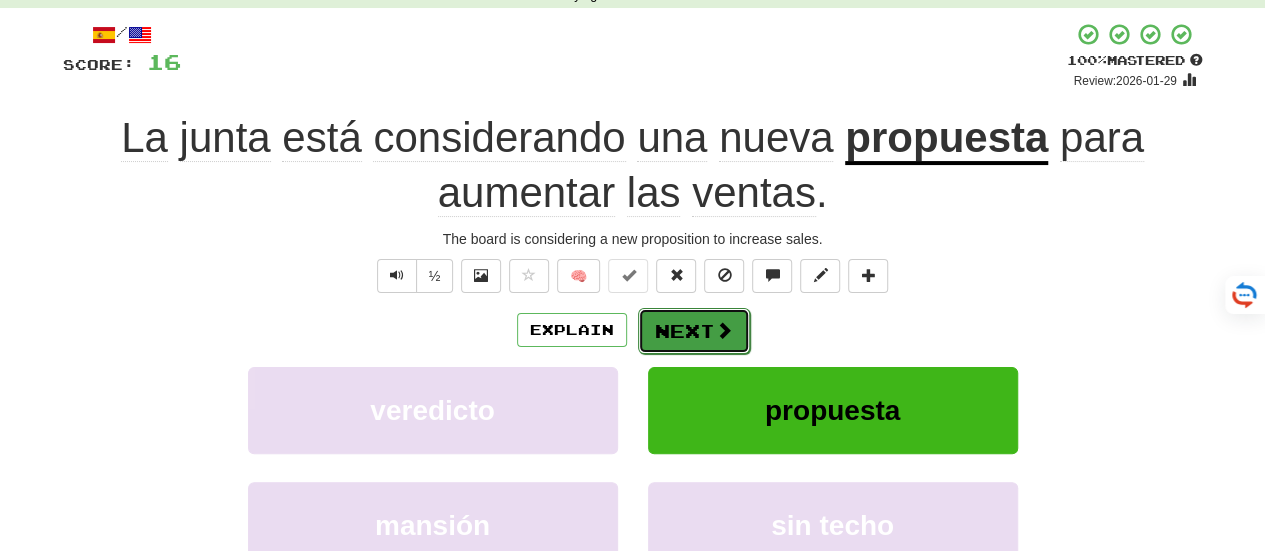 click on "Next" at bounding box center (694, 331) 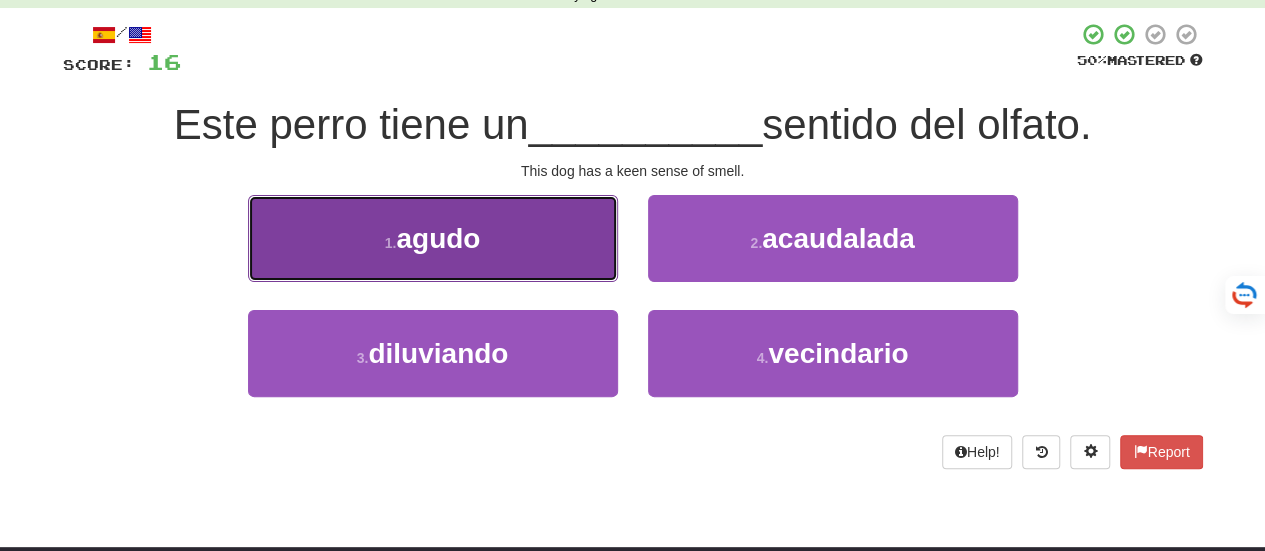 click on "1 .  agudo" at bounding box center [433, 238] 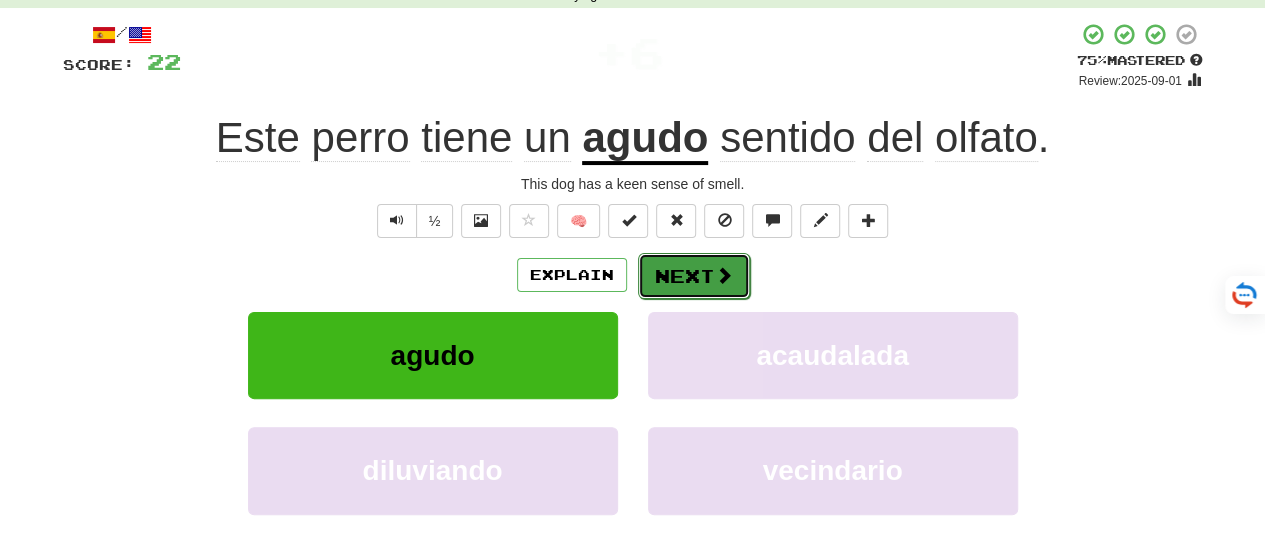 click on "Next" at bounding box center (694, 276) 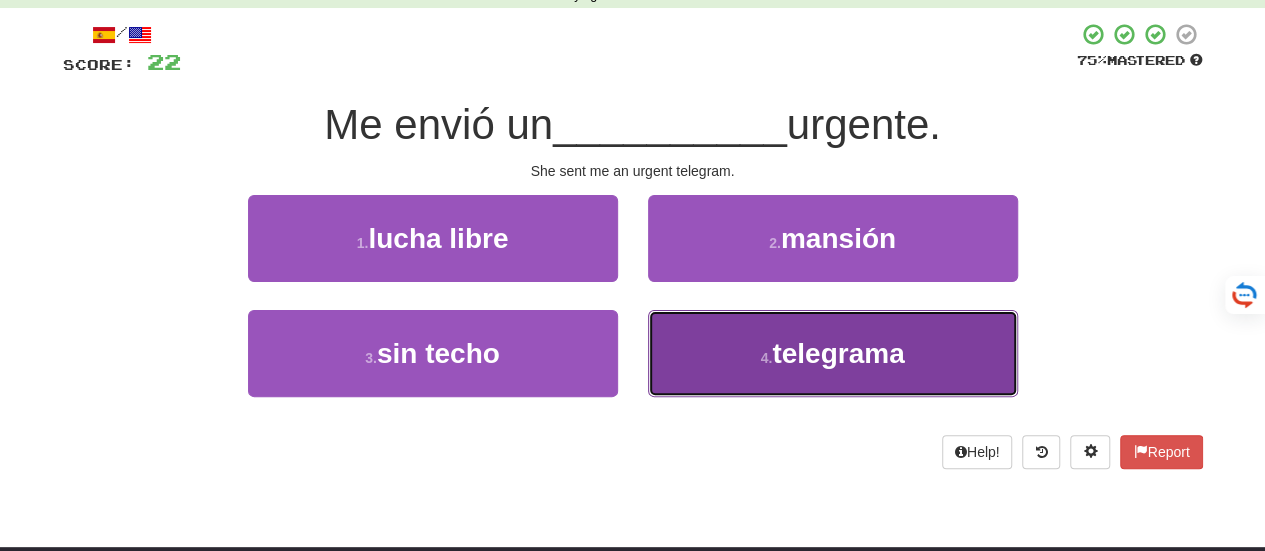 click on "4 .  telegrama" at bounding box center [833, 353] 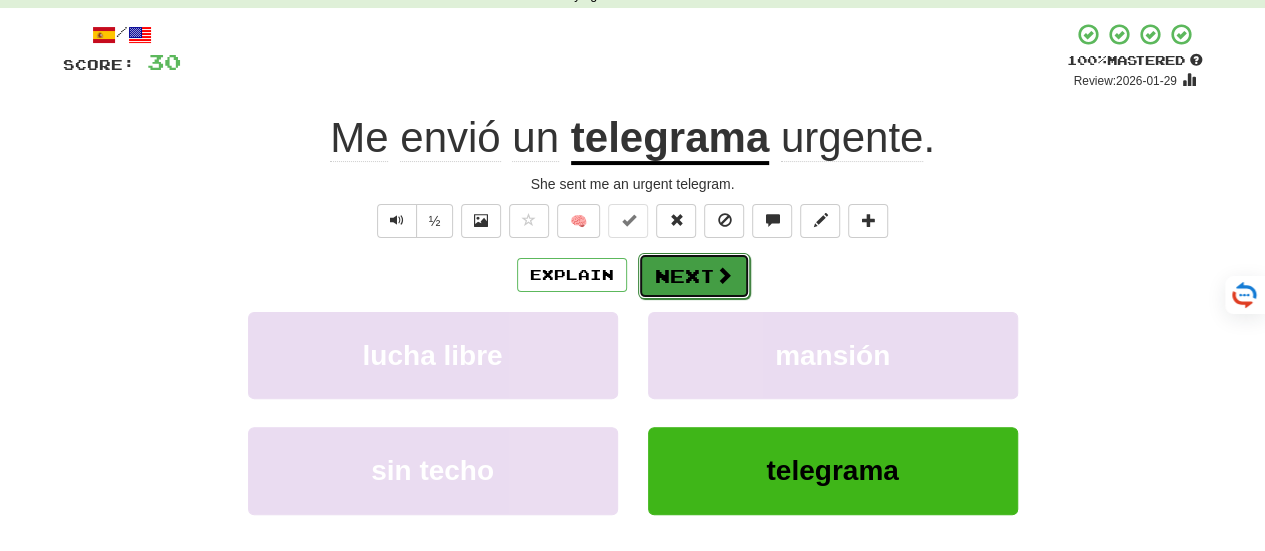 click on "Next" at bounding box center [694, 276] 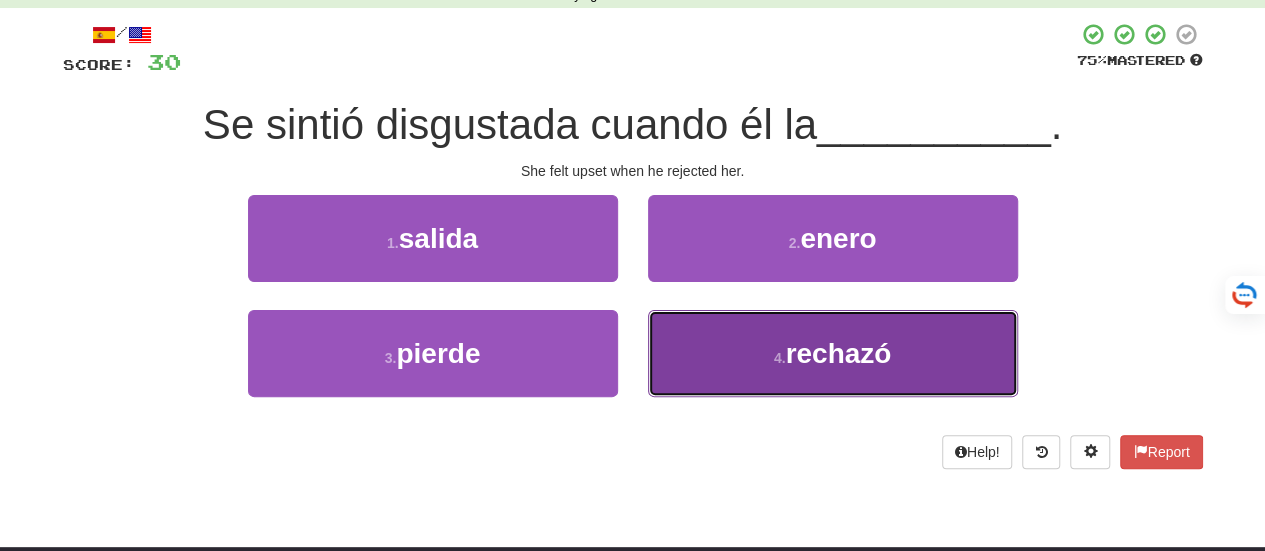 click on "4 .  rechazó" at bounding box center [833, 353] 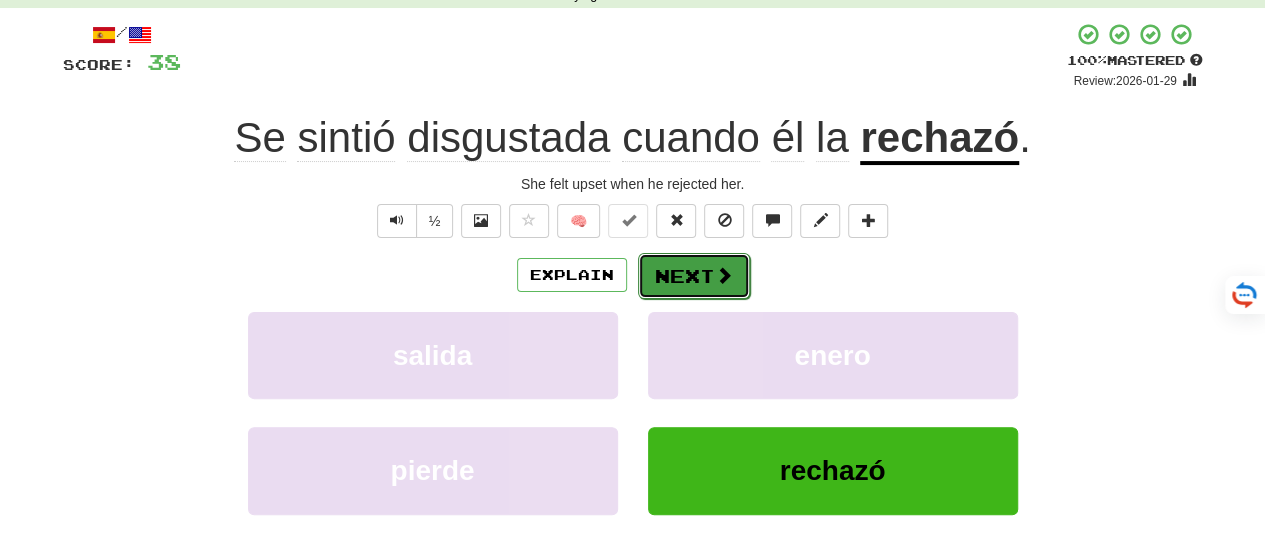 click on "Next" at bounding box center (694, 276) 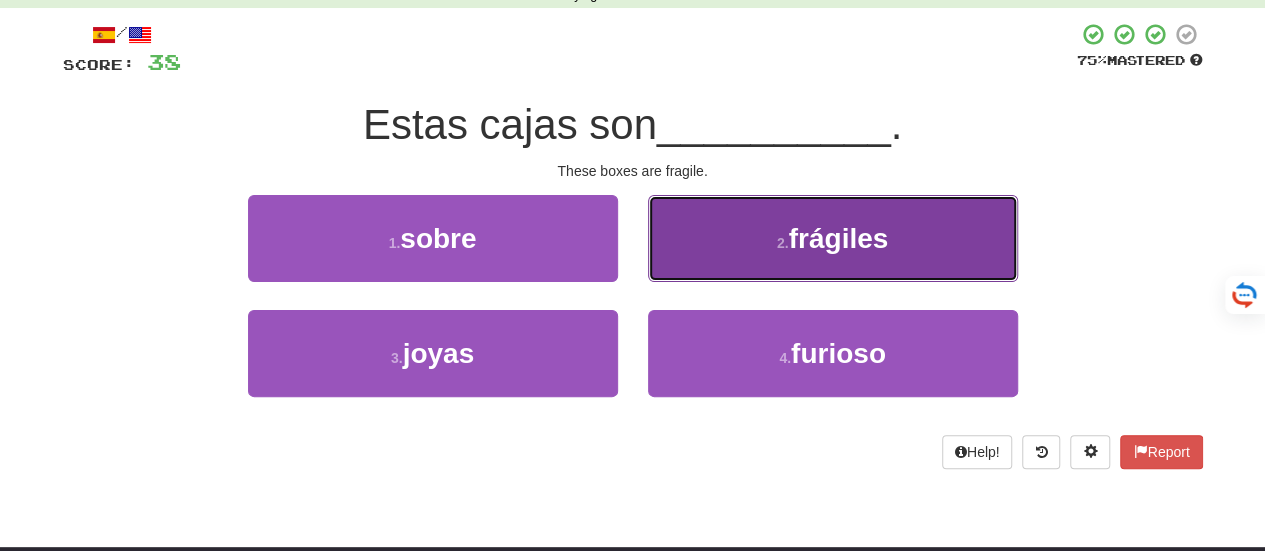 click on "frágiles" at bounding box center (839, 238) 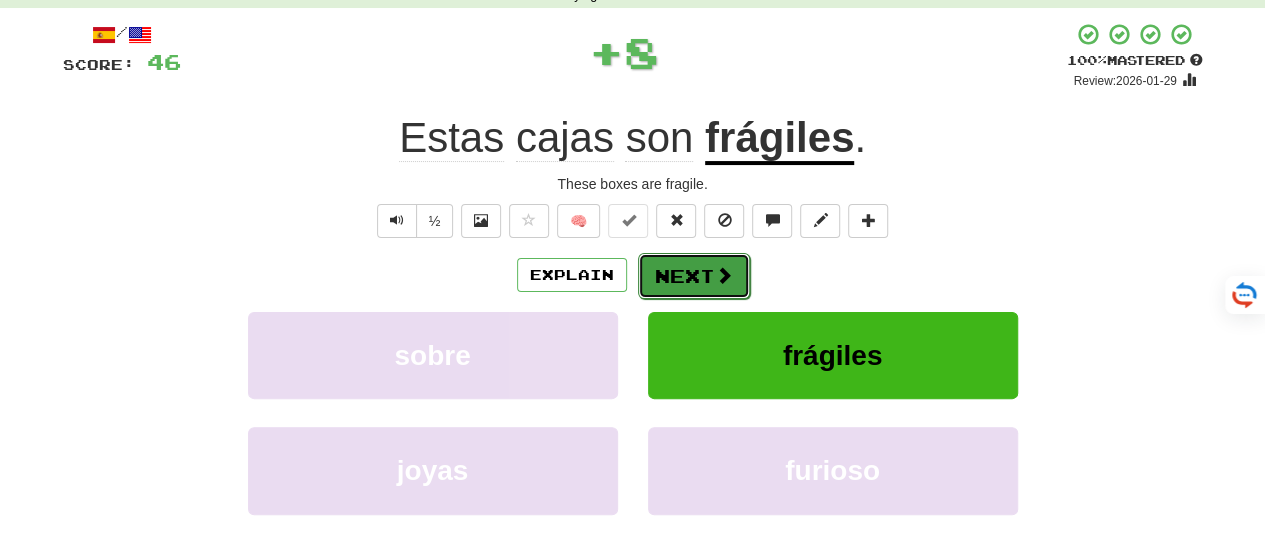 click on "Next" at bounding box center [694, 276] 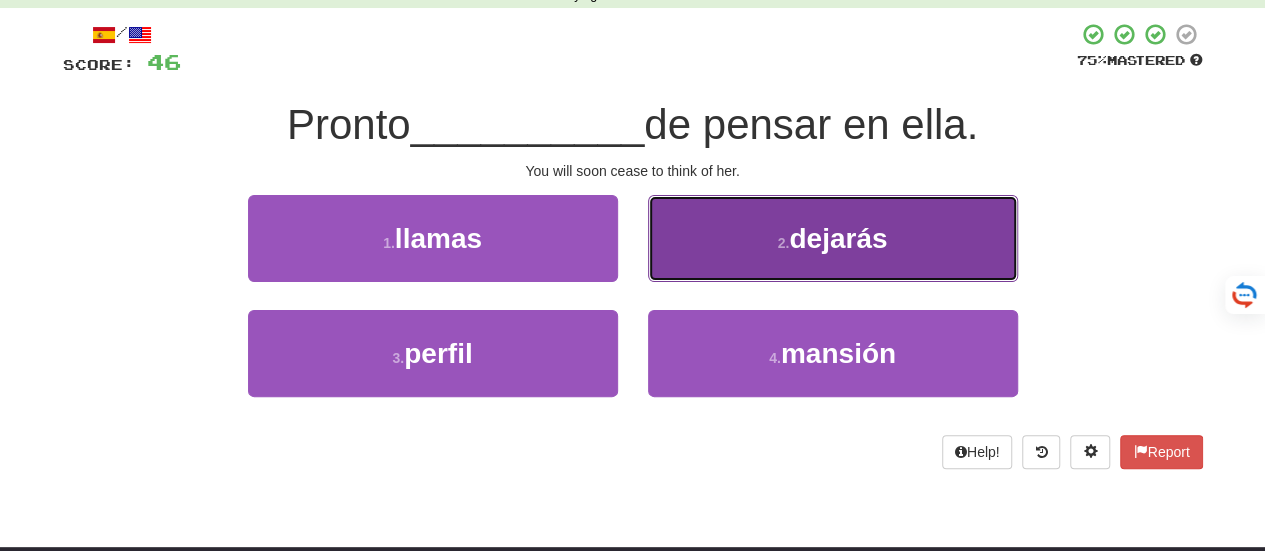click on "2 .  dejarás" at bounding box center (833, 238) 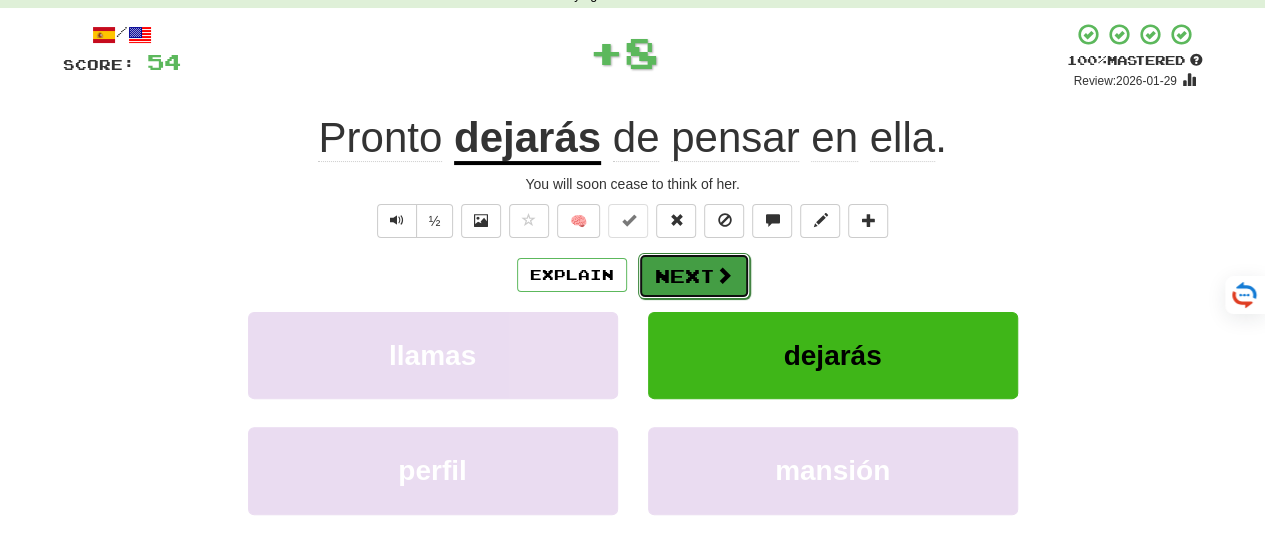 click on "Next" at bounding box center [694, 276] 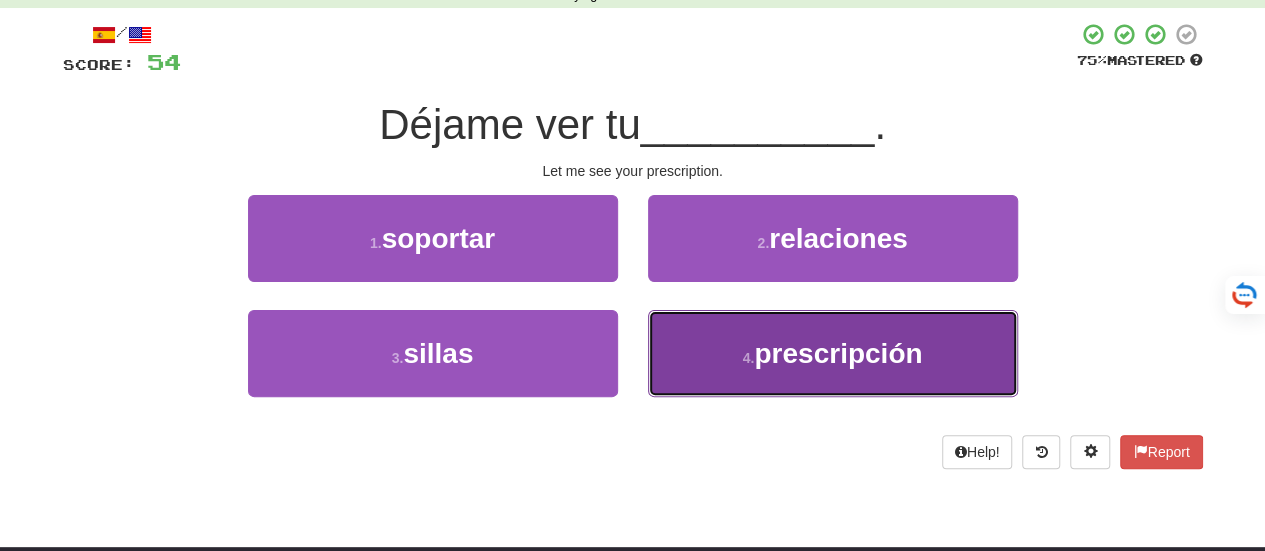 click on "prescripción" at bounding box center [838, 353] 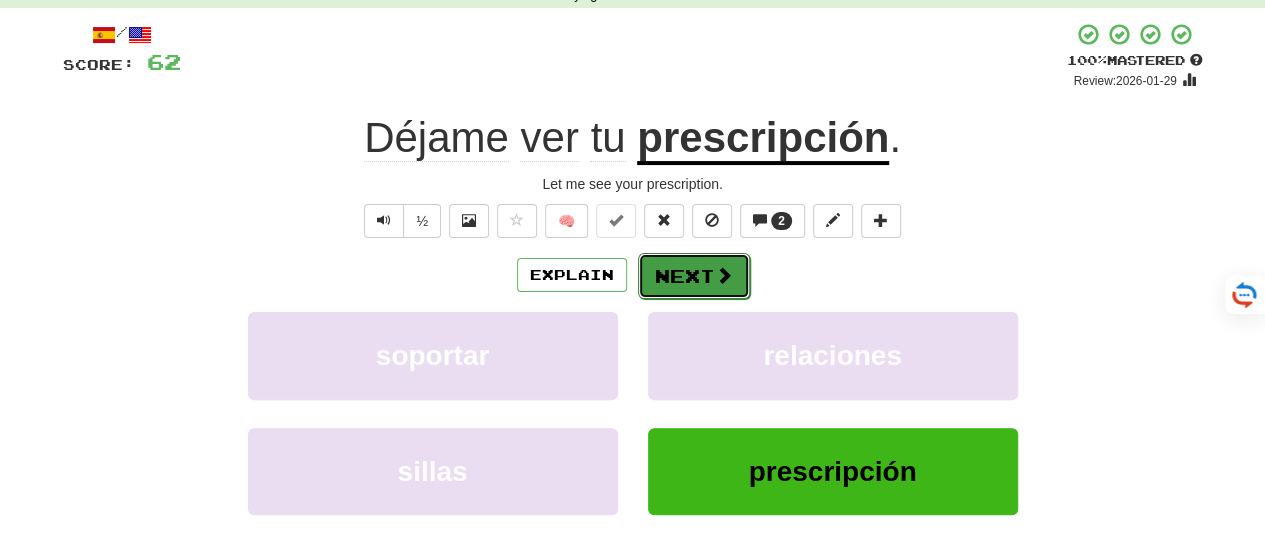 click on "Next" at bounding box center [694, 276] 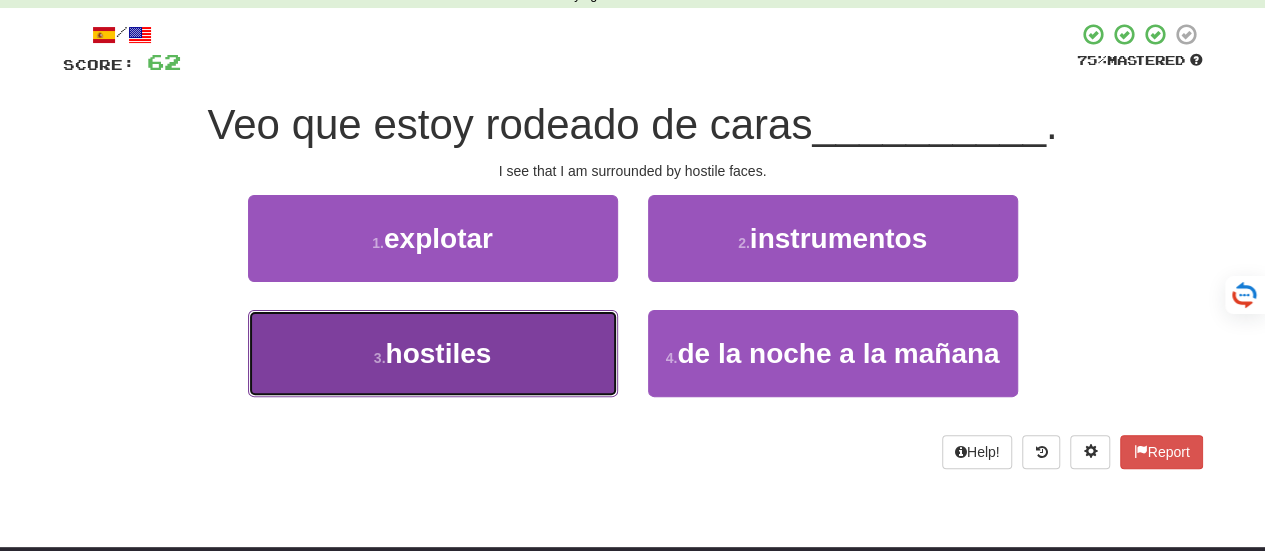 click on "3 .  hostiles" at bounding box center [433, 353] 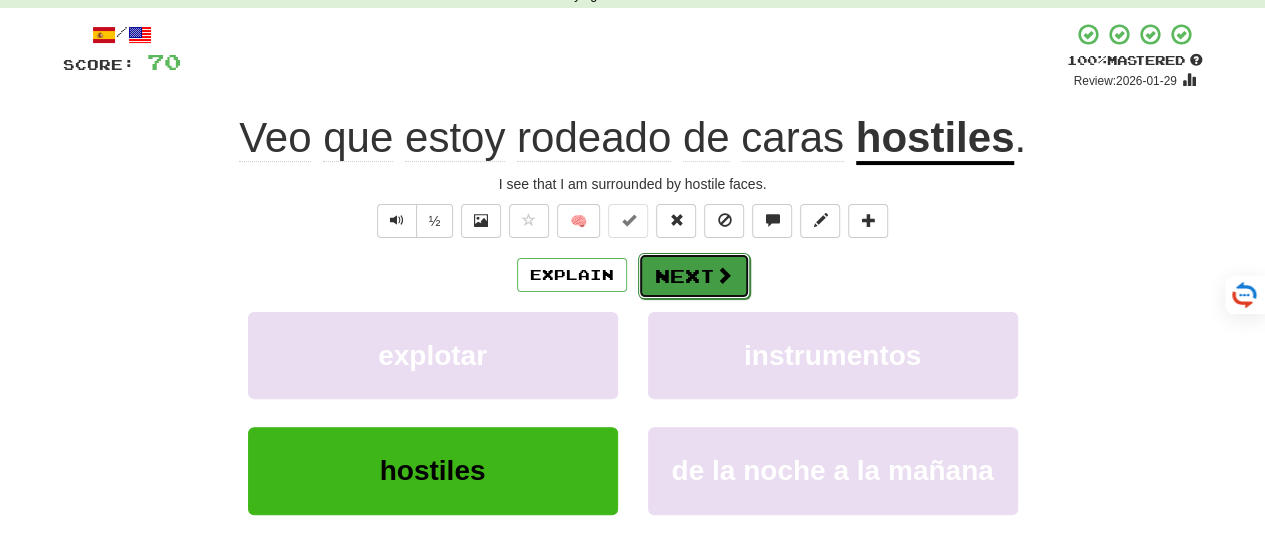 click on "Next" at bounding box center [694, 276] 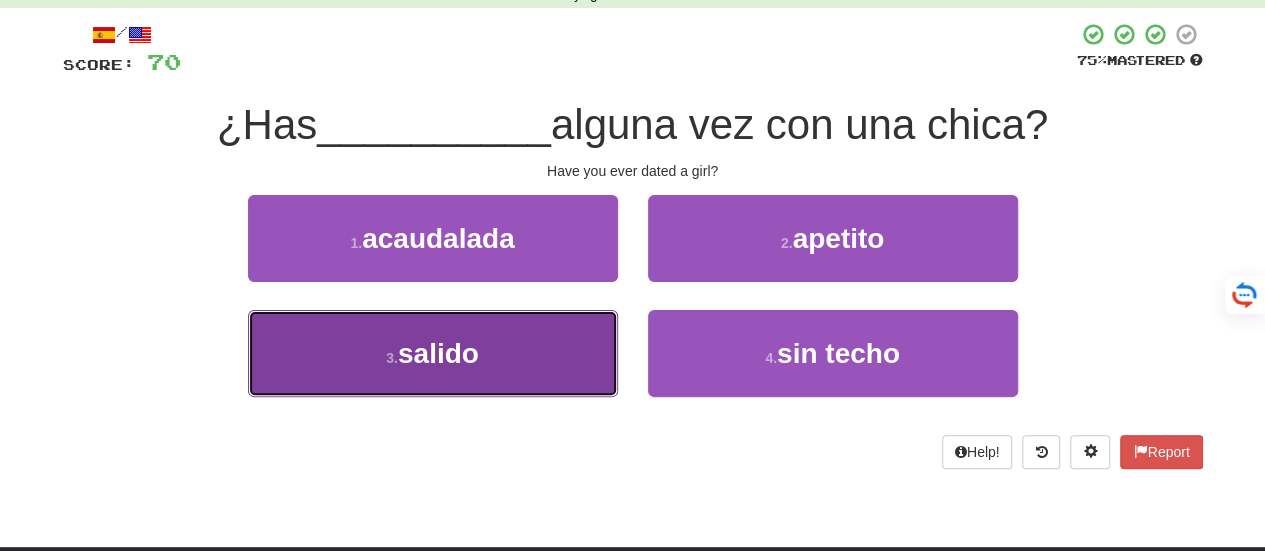 click on "3 .  salido" at bounding box center (433, 353) 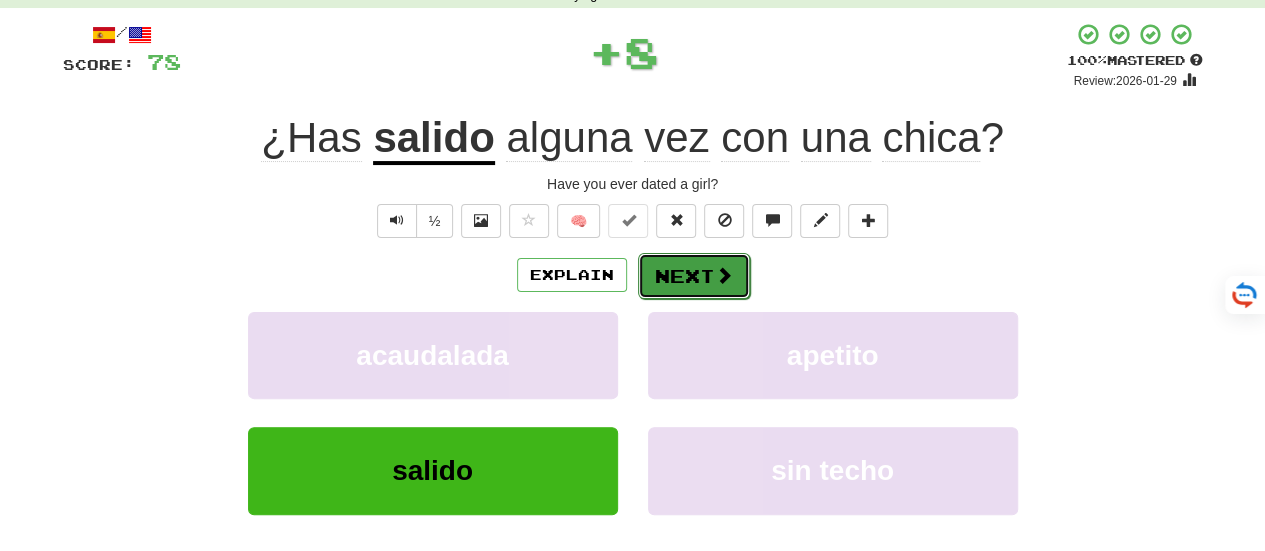 click on "Next" at bounding box center (694, 276) 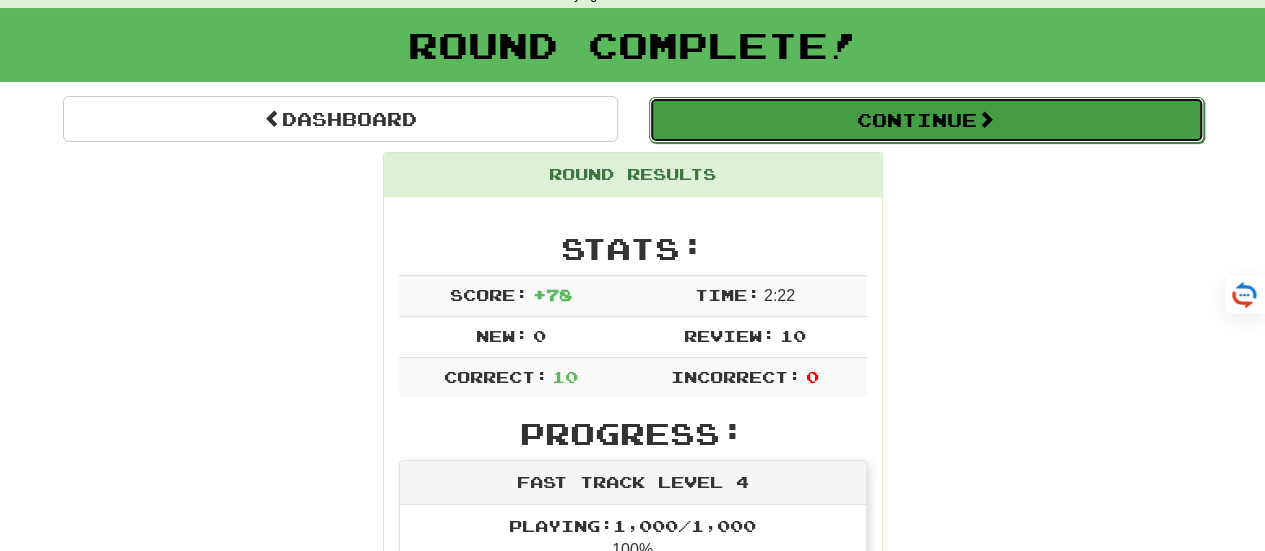 click on "Continue" at bounding box center [926, 120] 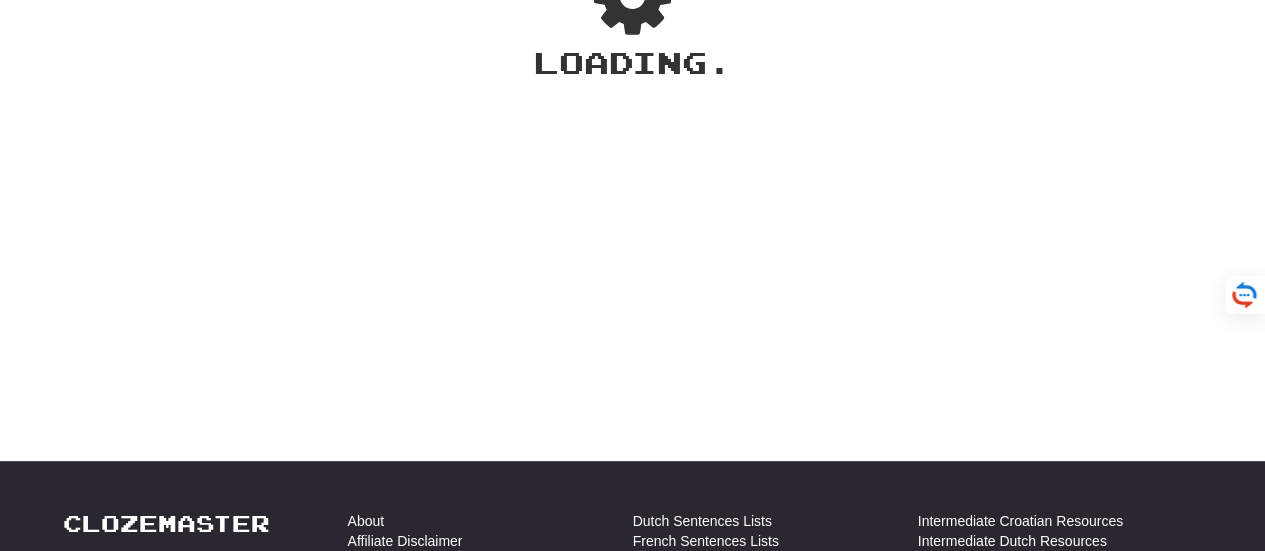 scroll, scrollTop: 100, scrollLeft: 0, axis: vertical 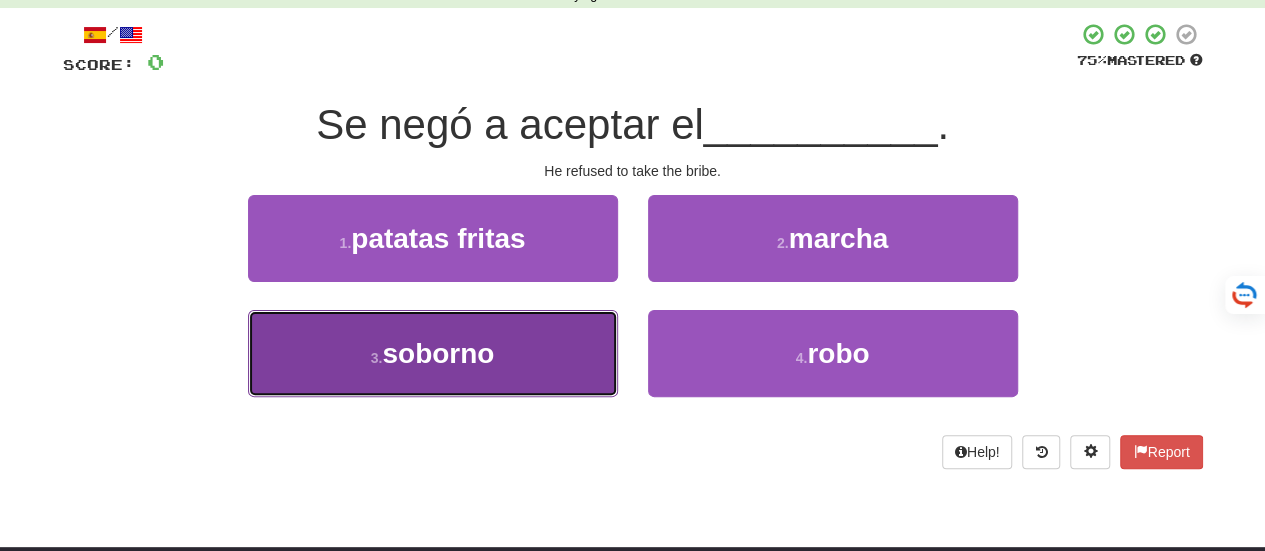 click on "soborno" at bounding box center [438, 353] 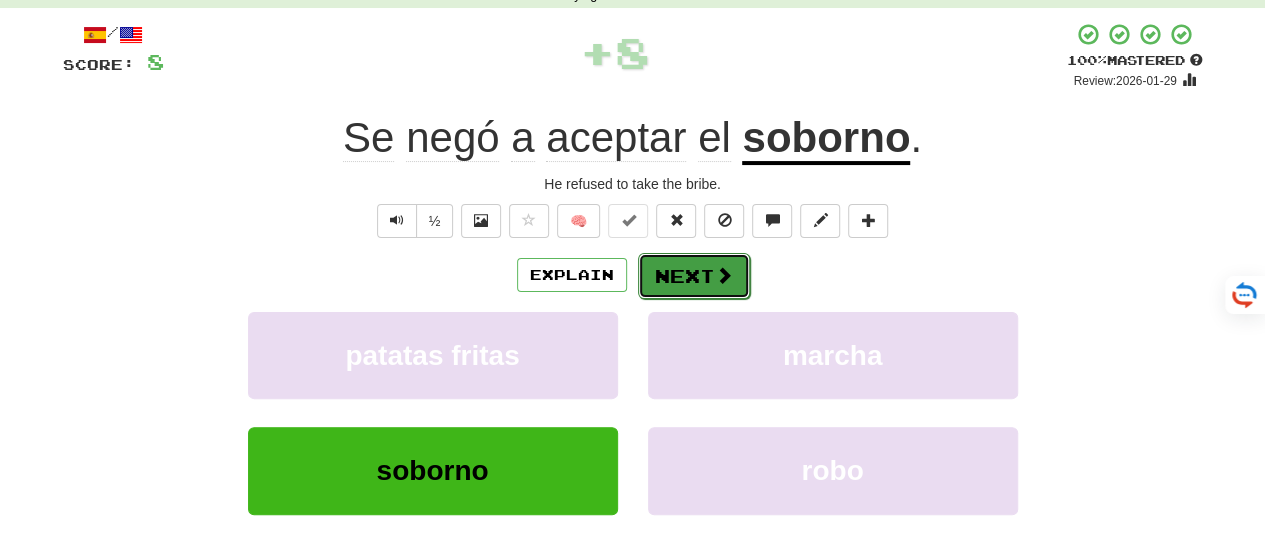 click on "Next" at bounding box center [694, 276] 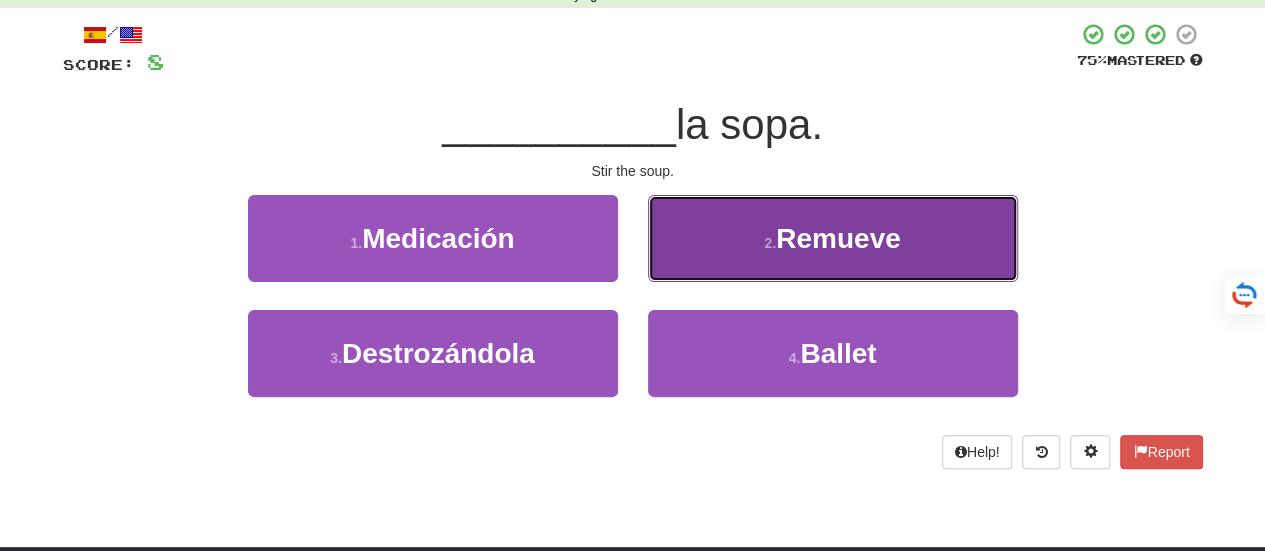 click on "Remueve" at bounding box center (838, 238) 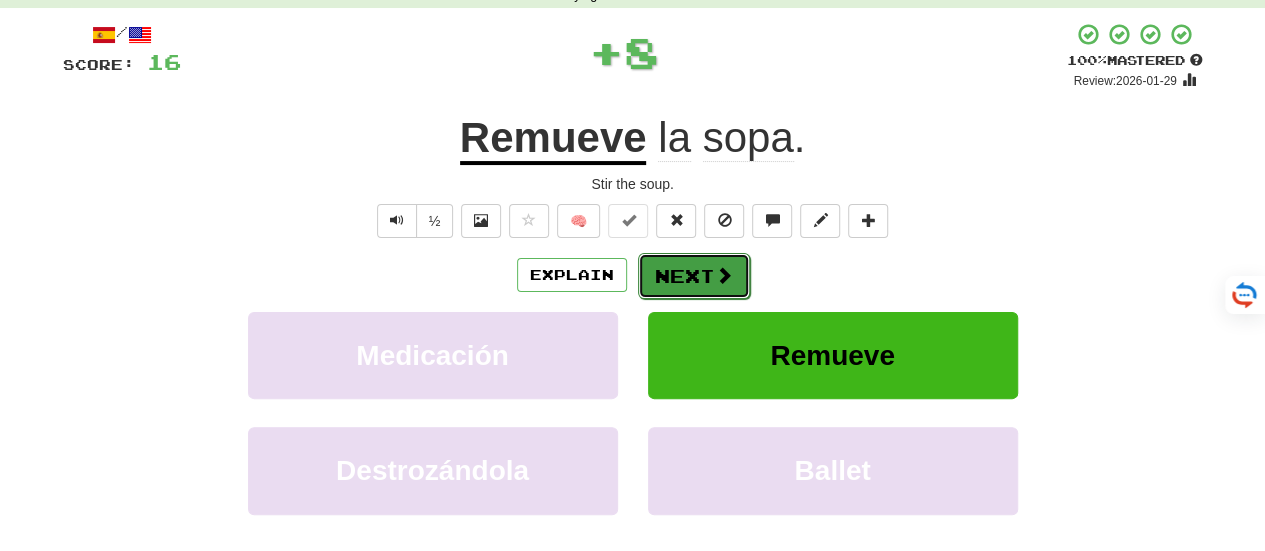 click on "Next" at bounding box center (694, 276) 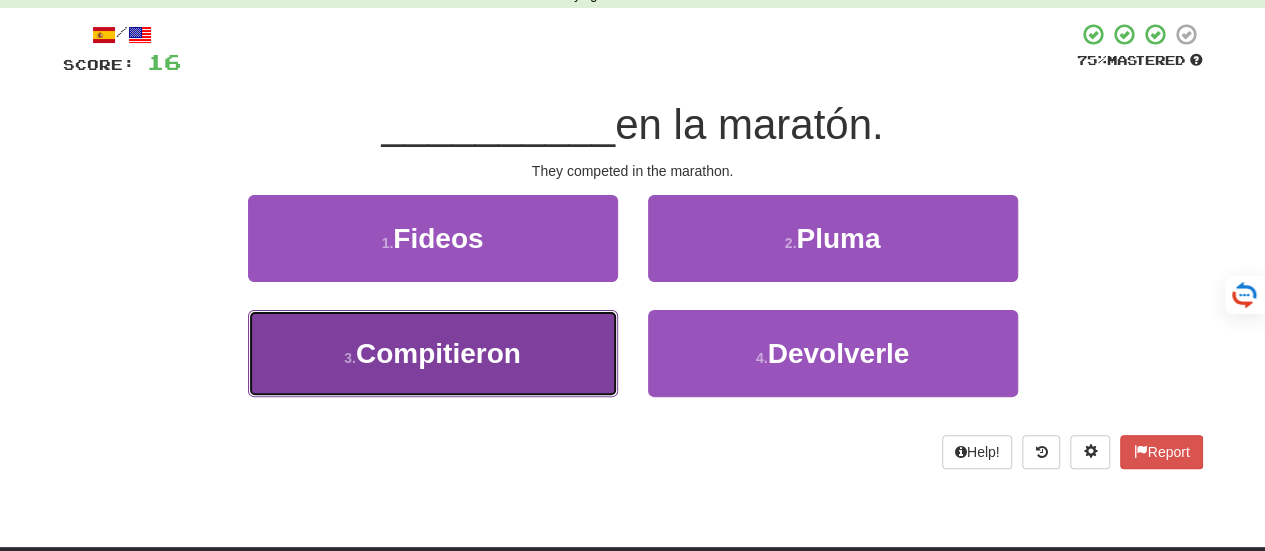 click on "3 .  Compitieron" at bounding box center [433, 353] 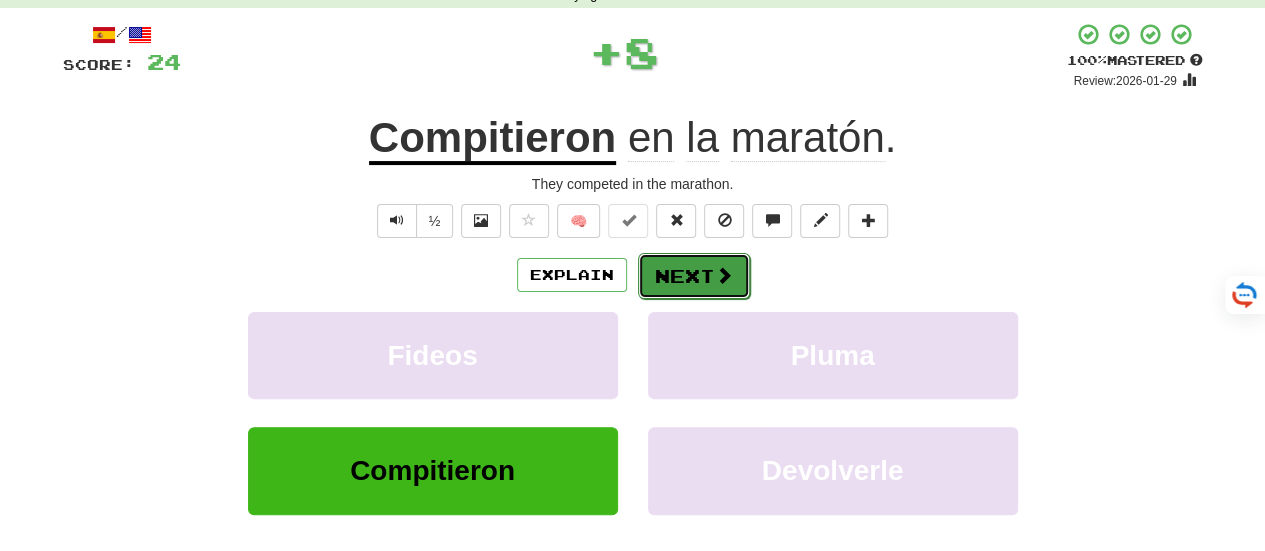 click on "Next" at bounding box center [694, 276] 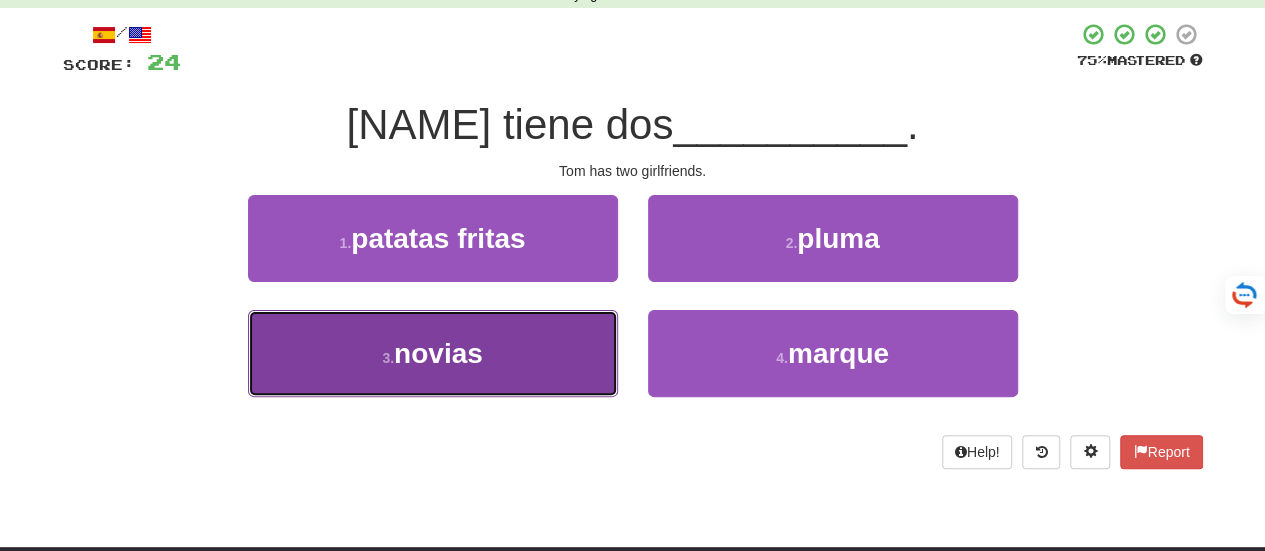 click on "3 .  novias" at bounding box center [433, 353] 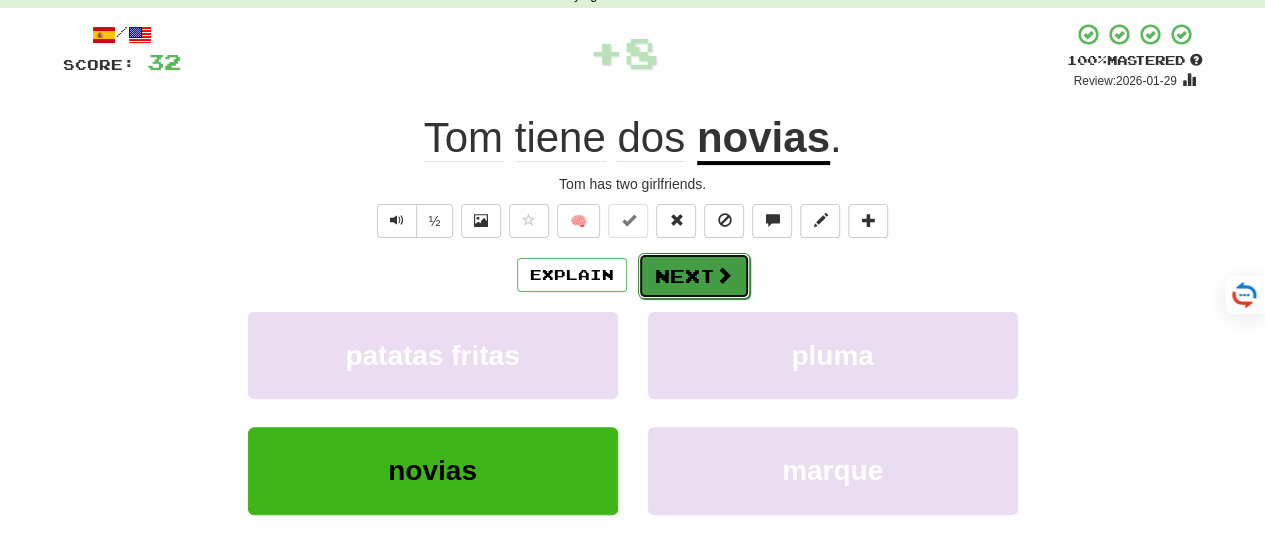 click on "Next" at bounding box center (694, 276) 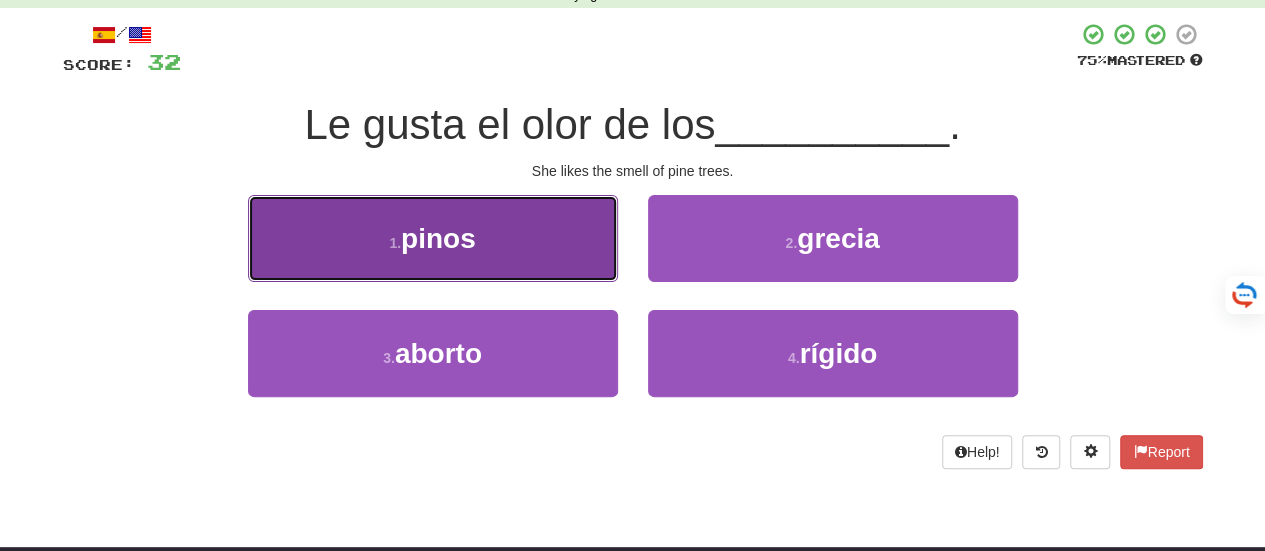 click on "1 .  pinos" at bounding box center (433, 238) 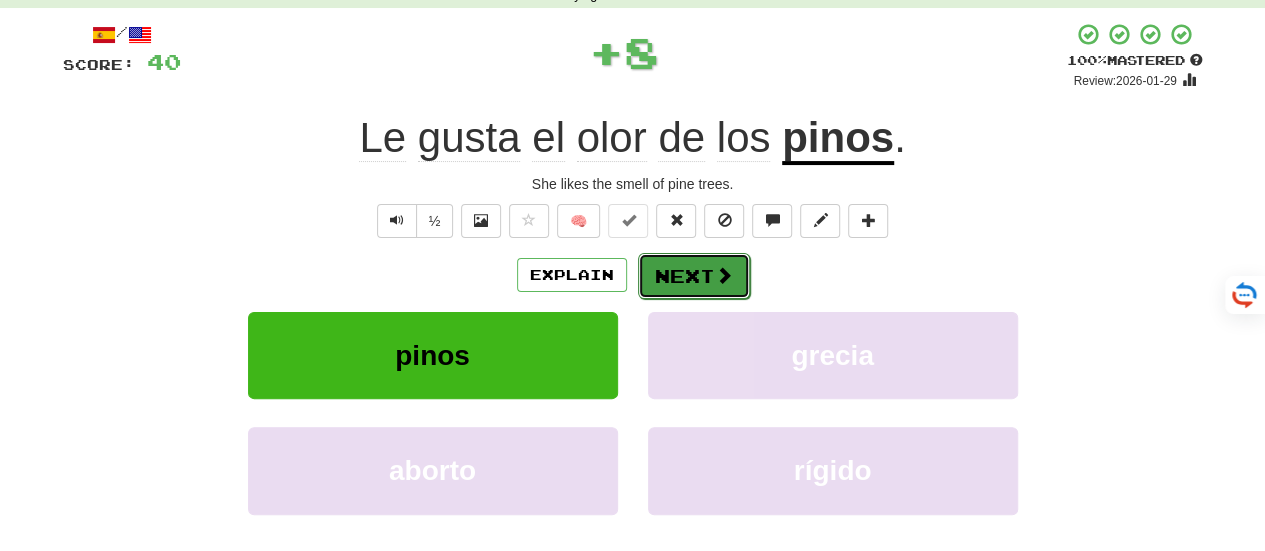 click on "Next" at bounding box center [694, 276] 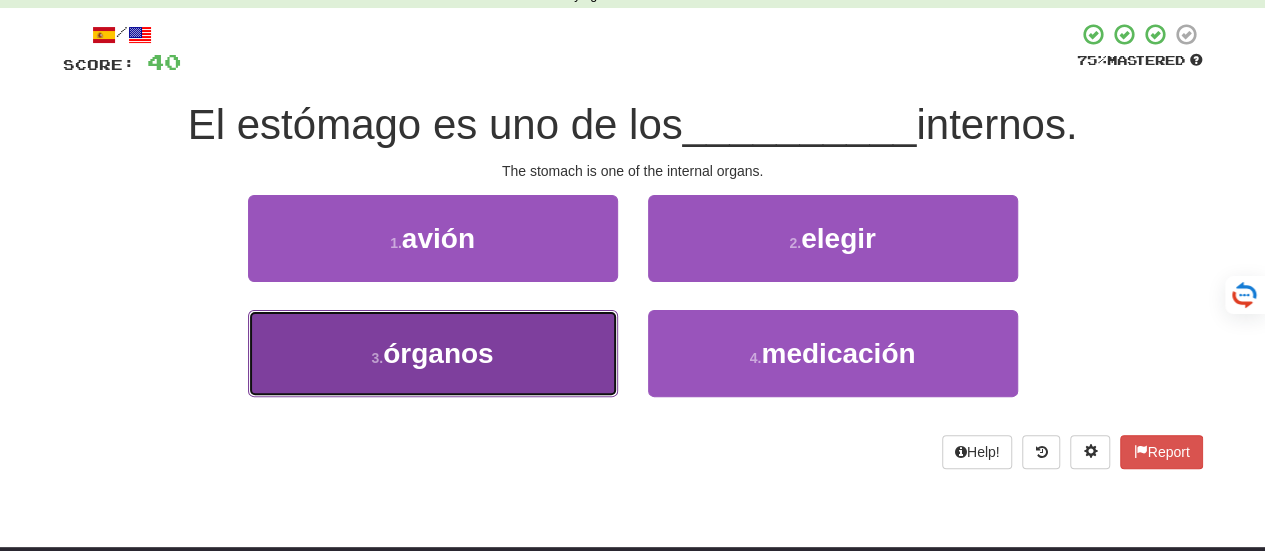 click on "3 .  órganos" at bounding box center [433, 353] 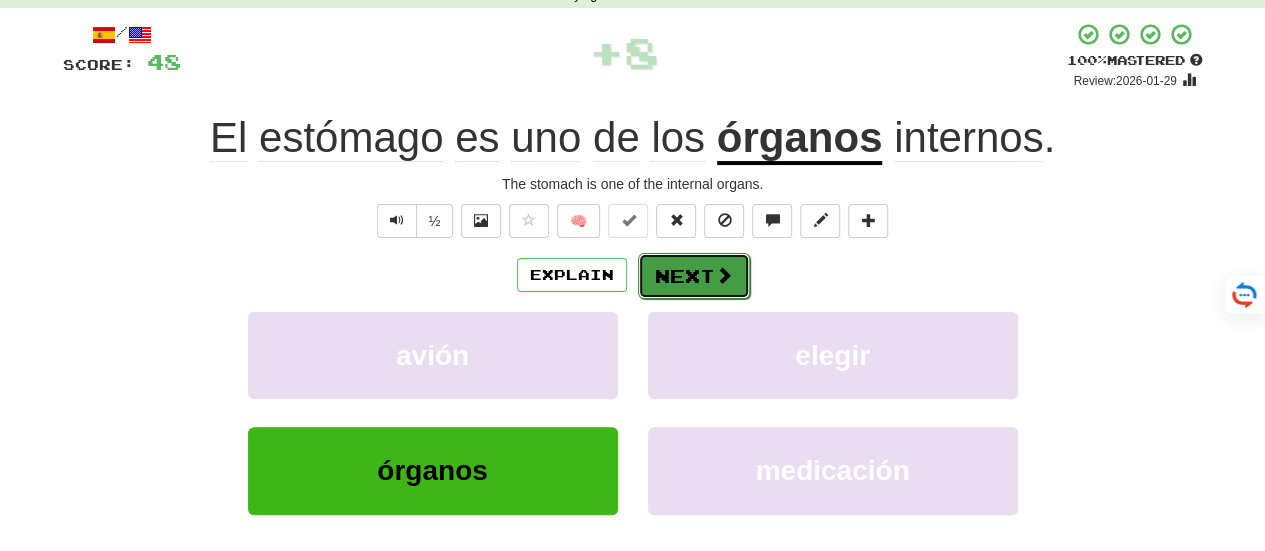 click on "Next" at bounding box center (694, 276) 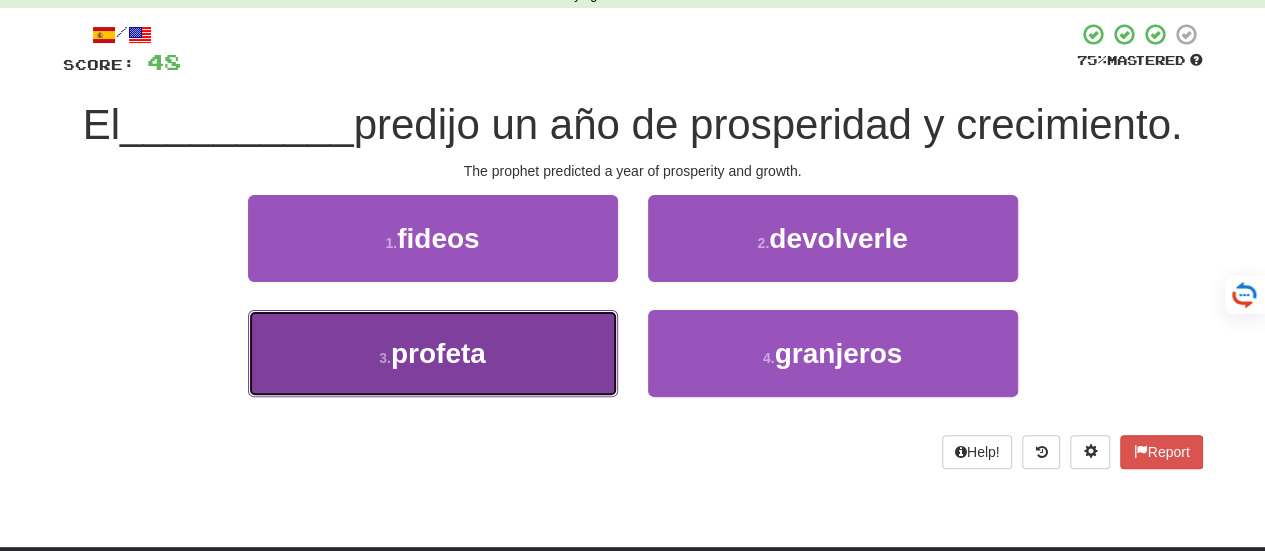 click on "3 .  profeta" at bounding box center (433, 353) 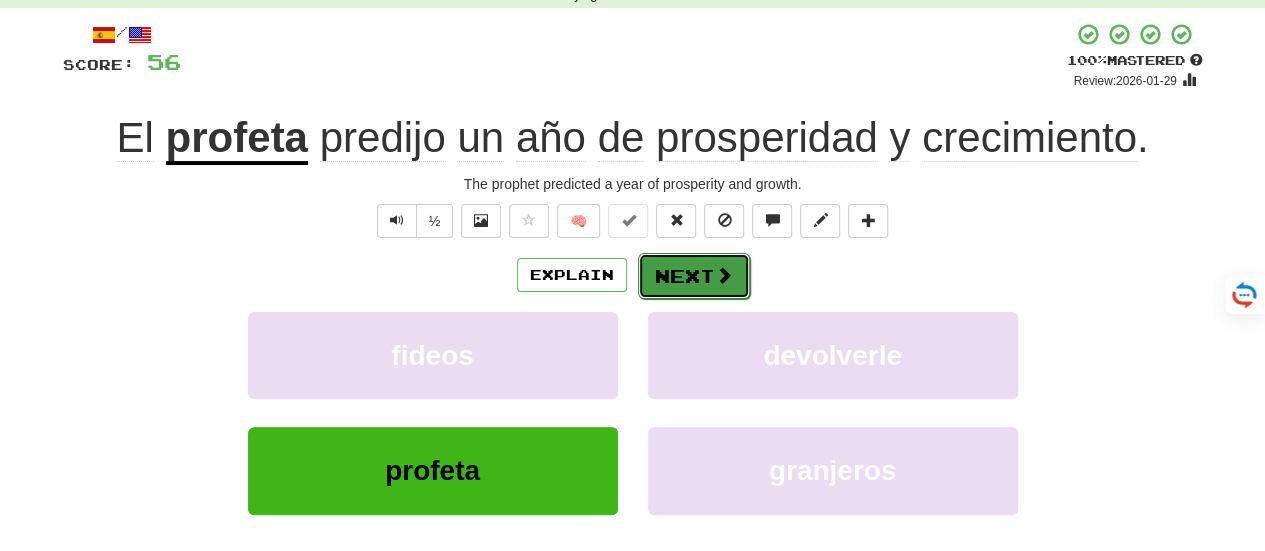 click on "Next" at bounding box center (694, 276) 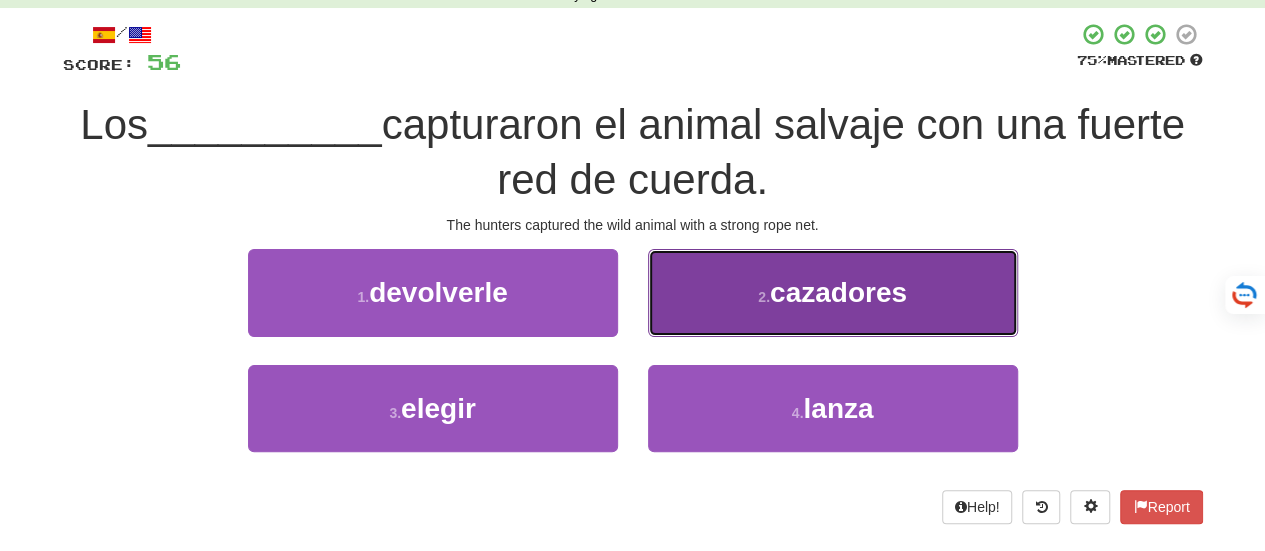 click on "2 .  cazadores" at bounding box center (833, 292) 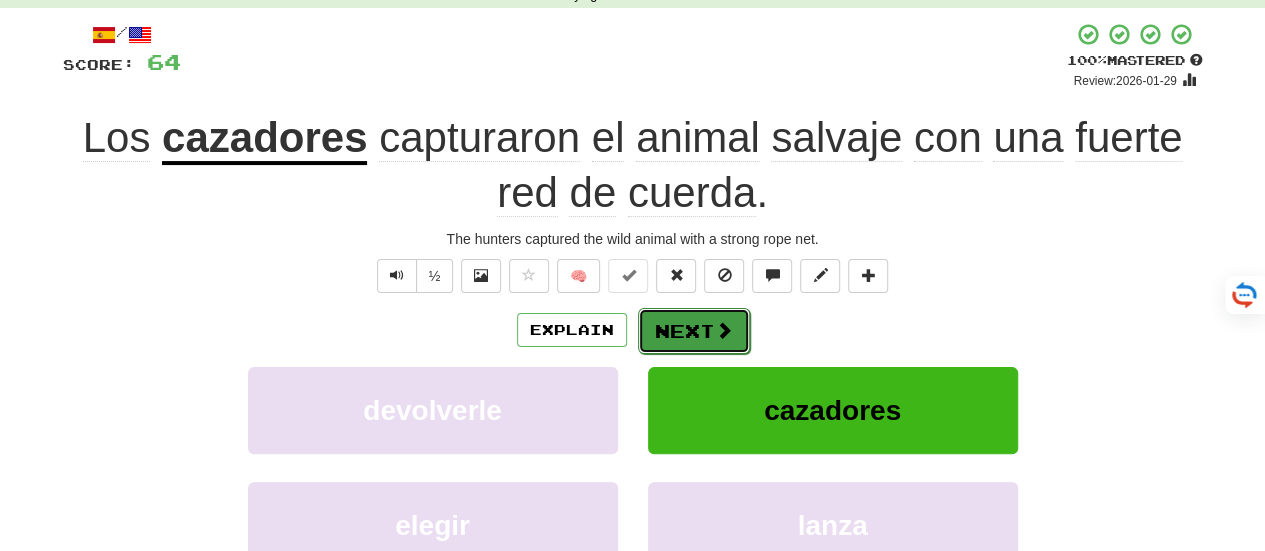 click on "Next" at bounding box center [694, 331] 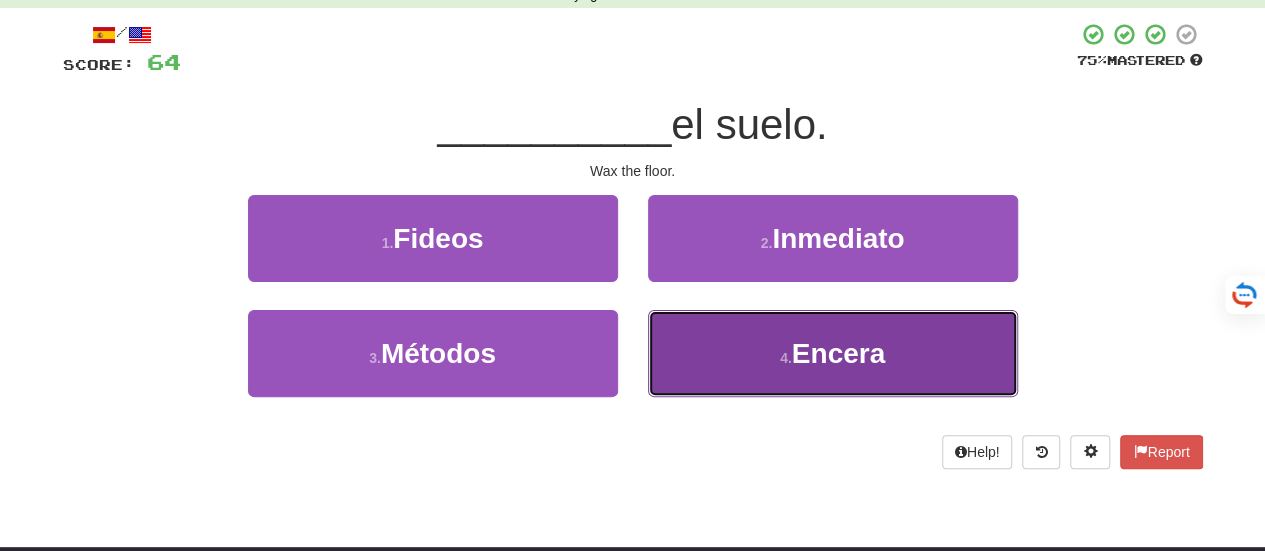 click on "4 .  Encera" at bounding box center (833, 353) 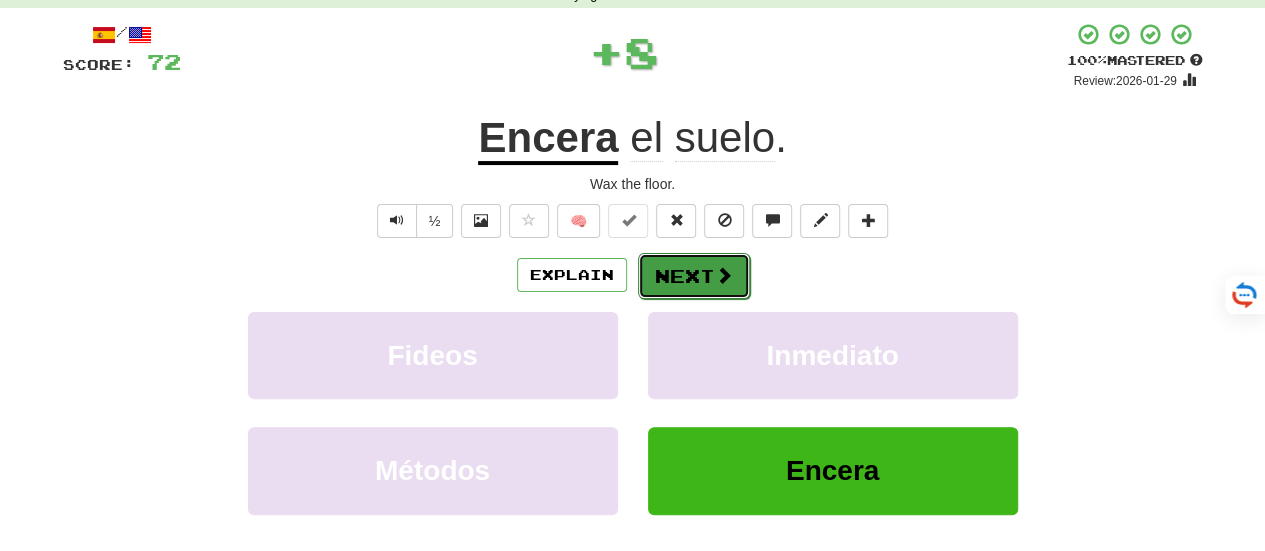 click on "Next" at bounding box center (694, 276) 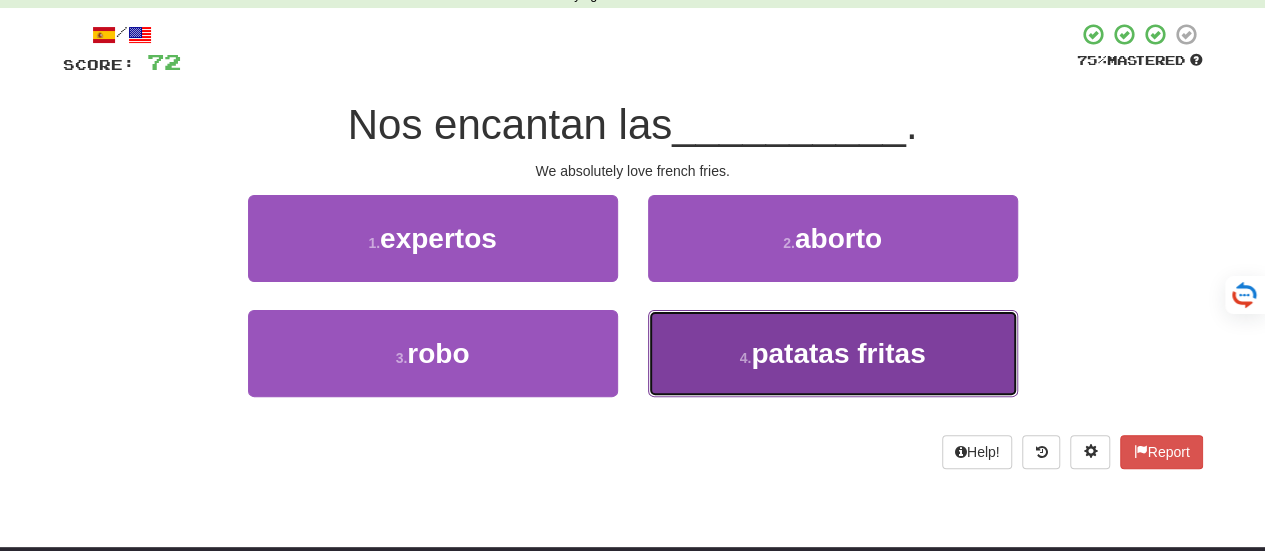 click on "patatas fritas" at bounding box center (838, 353) 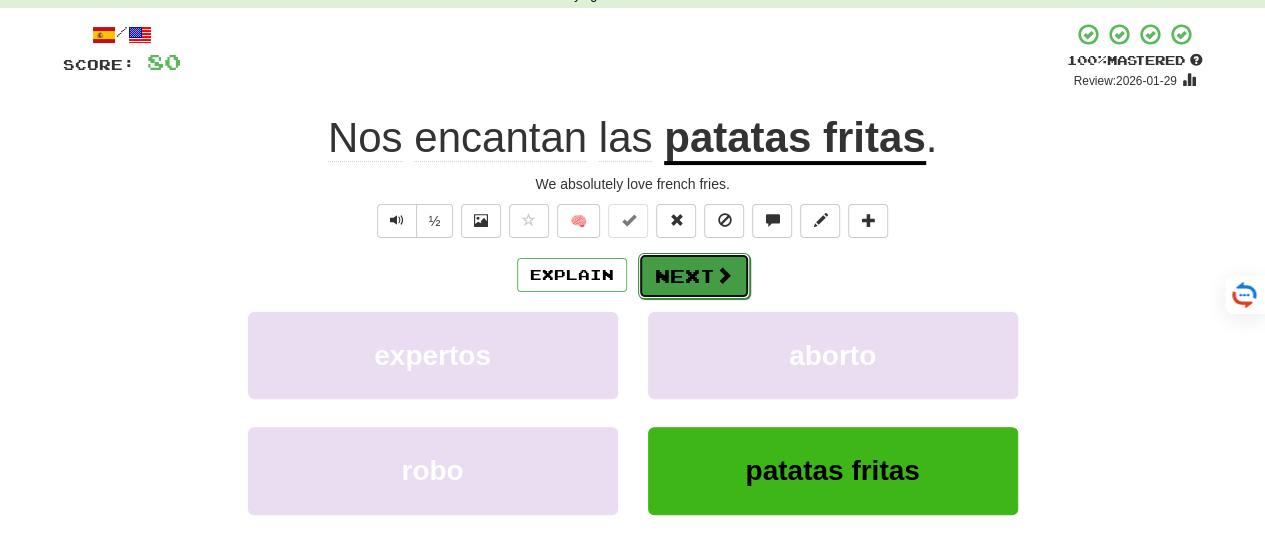 click on "Next" at bounding box center (694, 276) 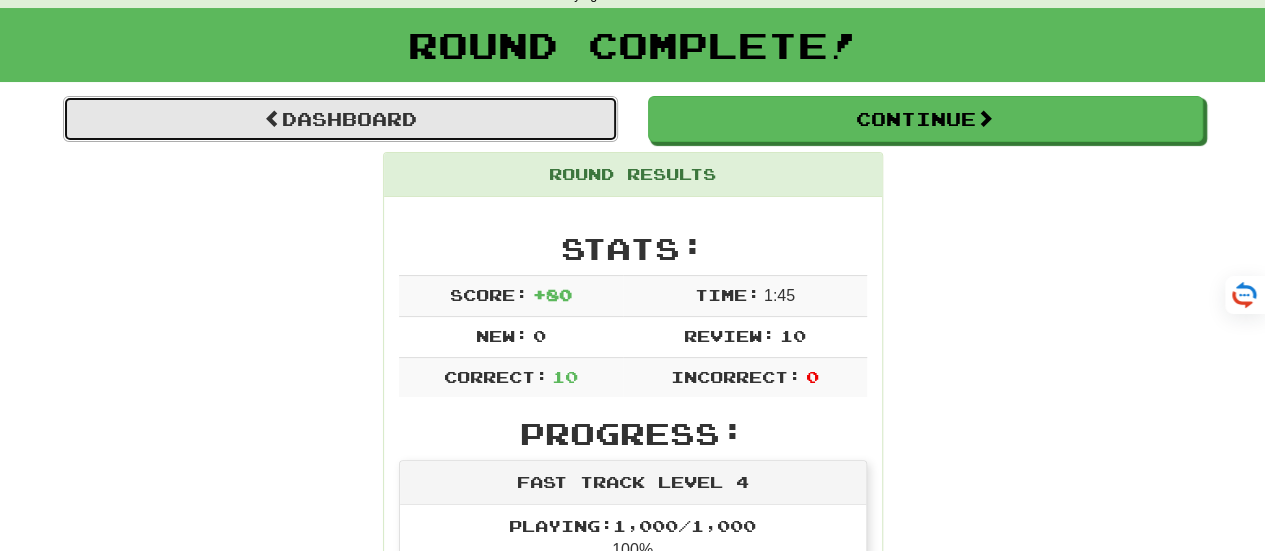 click on "Dashboard" at bounding box center (340, 119) 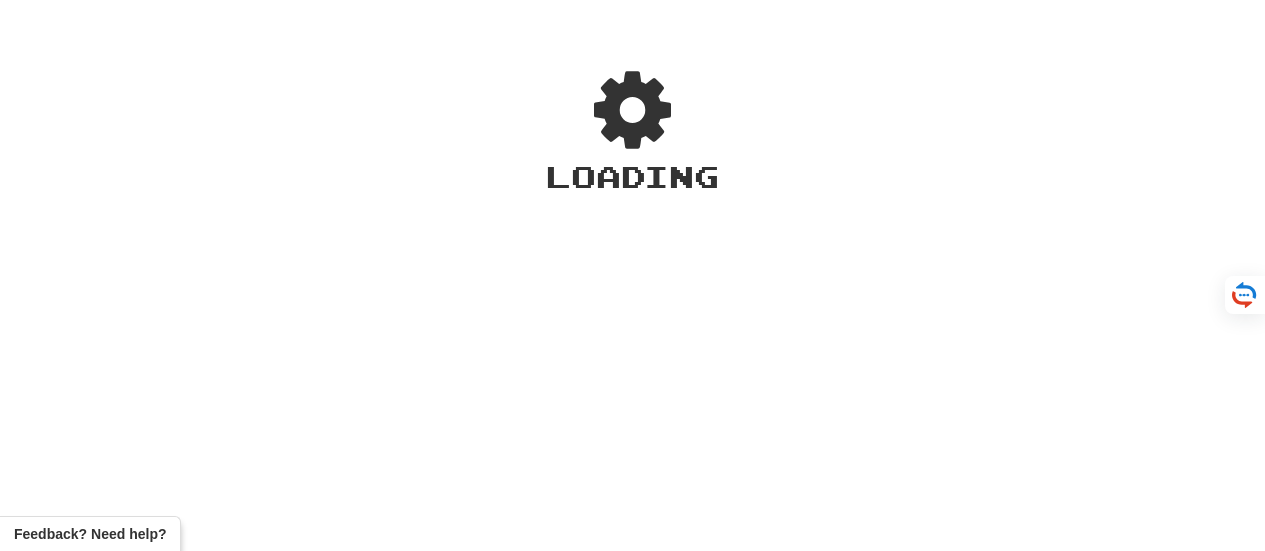 scroll, scrollTop: 0, scrollLeft: 0, axis: both 